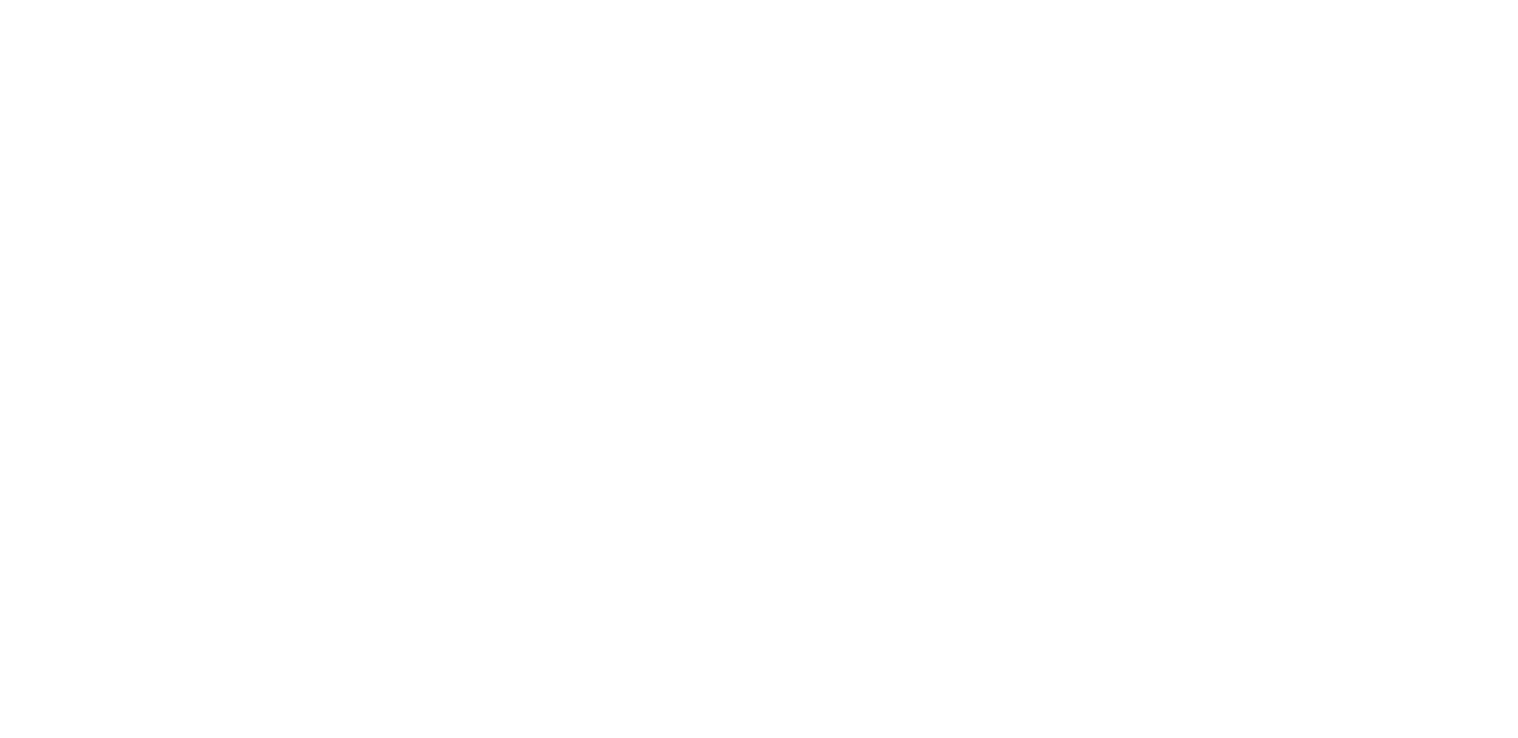 scroll, scrollTop: 0, scrollLeft: 0, axis: both 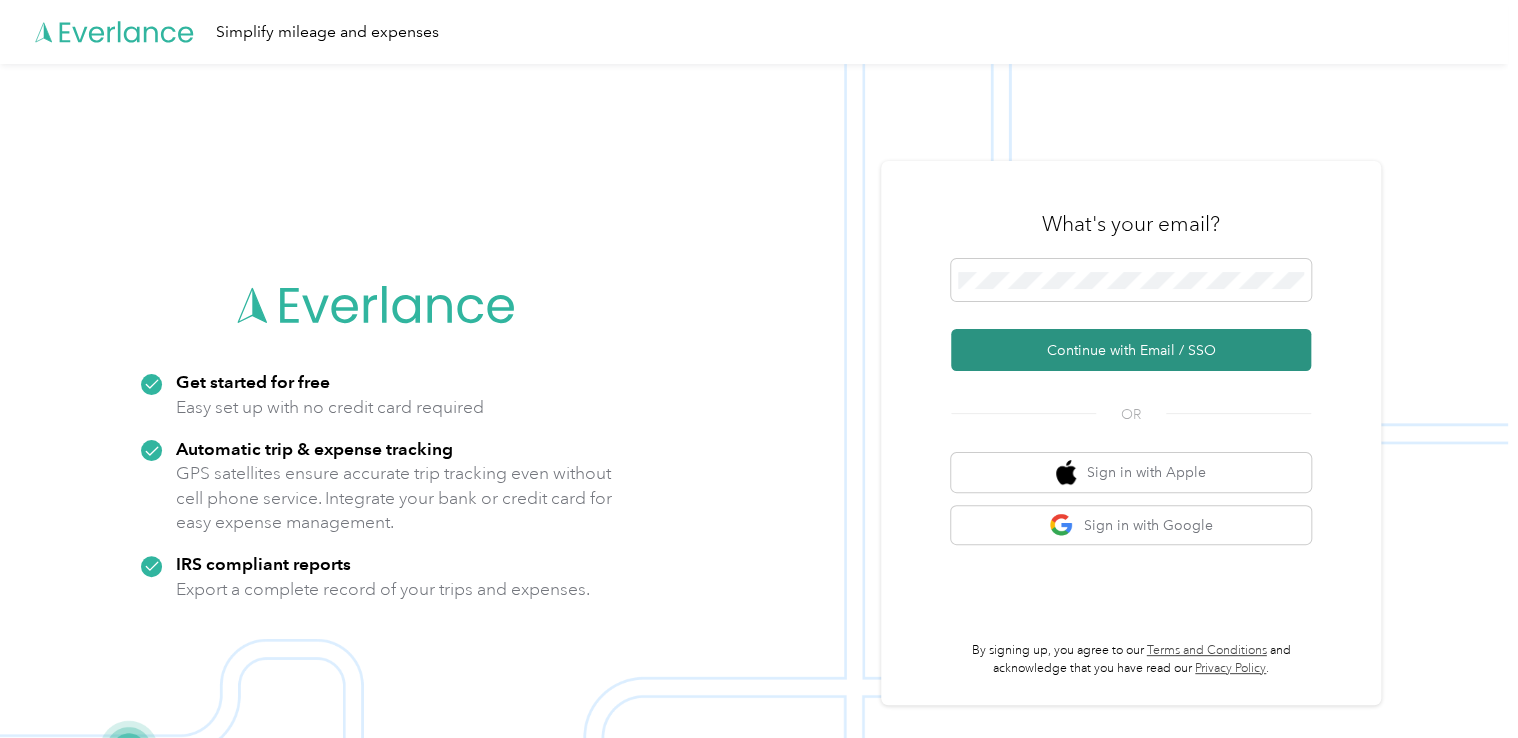 click on "Continue with Email / SSO" at bounding box center (1131, 350) 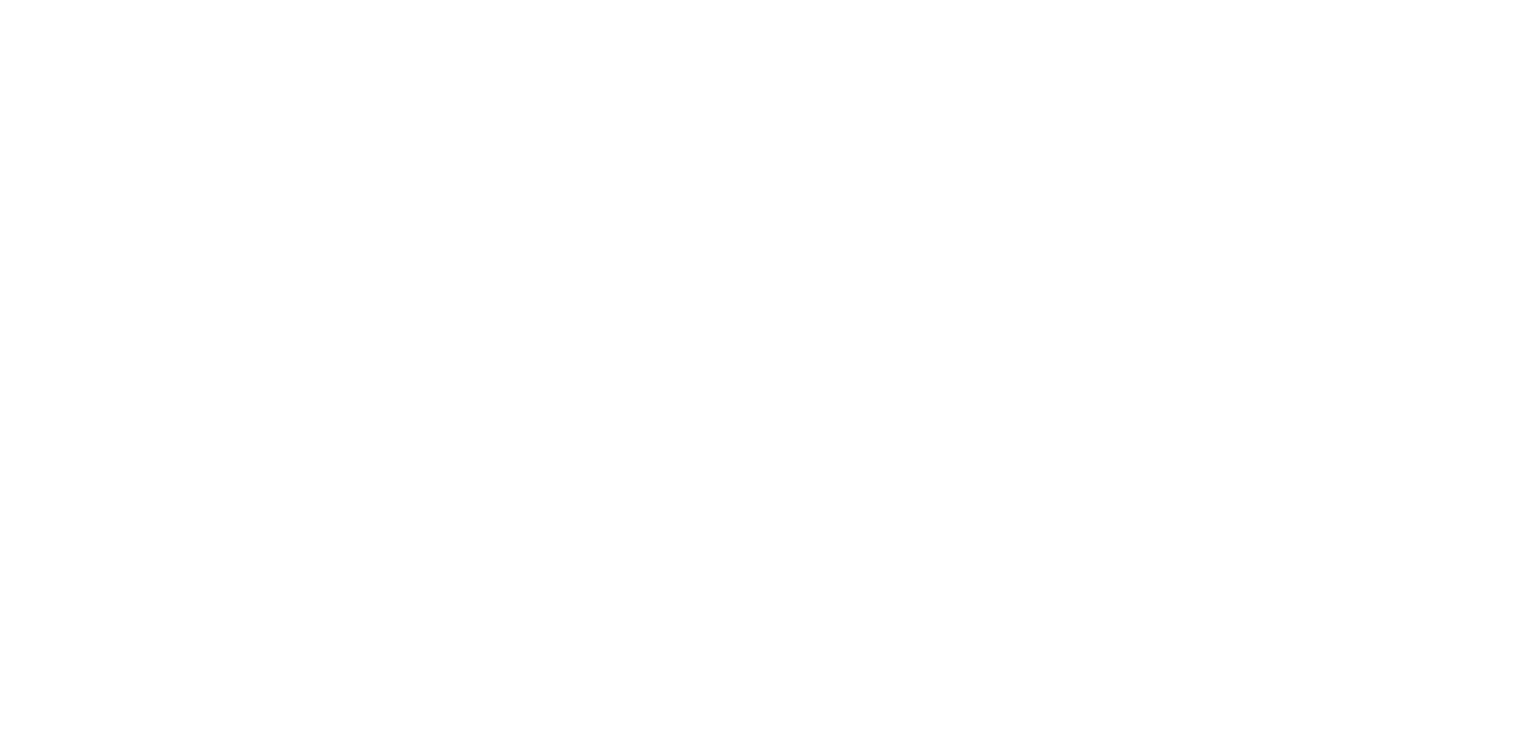 scroll, scrollTop: 0, scrollLeft: 0, axis: both 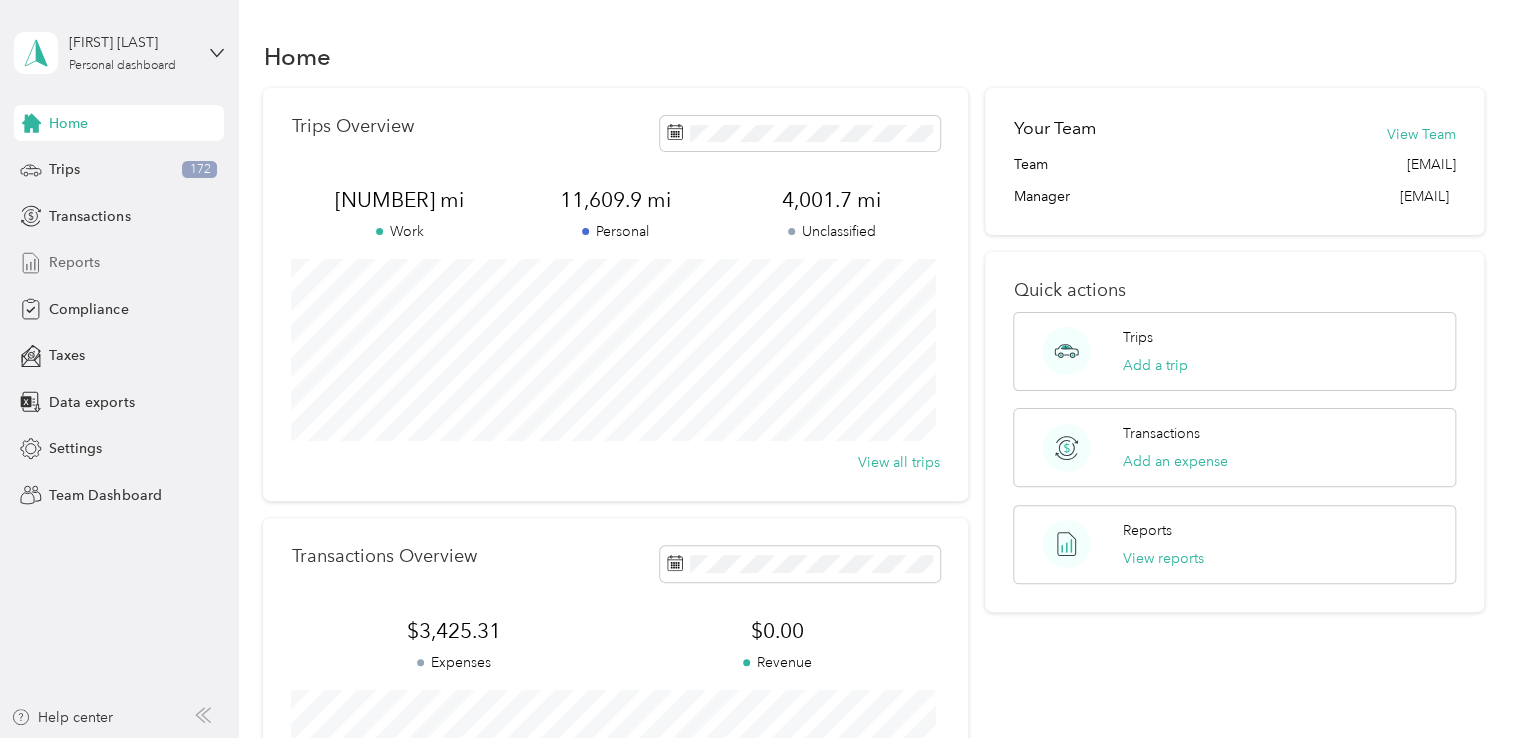 click on "Reports" at bounding box center [74, 262] 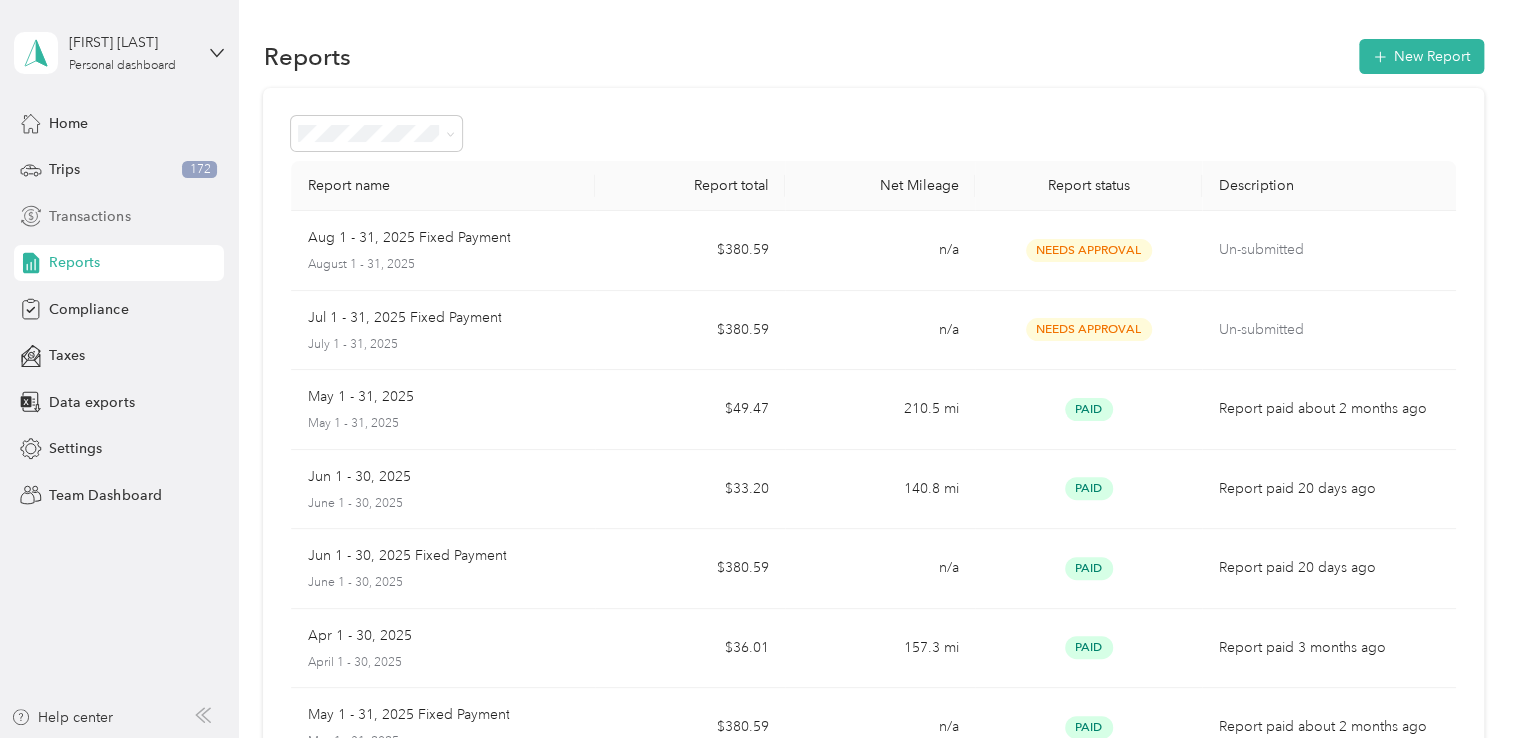 click on "Transactions" at bounding box center [119, 216] 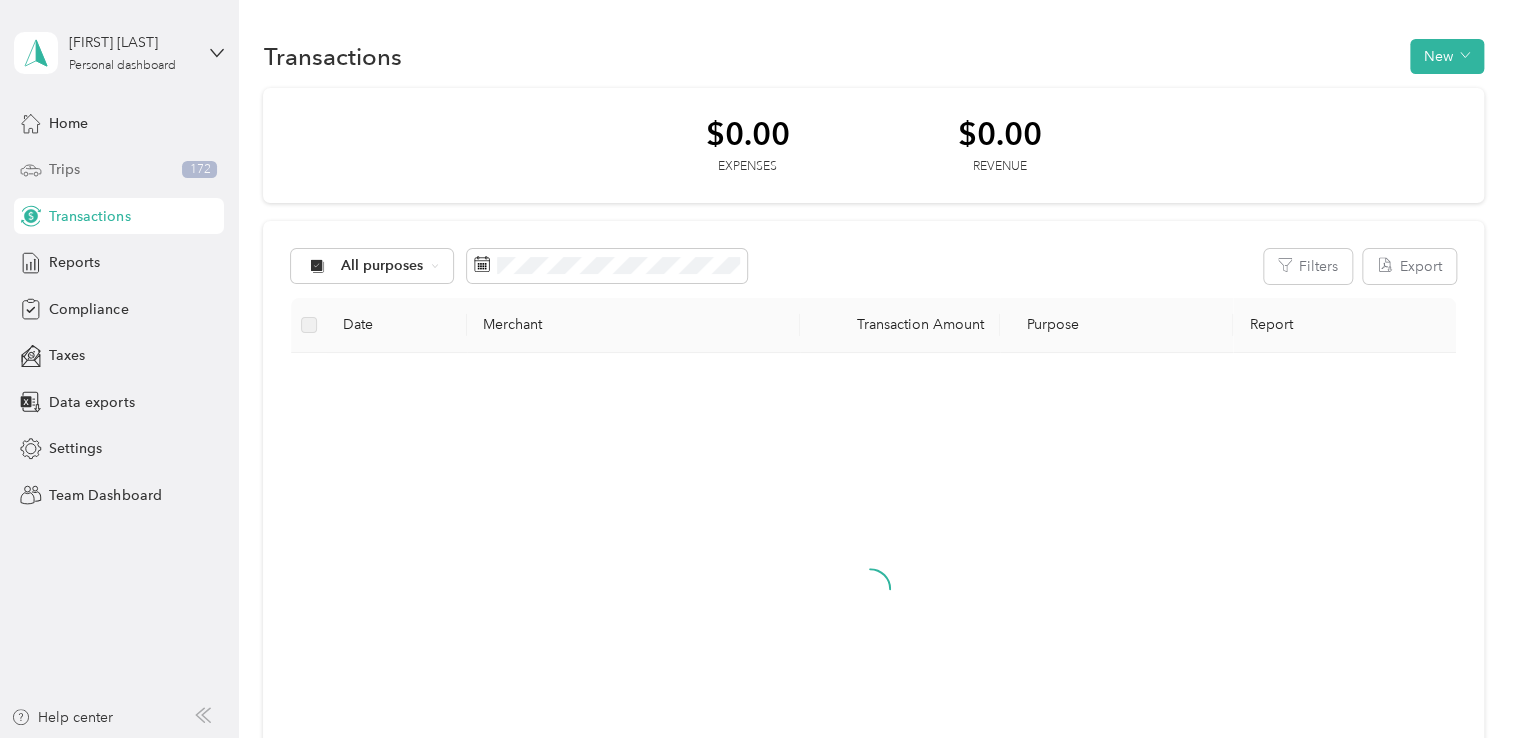 click on "Trips 172" at bounding box center (119, 170) 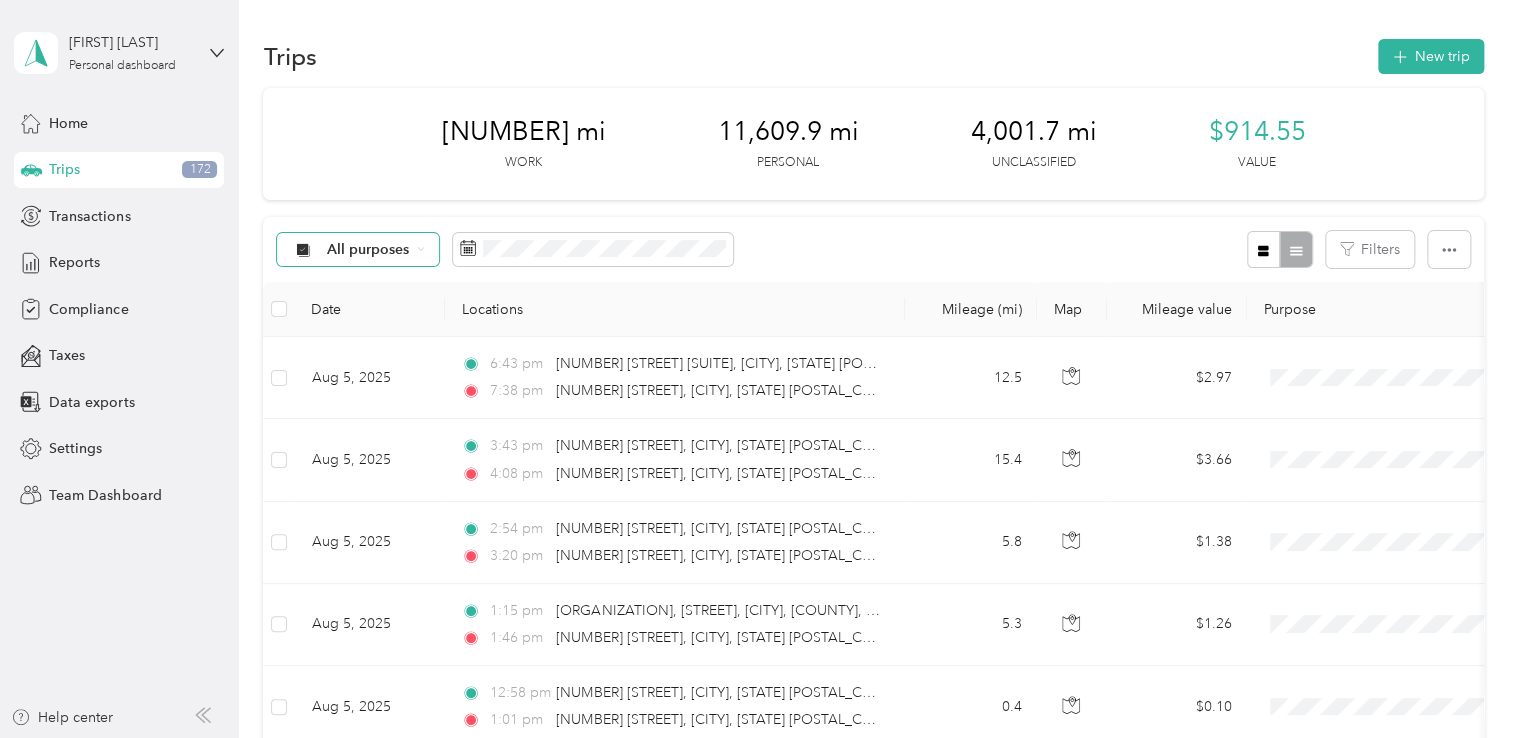 click on "All purposes" at bounding box center [358, 250] 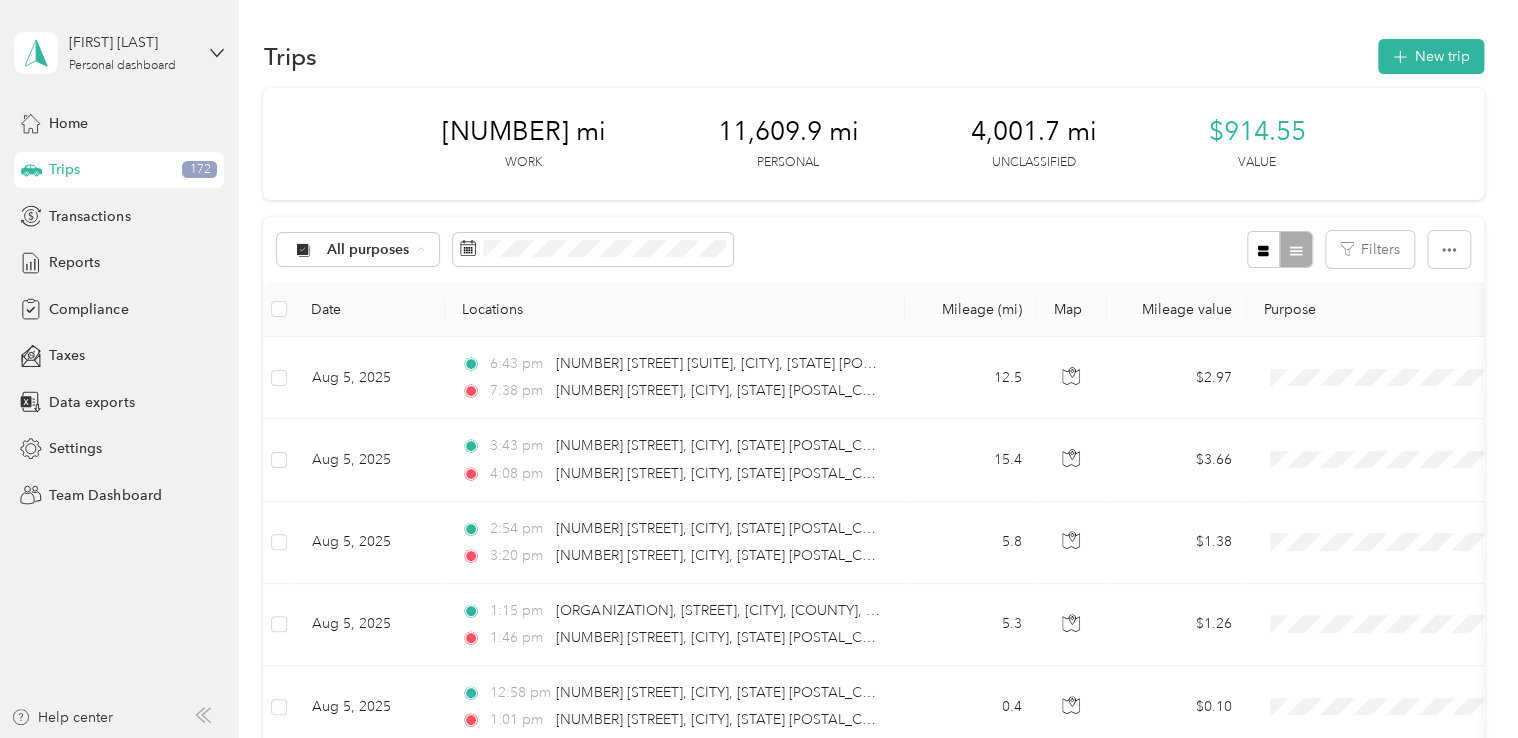 click on "Unclassified" at bounding box center [392, 320] 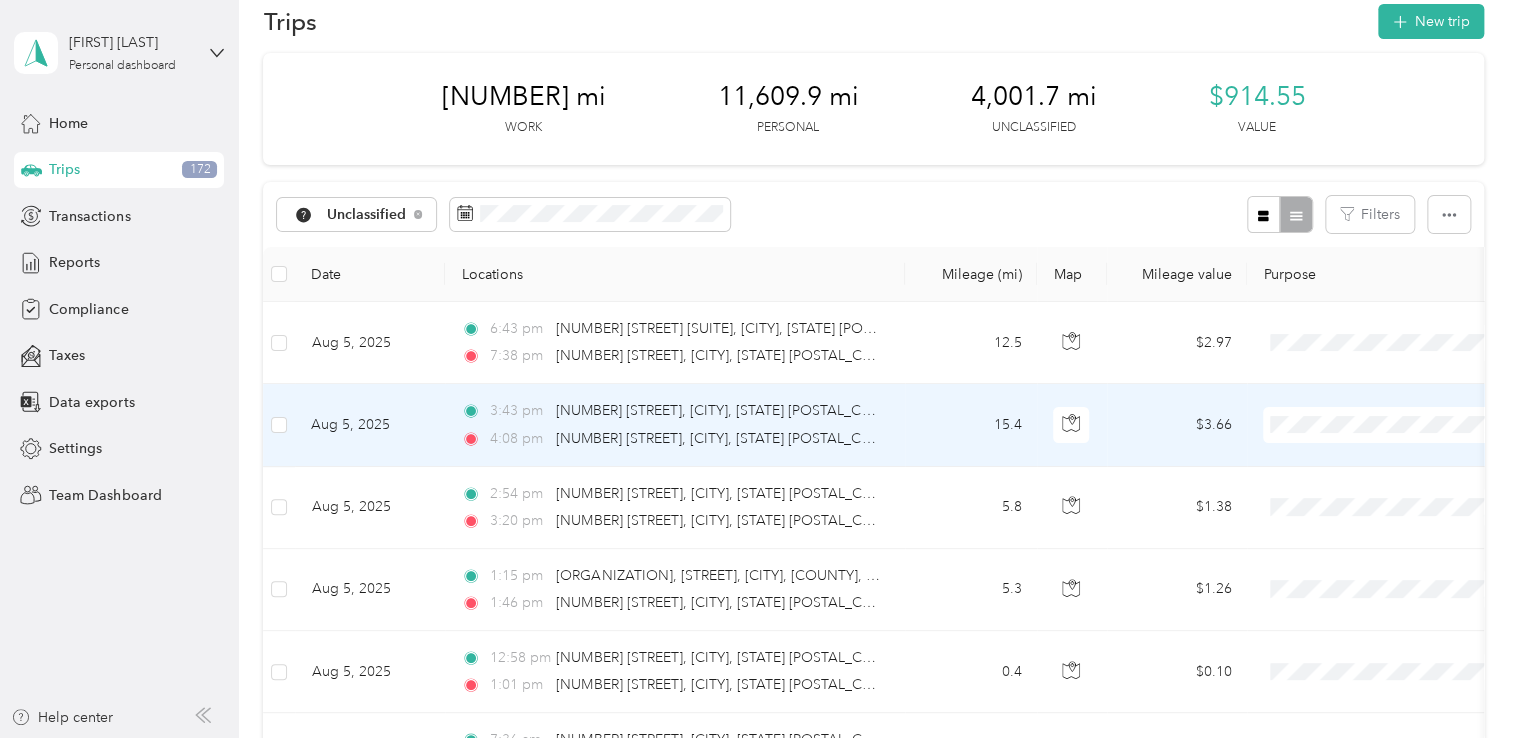 scroll, scrollTop: 0, scrollLeft: 0, axis: both 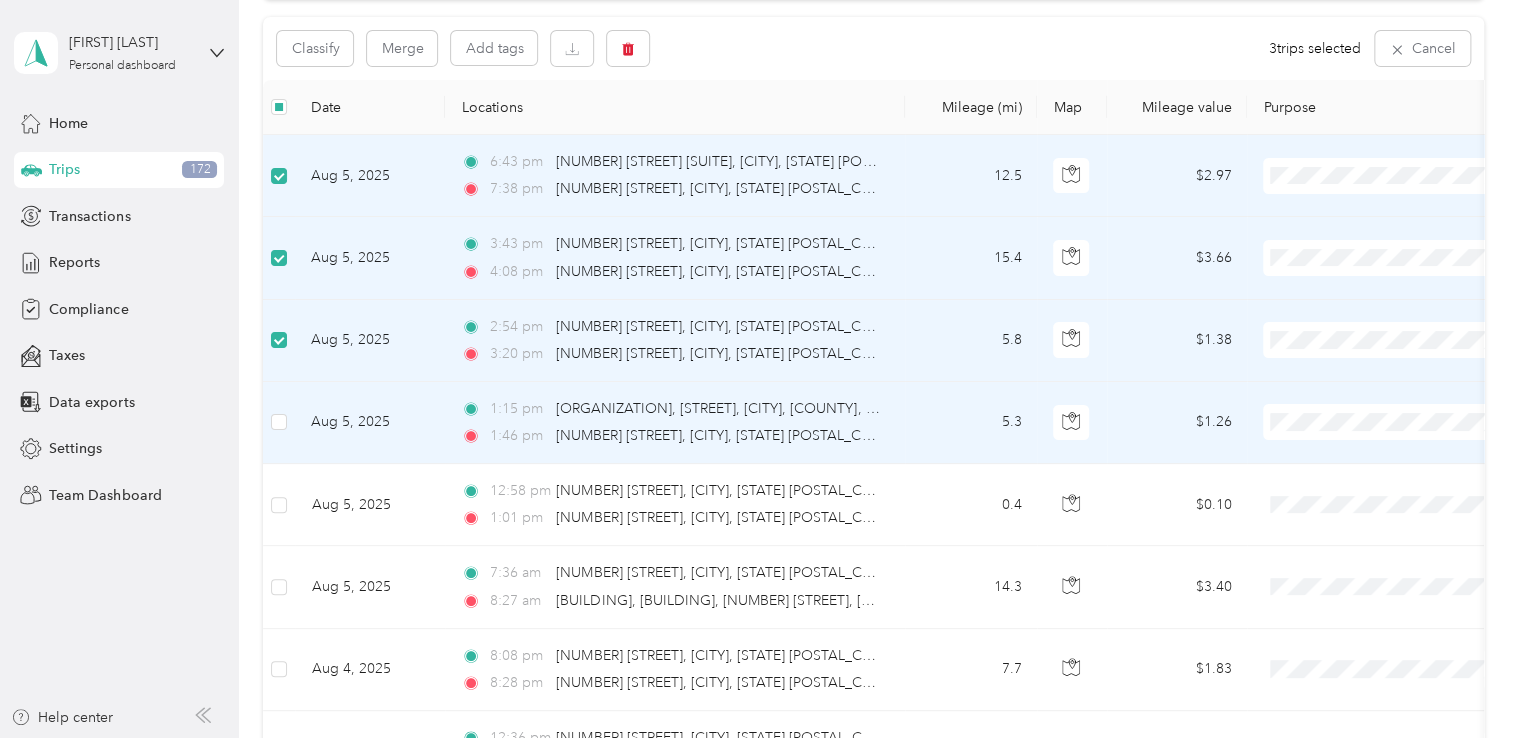 click at bounding box center (279, 422) 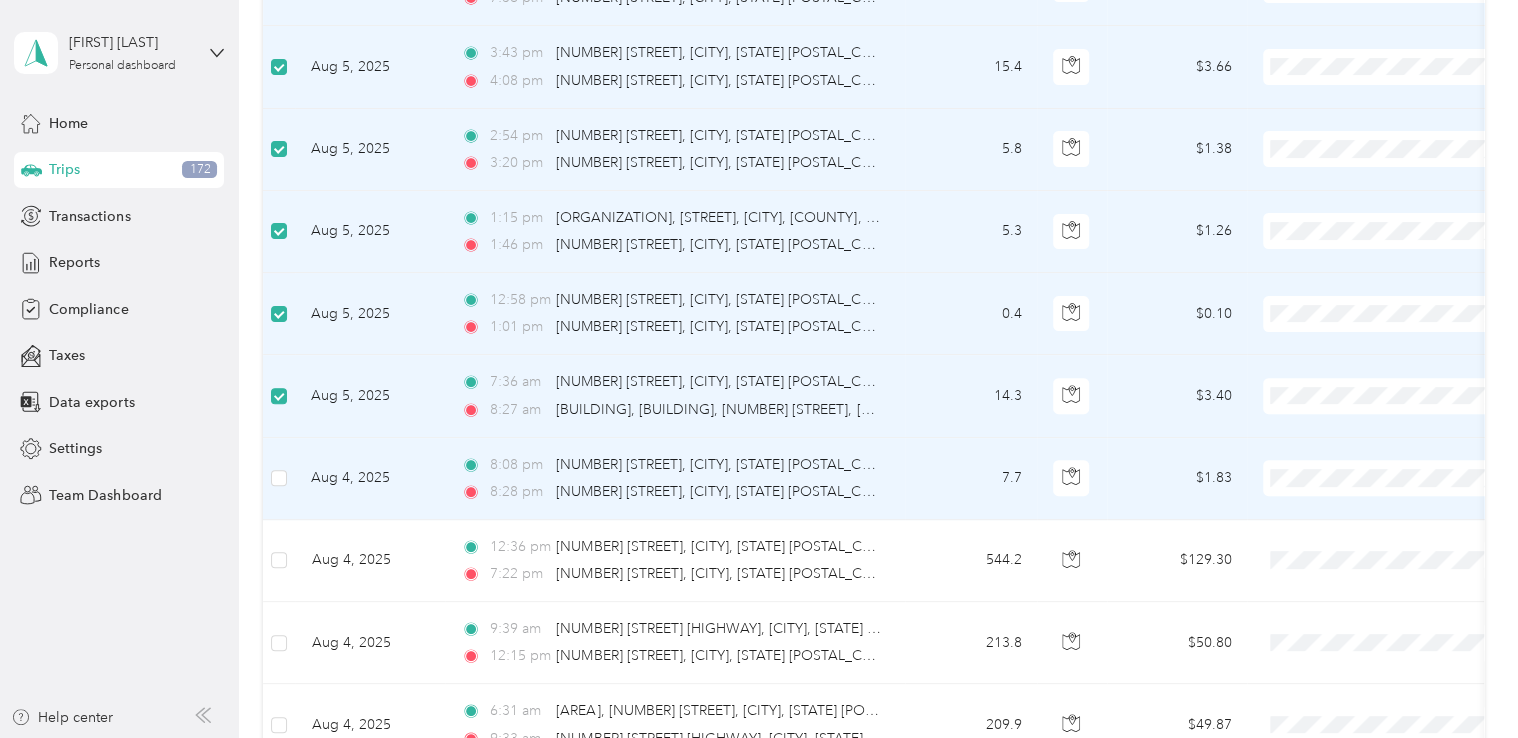 scroll, scrollTop: 400, scrollLeft: 0, axis: vertical 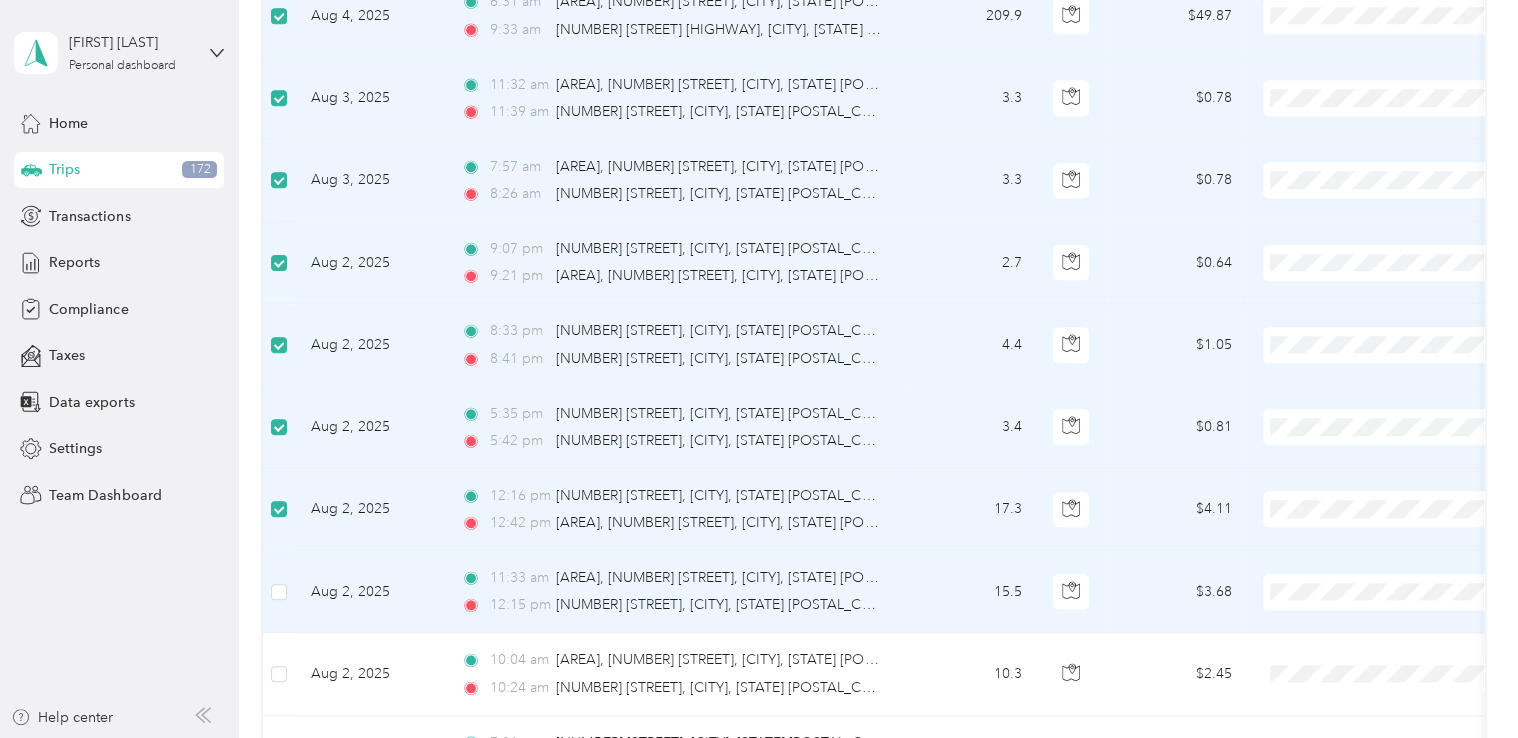 click at bounding box center (279, 592) 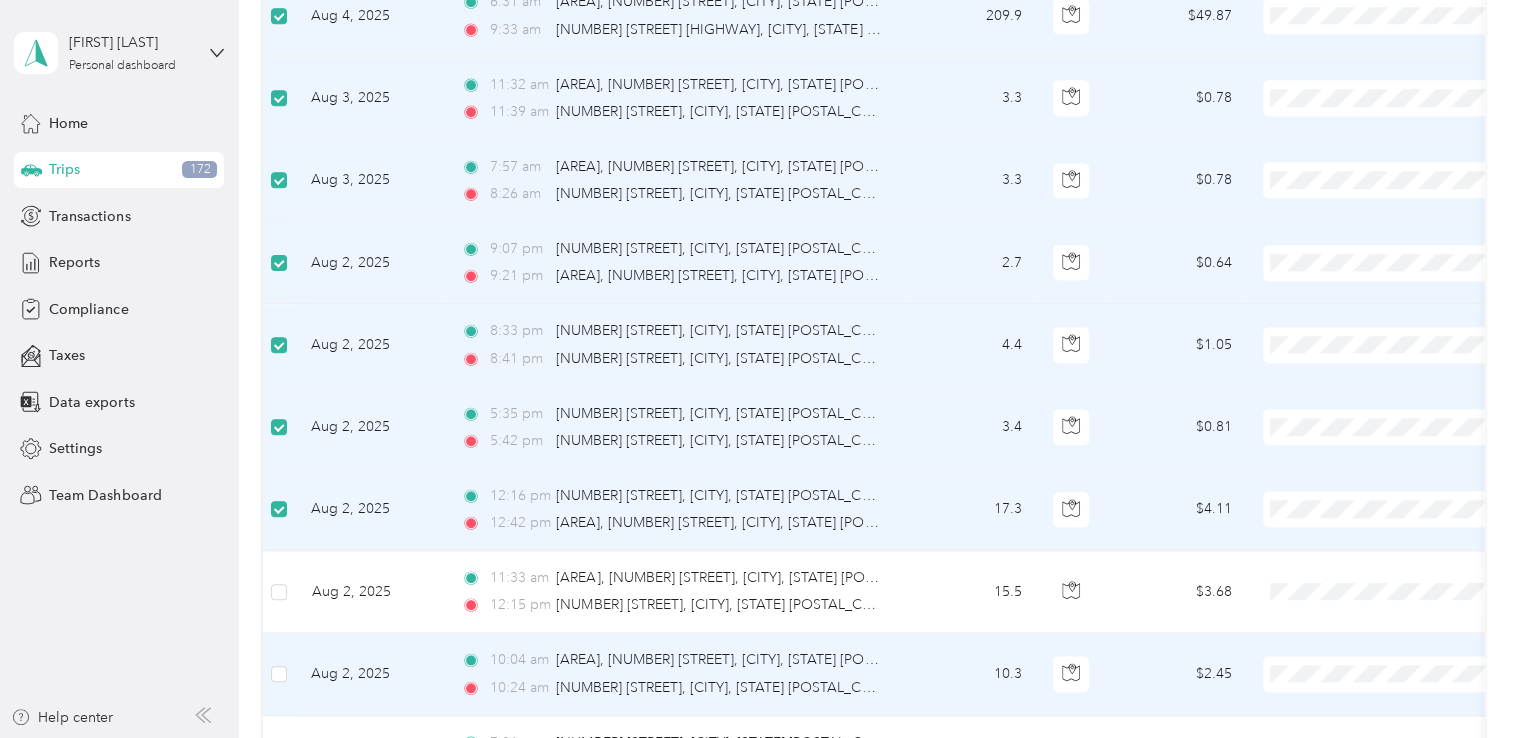 click at bounding box center [279, 674] 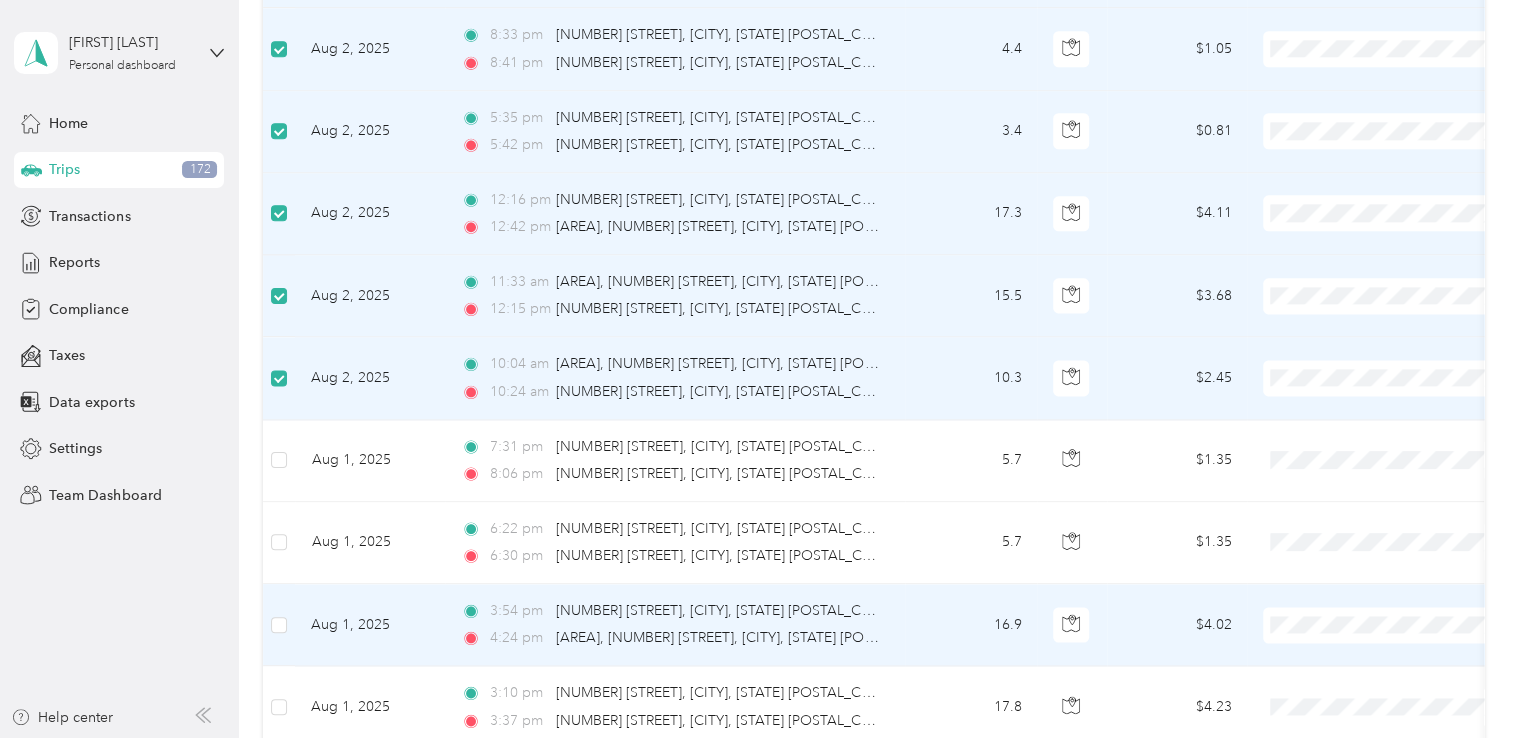 scroll, scrollTop: 1400, scrollLeft: 0, axis: vertical 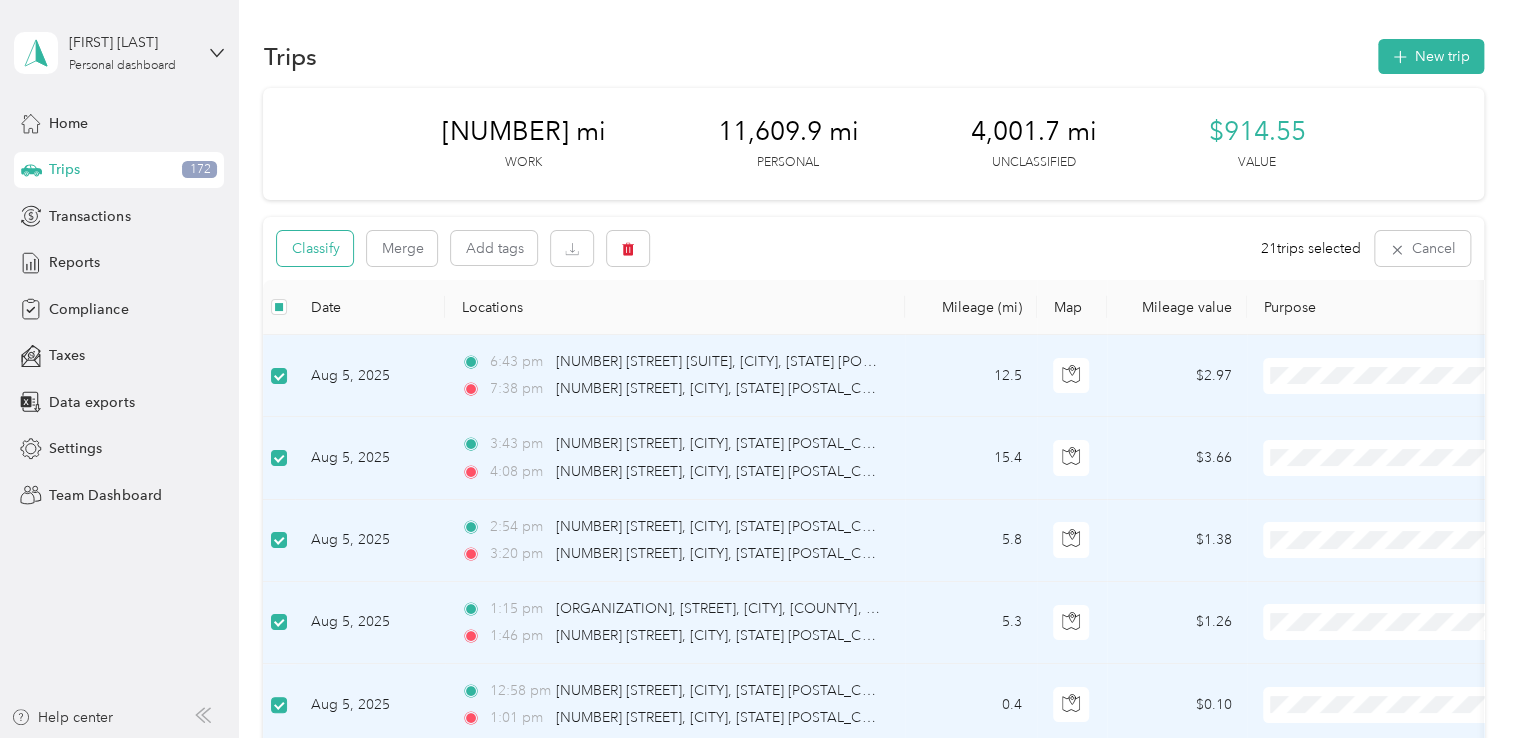 click on "Classify" at bounding box center [315, 248] 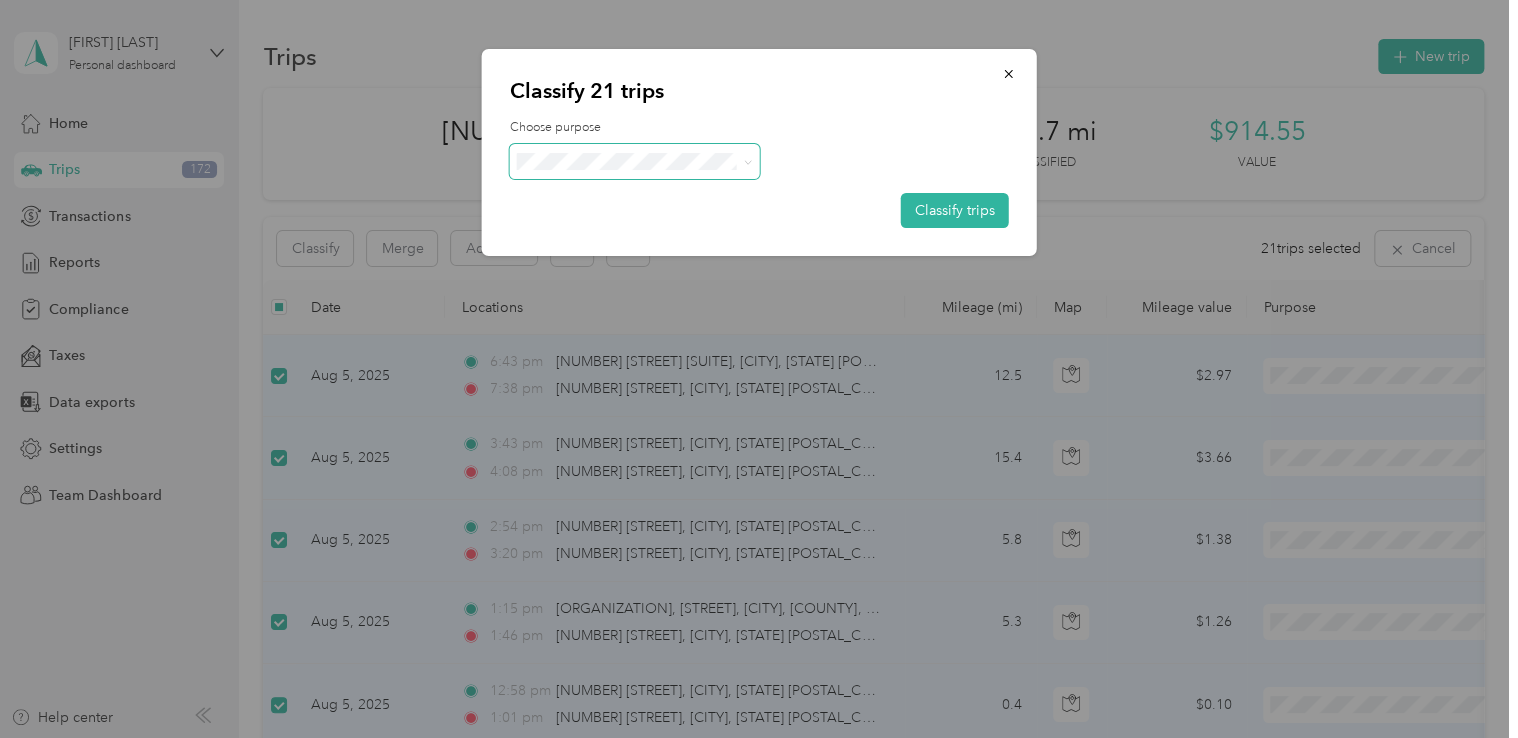 click at bounding box center [744, 161] 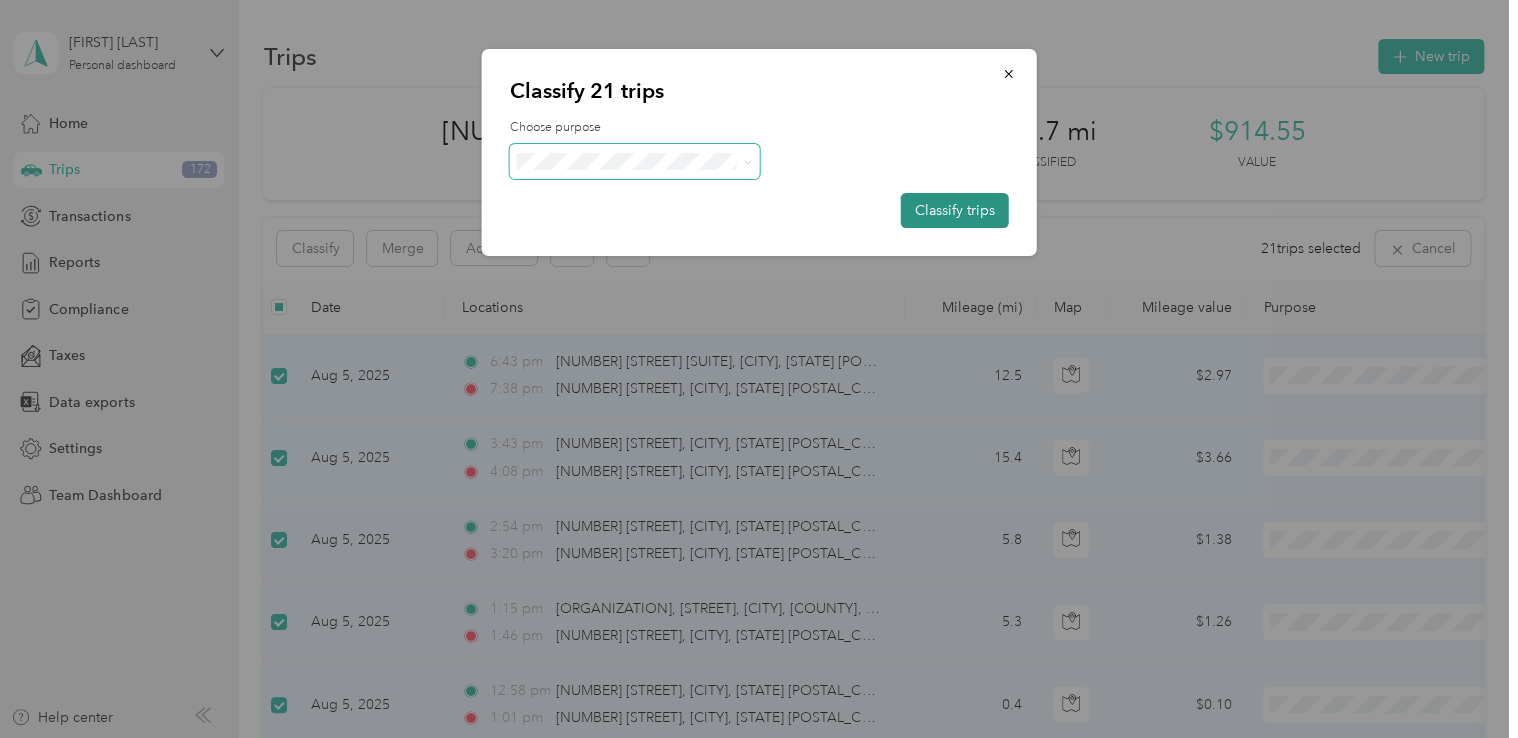 click on "Classify trips" at bounding box center [955, 210] 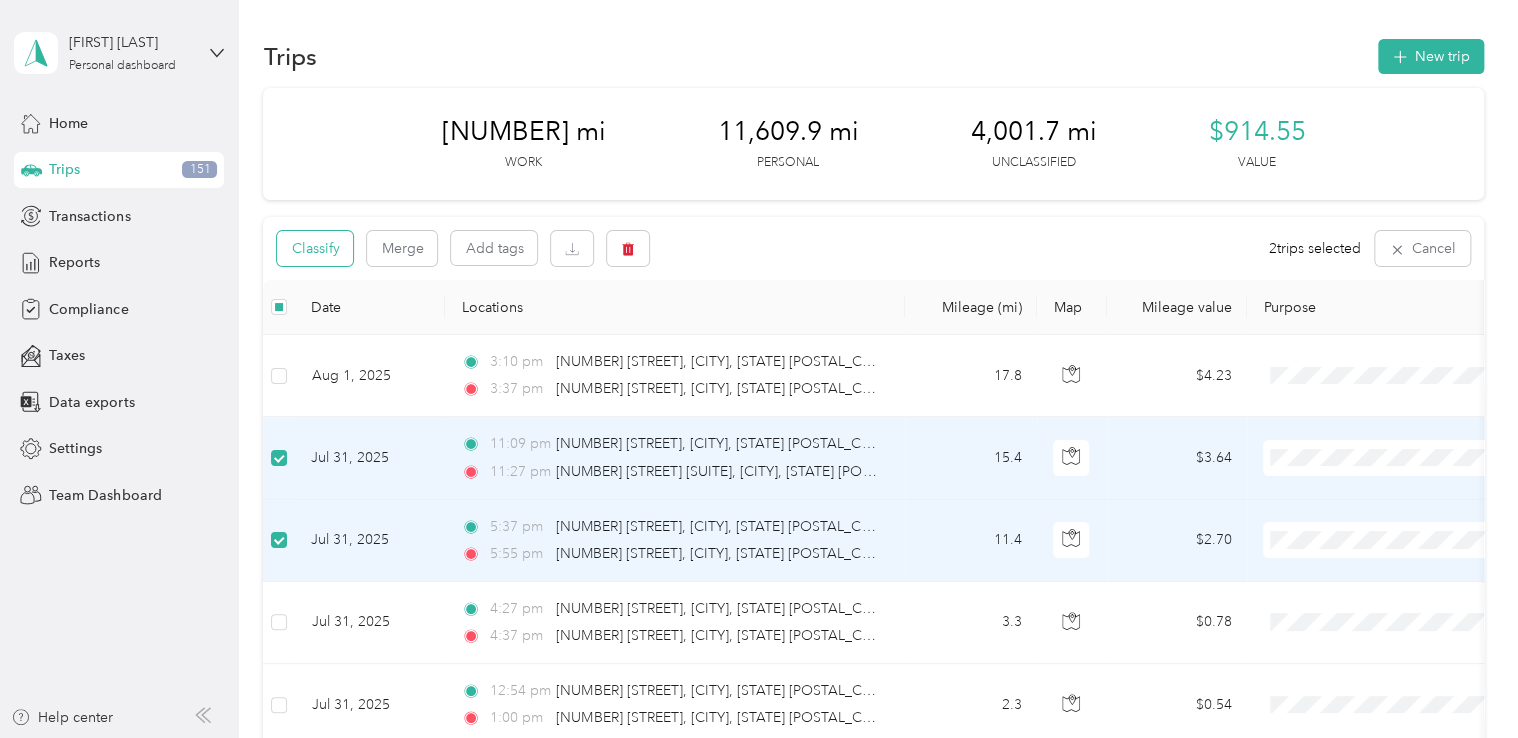 click on "Classify" at bounding box center [315, 248] 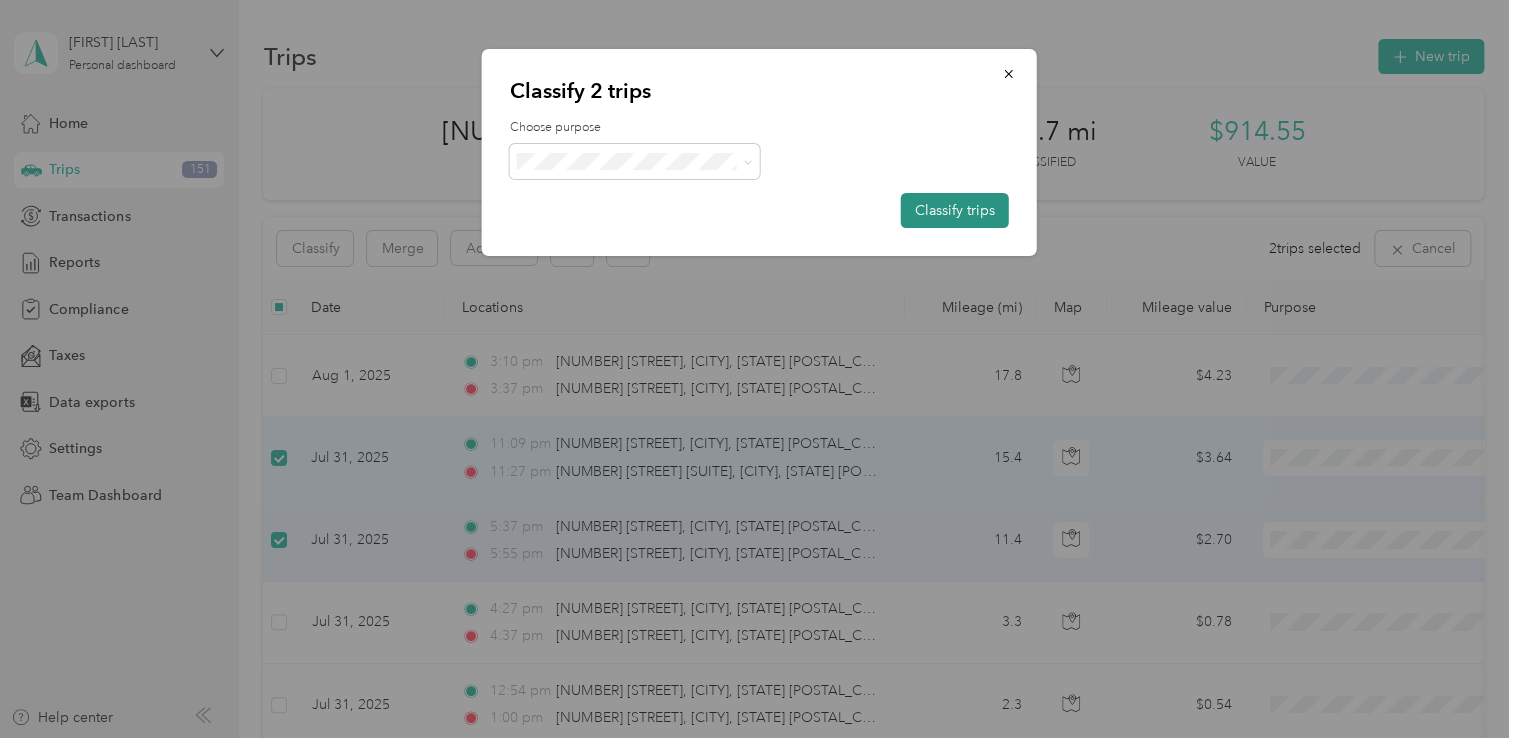 click on "Classify trips" at bounding box center (955, 210) 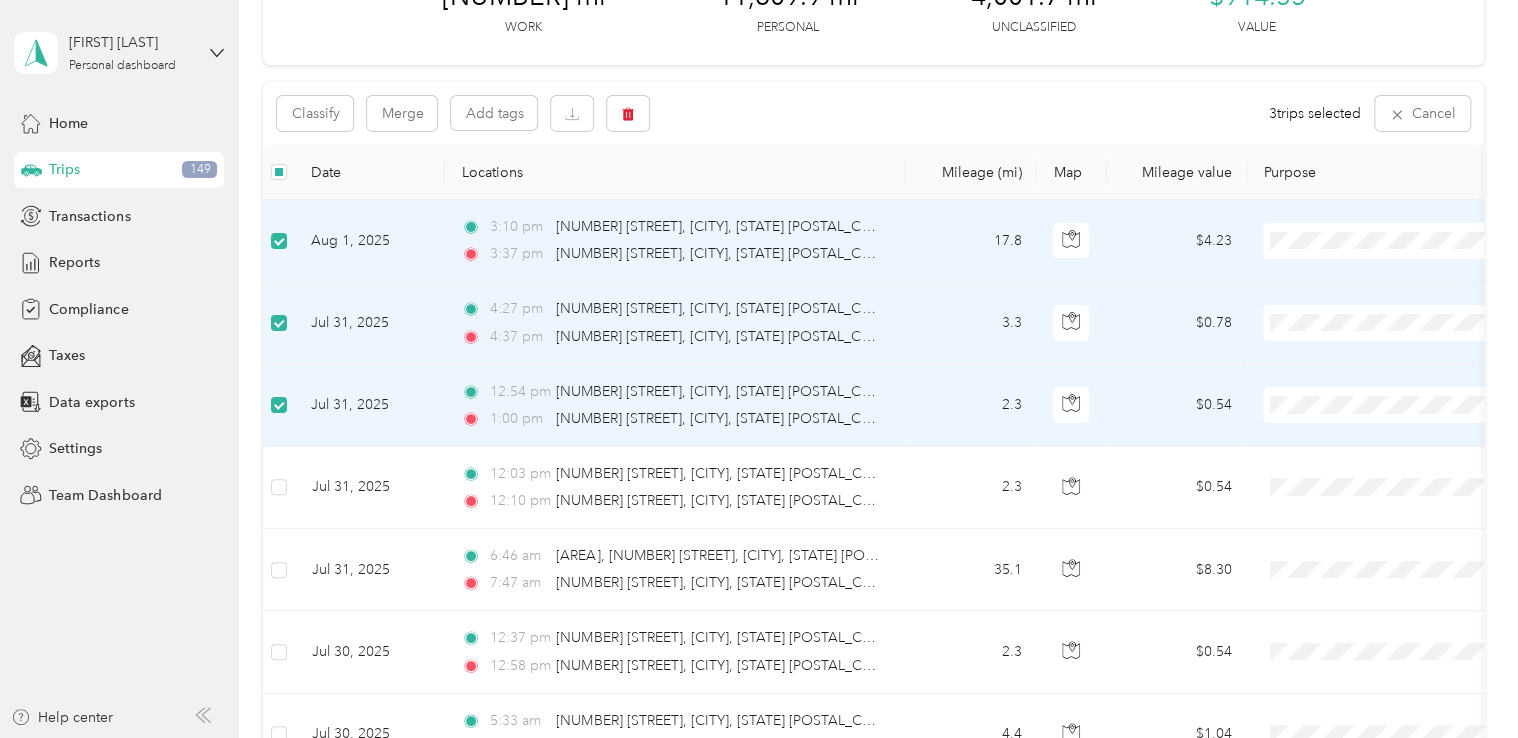 scroll, scrollTop: 200, scrollLeft: 0, axis: vertical 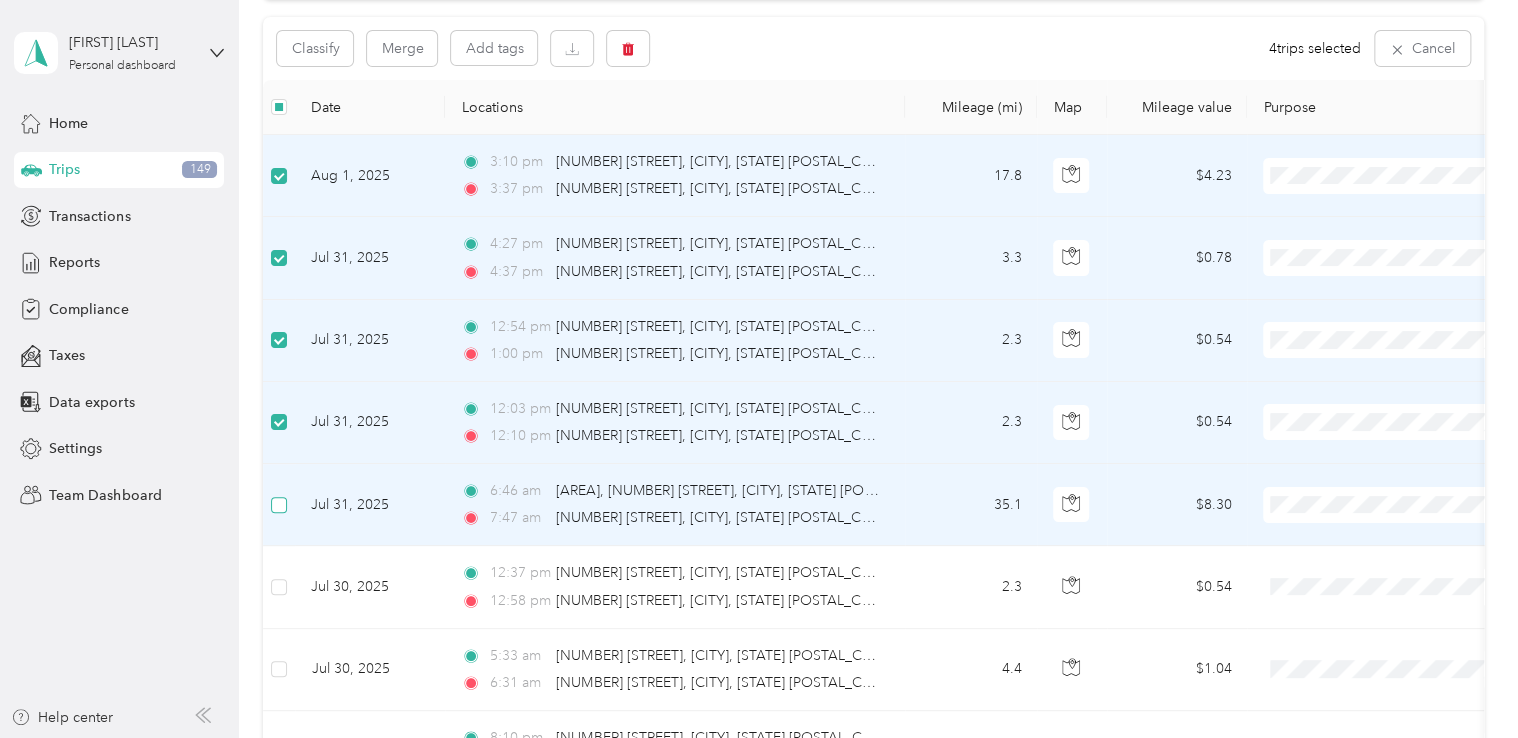 click at bounding box center [279, 505] 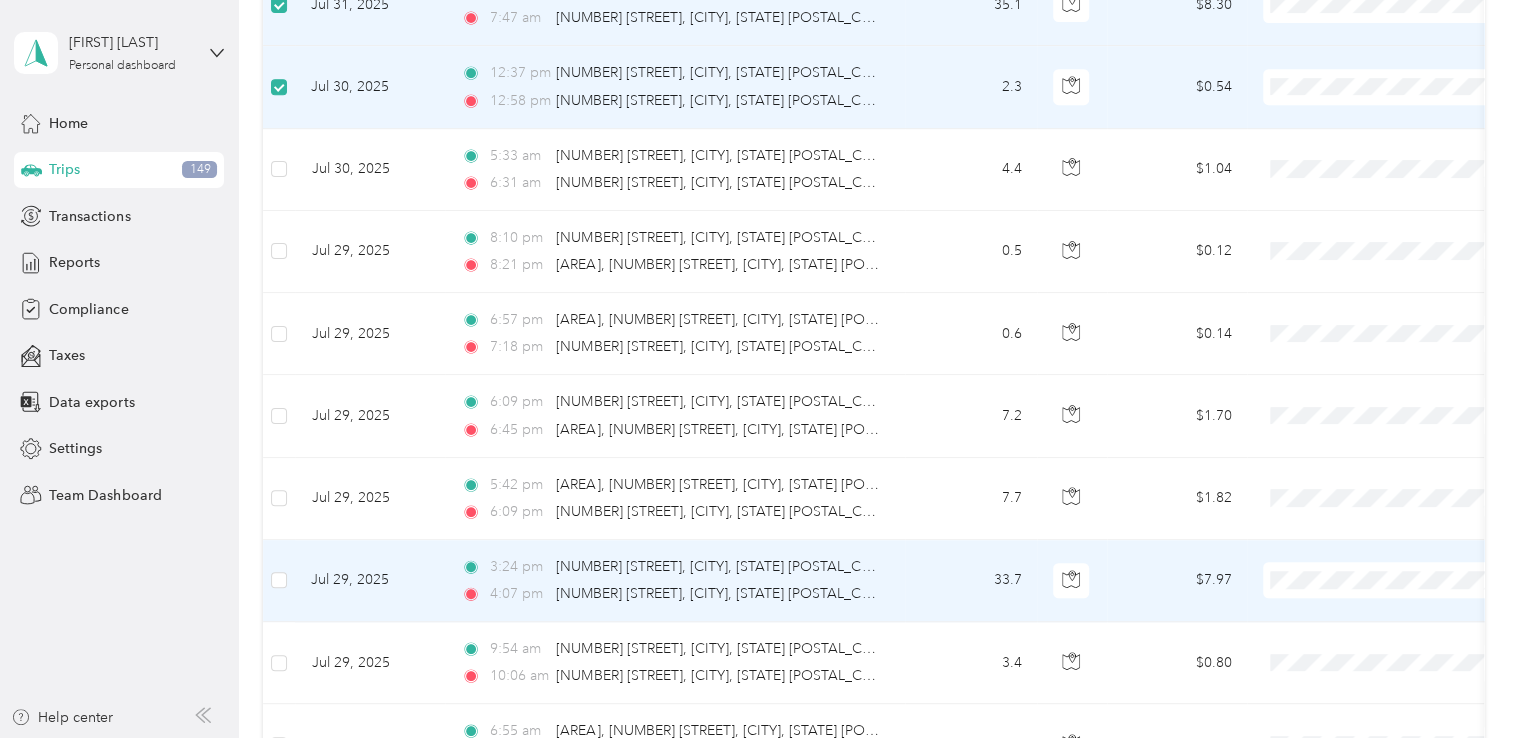 scroll, scrollTop: 800, scrollLeft: 0, axis: vertical 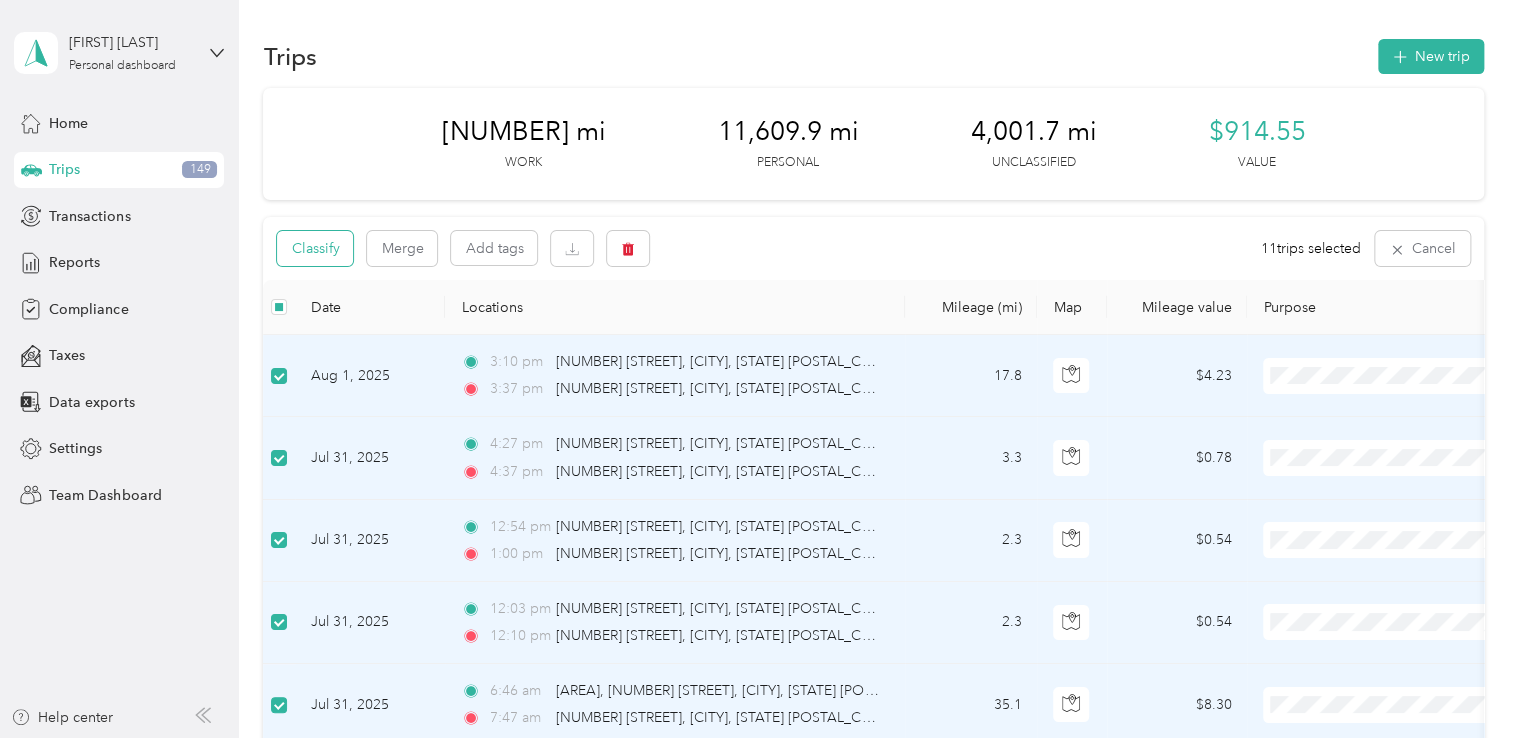 click on "Classify" at bounding box center [315, 248] 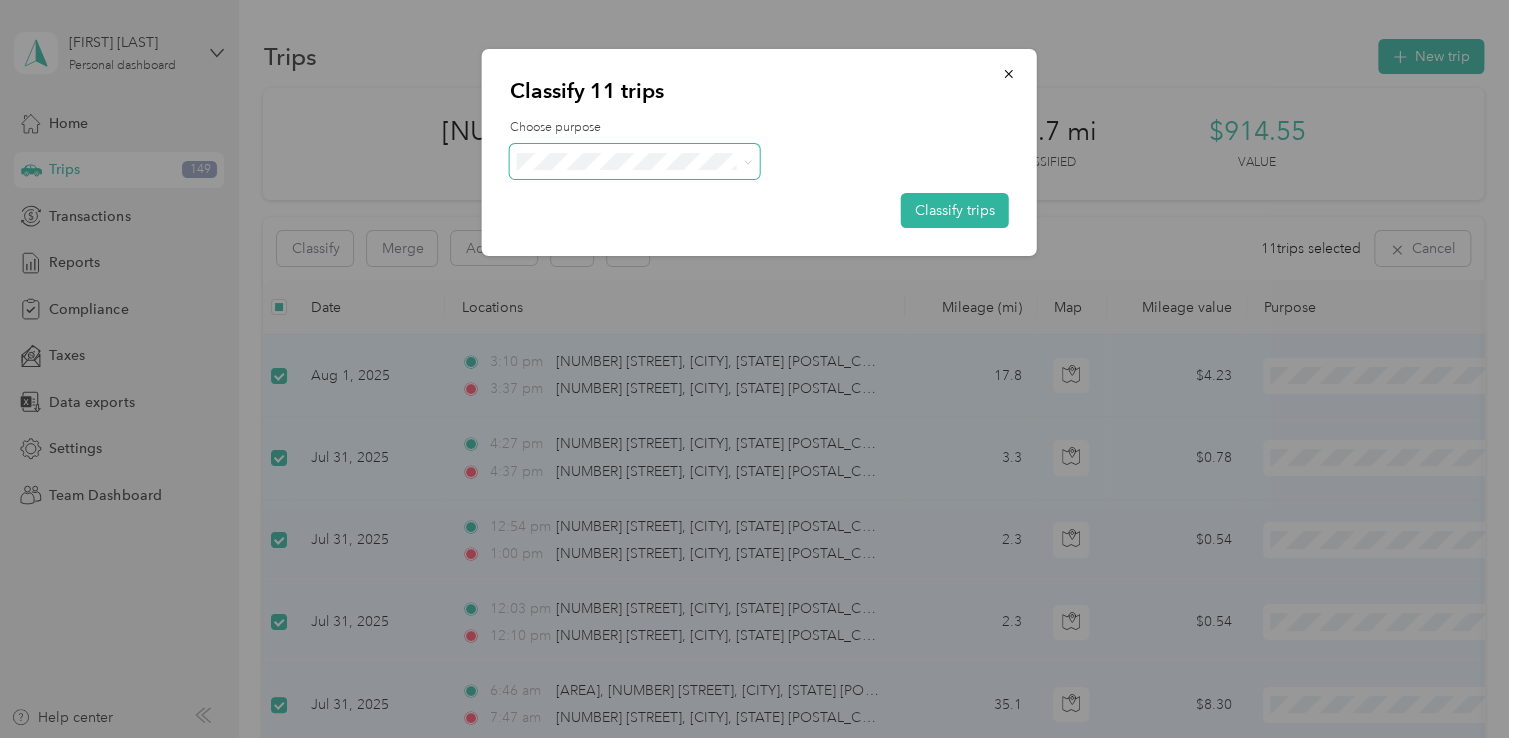 click 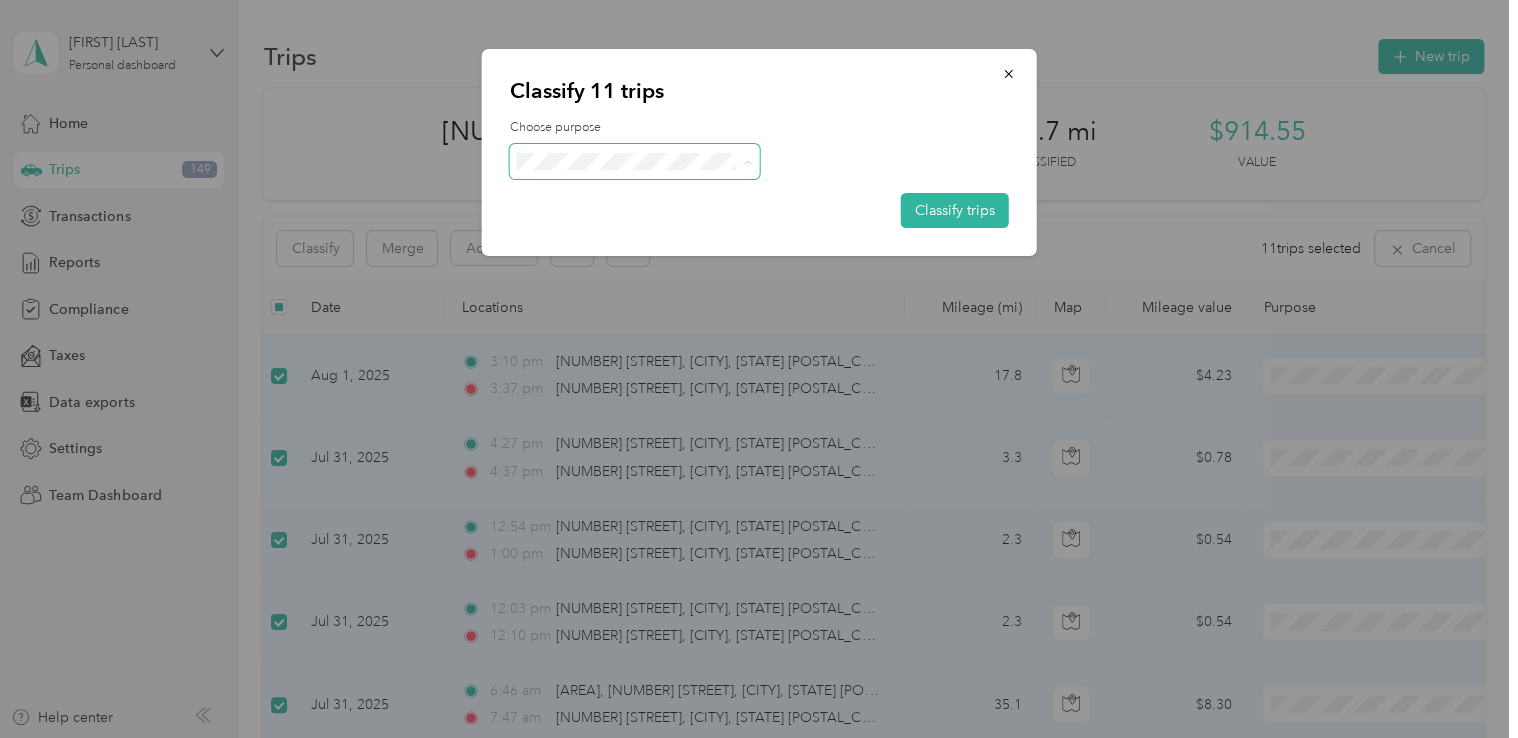 click on "Convergint Technologies" at bounding box center [634, 198] 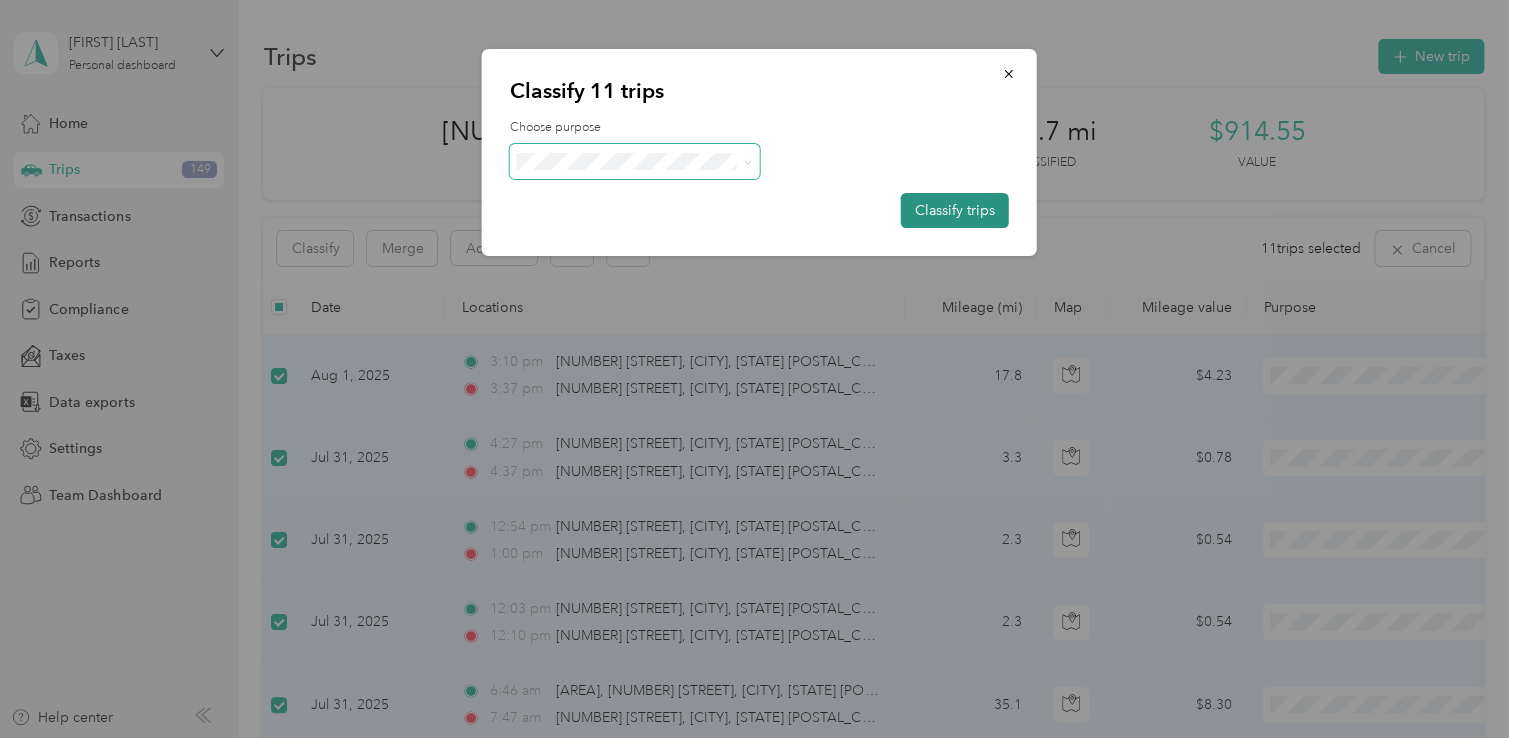 click on "Classify trips" at bounding box center [955, 210] 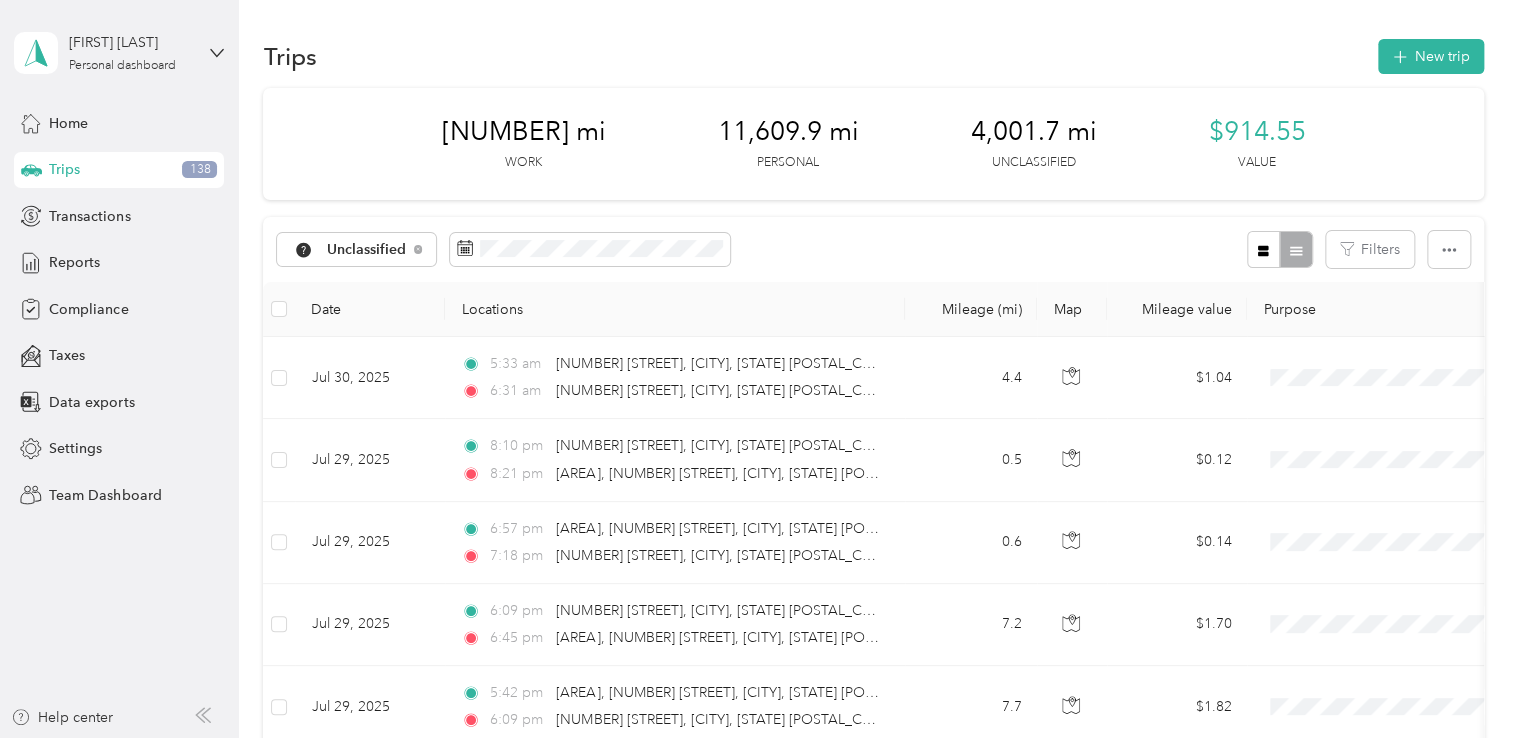 click on "Unclassified Filters" at bounding box center [873, 249] 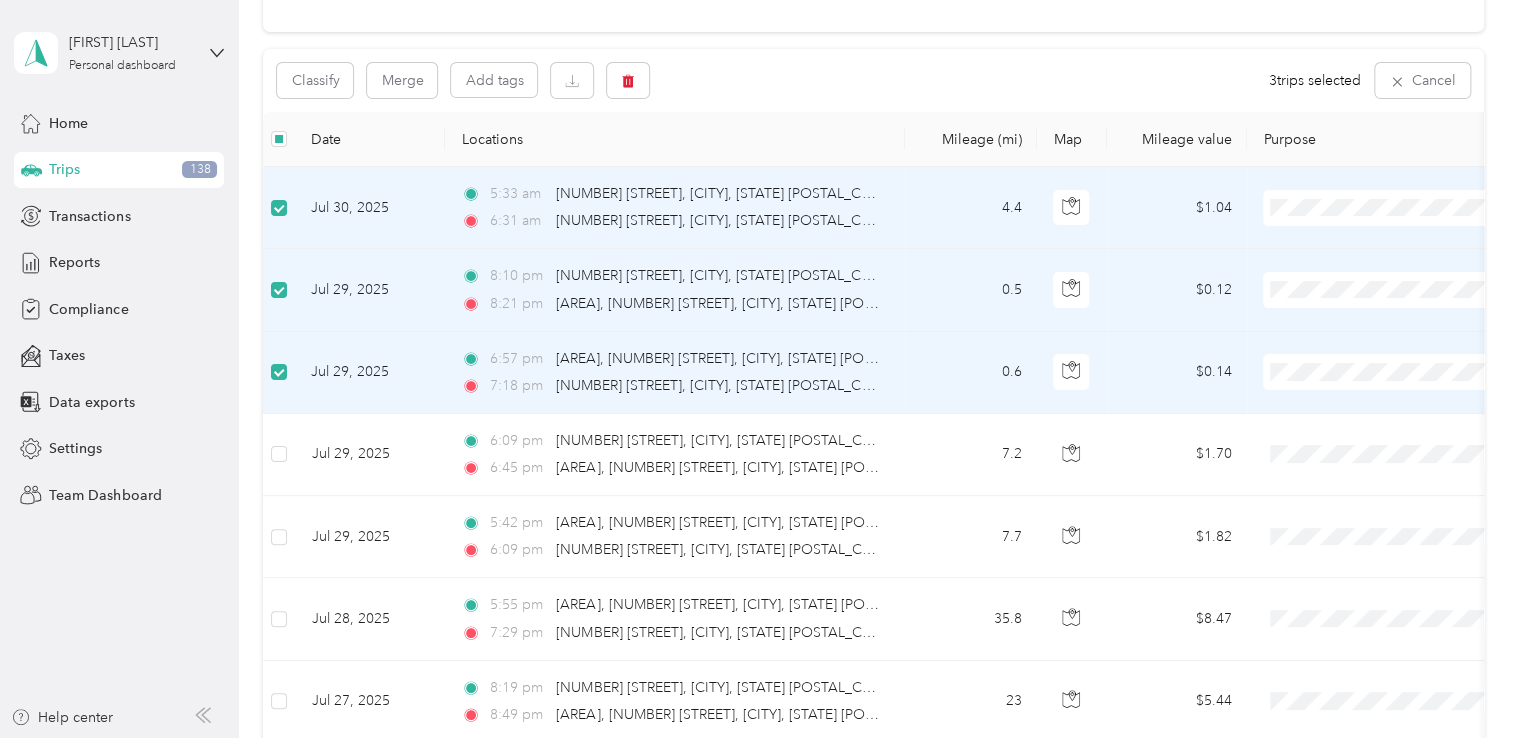 scroll, scrollTop: 200, scrollLeft: 0, axis: vertical 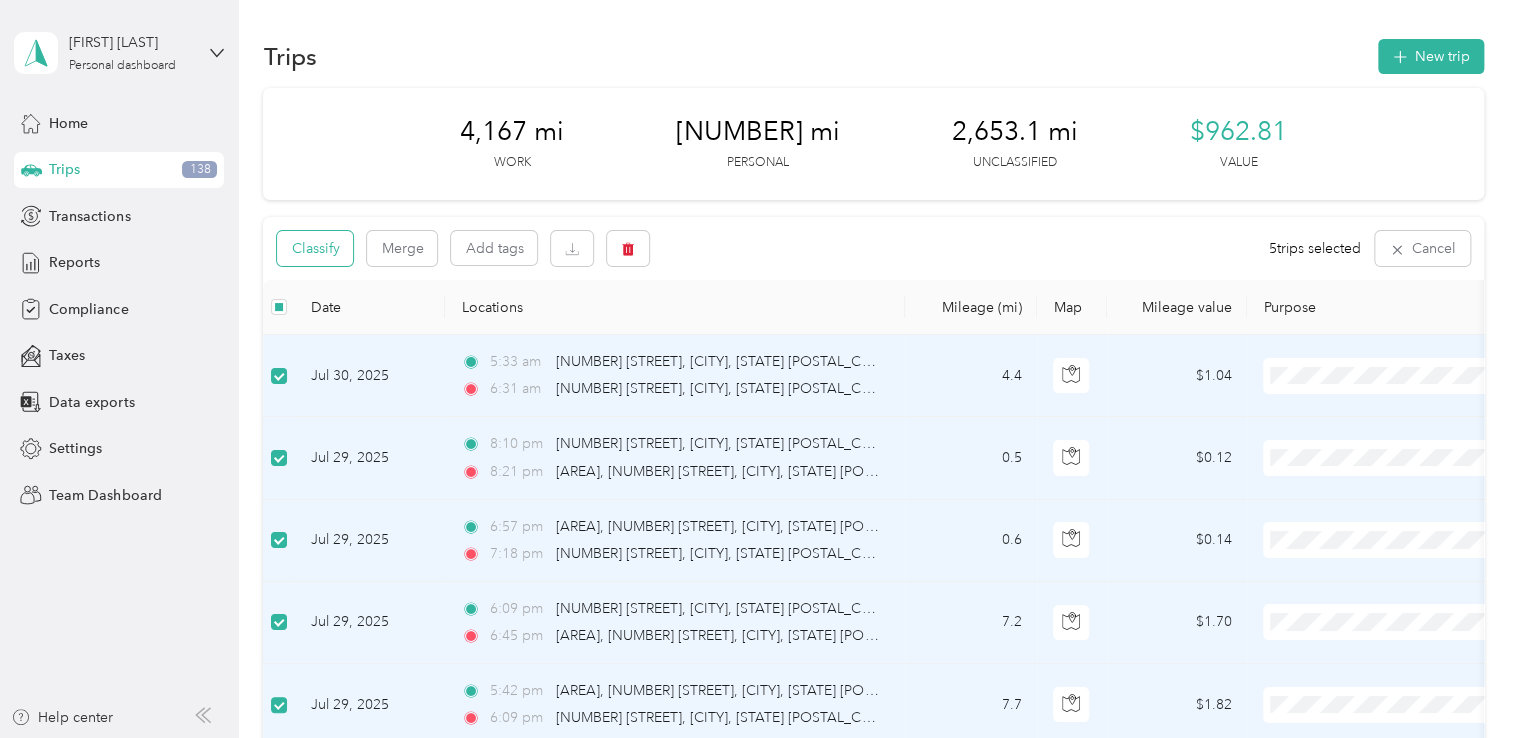 click on "Classify" at bounding box center (315, 248) 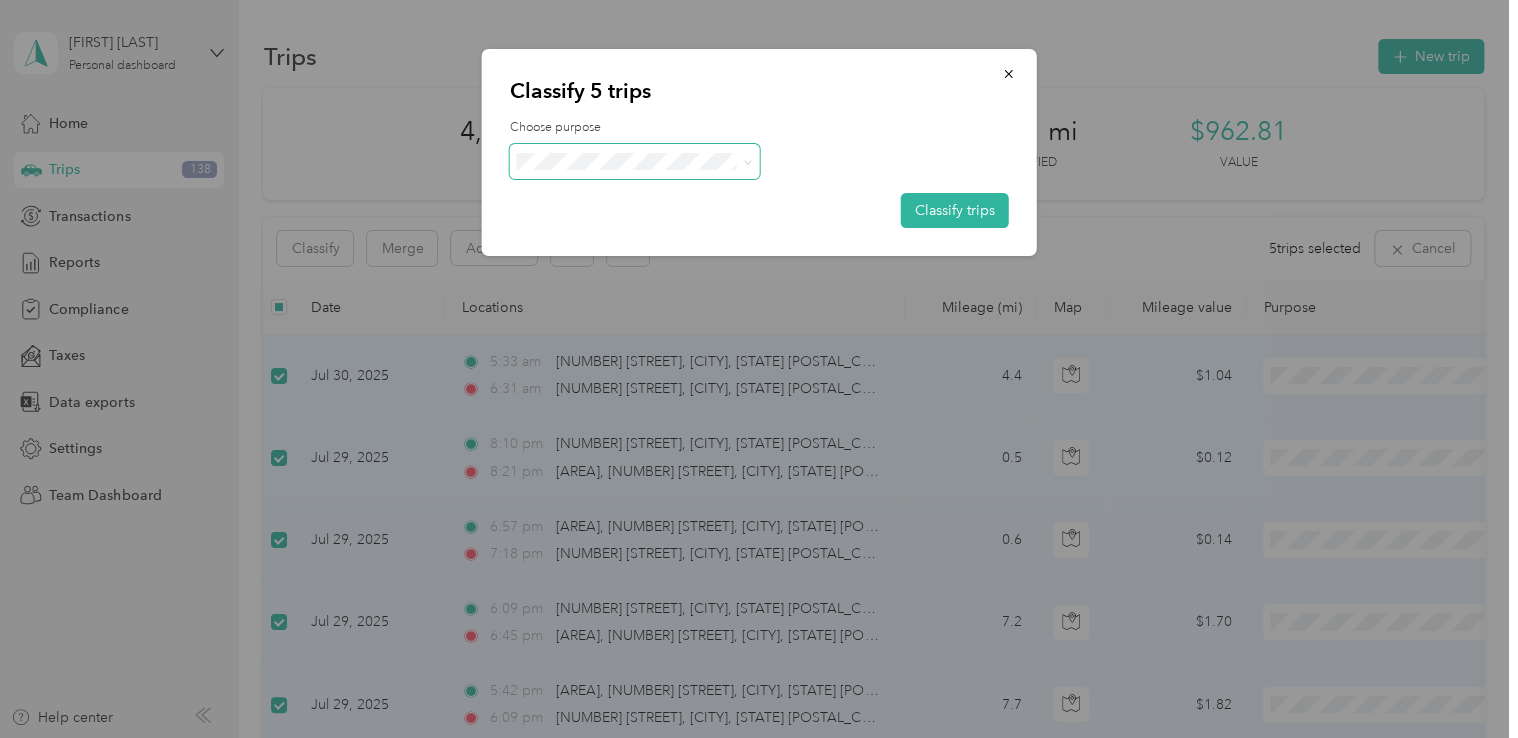 click at bounding box center [744, 161] 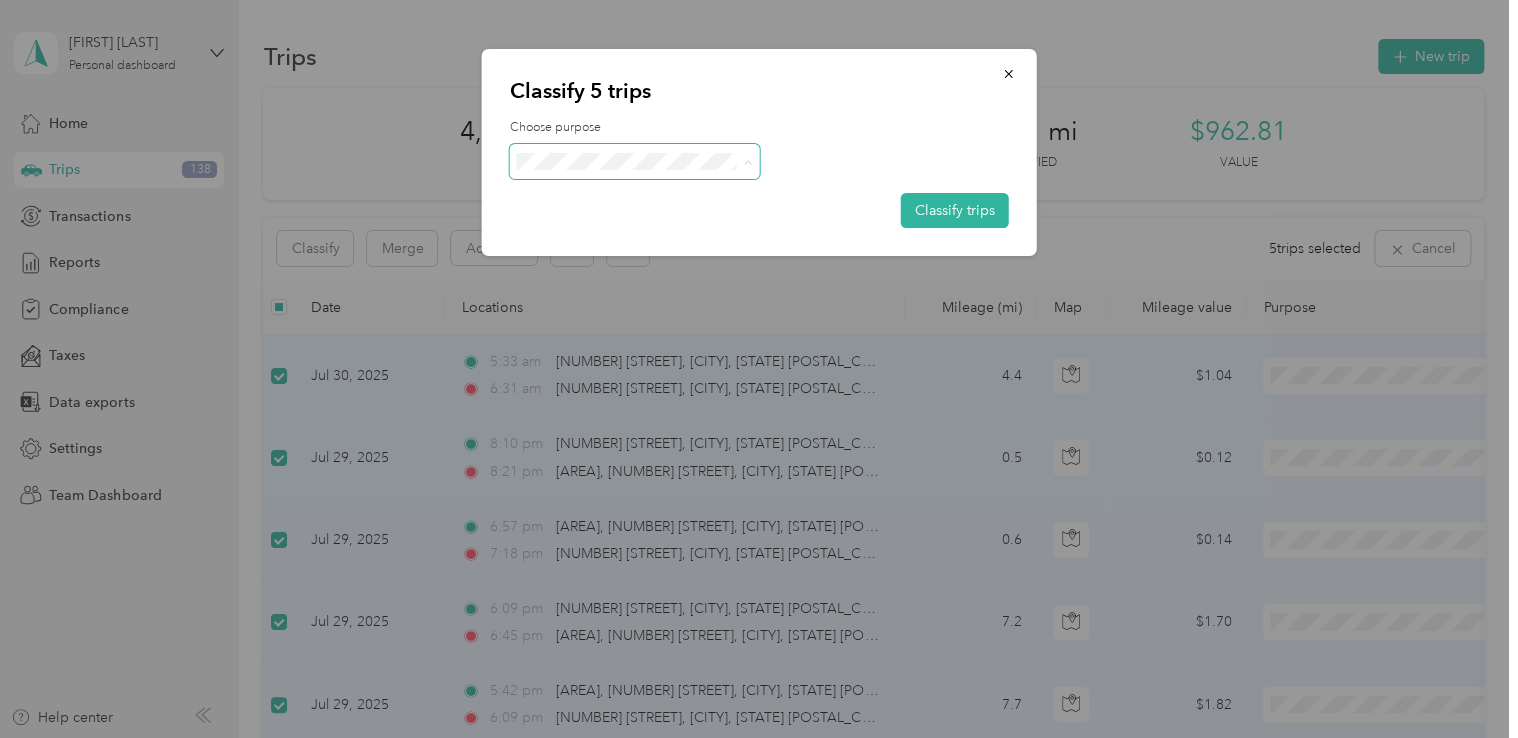click on "Personal" at bounding box center (653, 233) 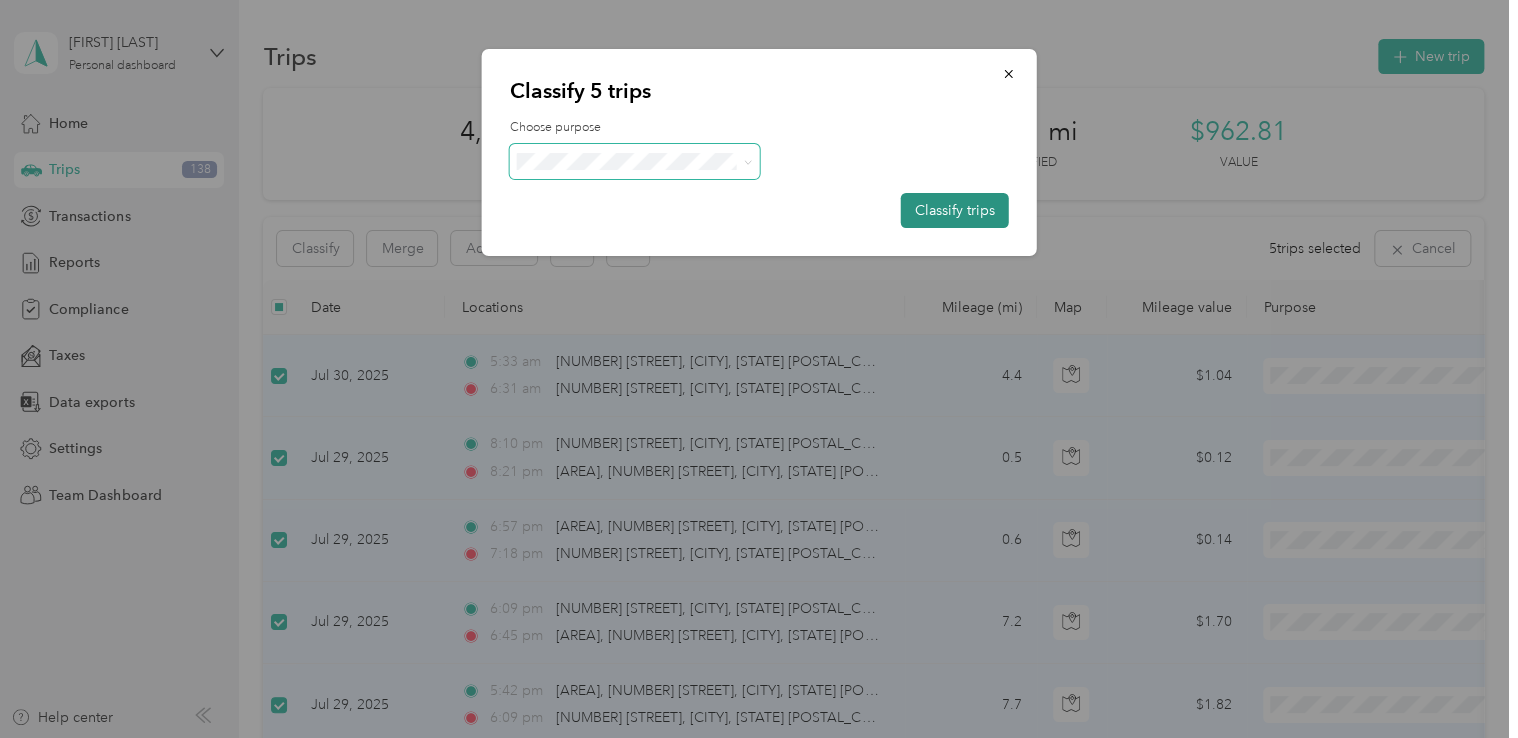 click on "Classify trips" at bounding box center [955, 210] 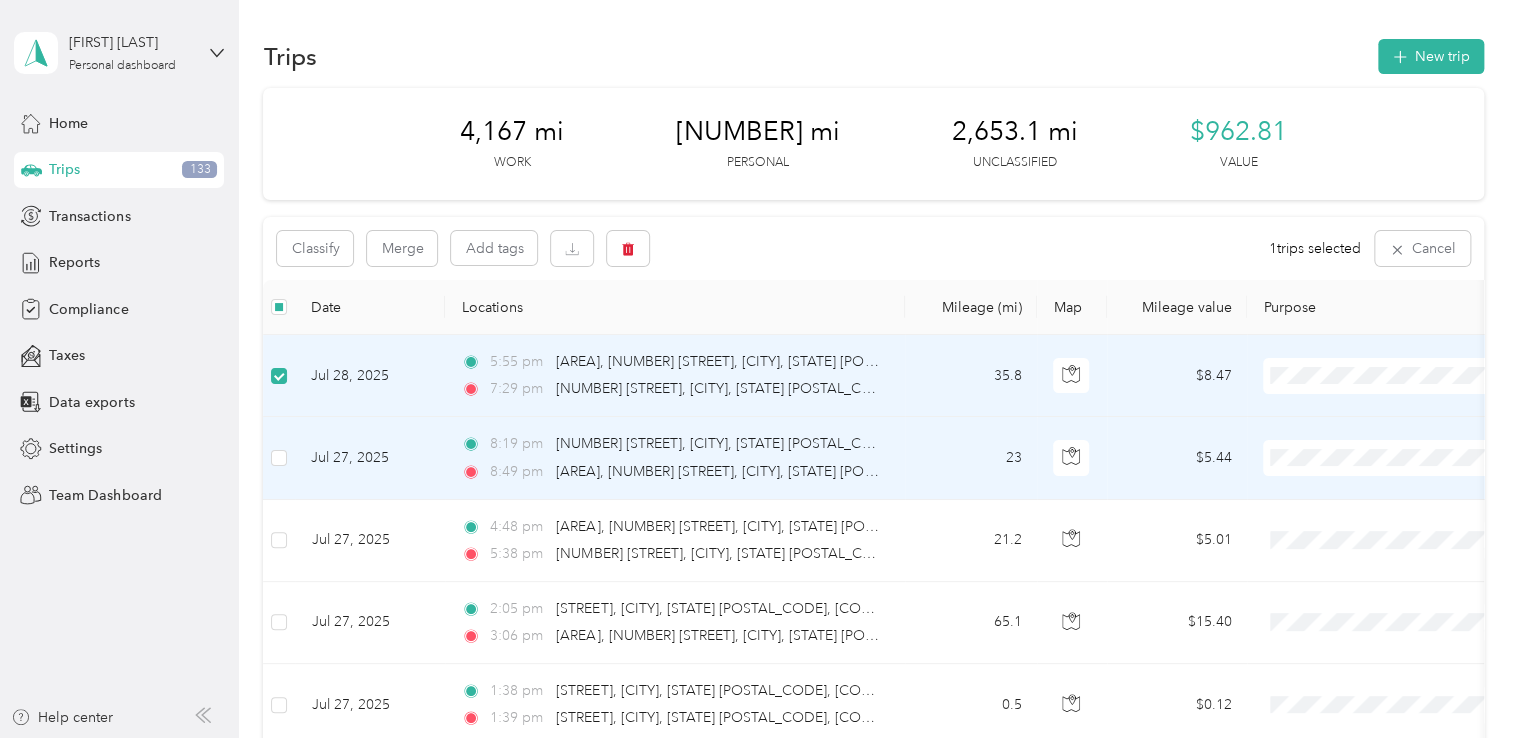 click at bounding box center [279, 458] 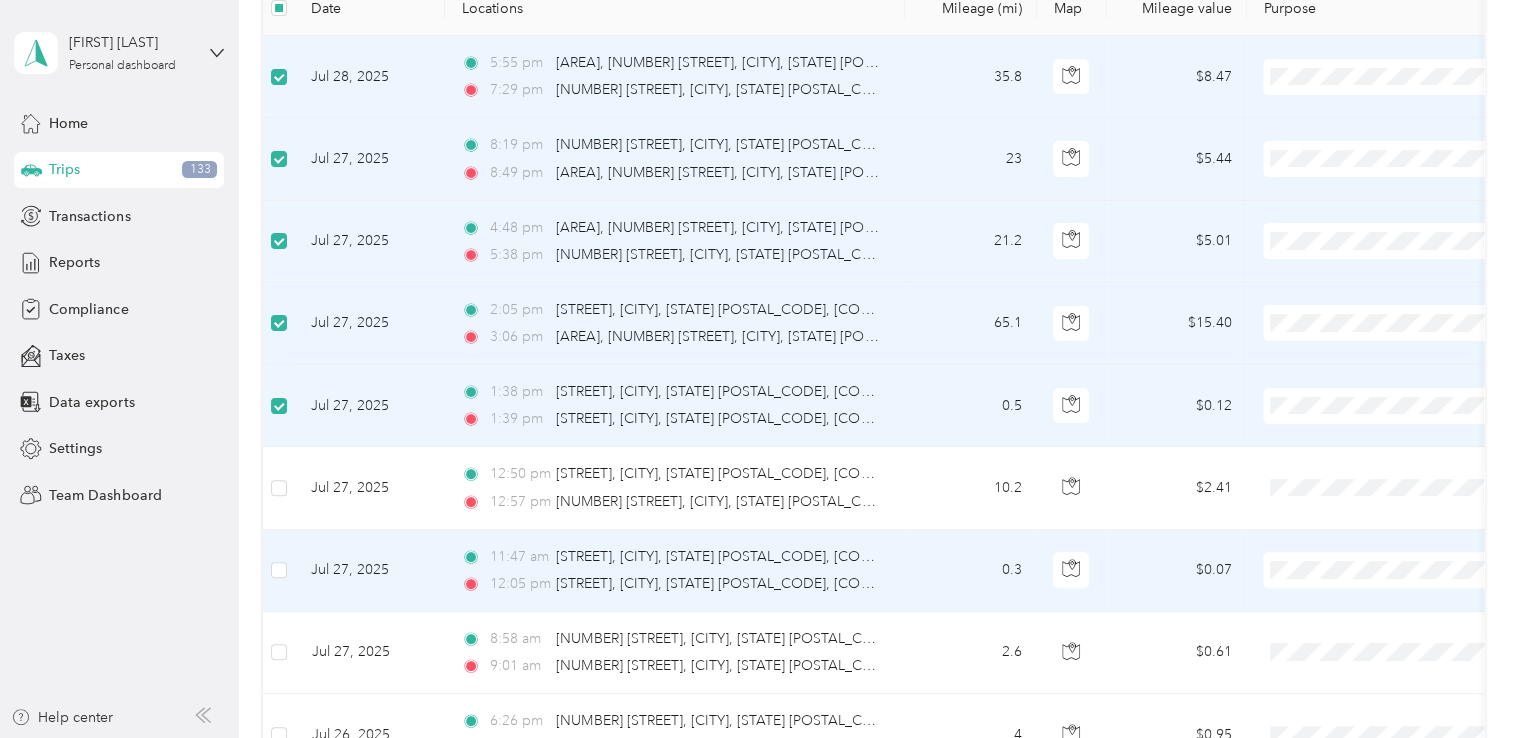 scroll, scrollTop: 300, scrollLeft: 0, axis: vertical 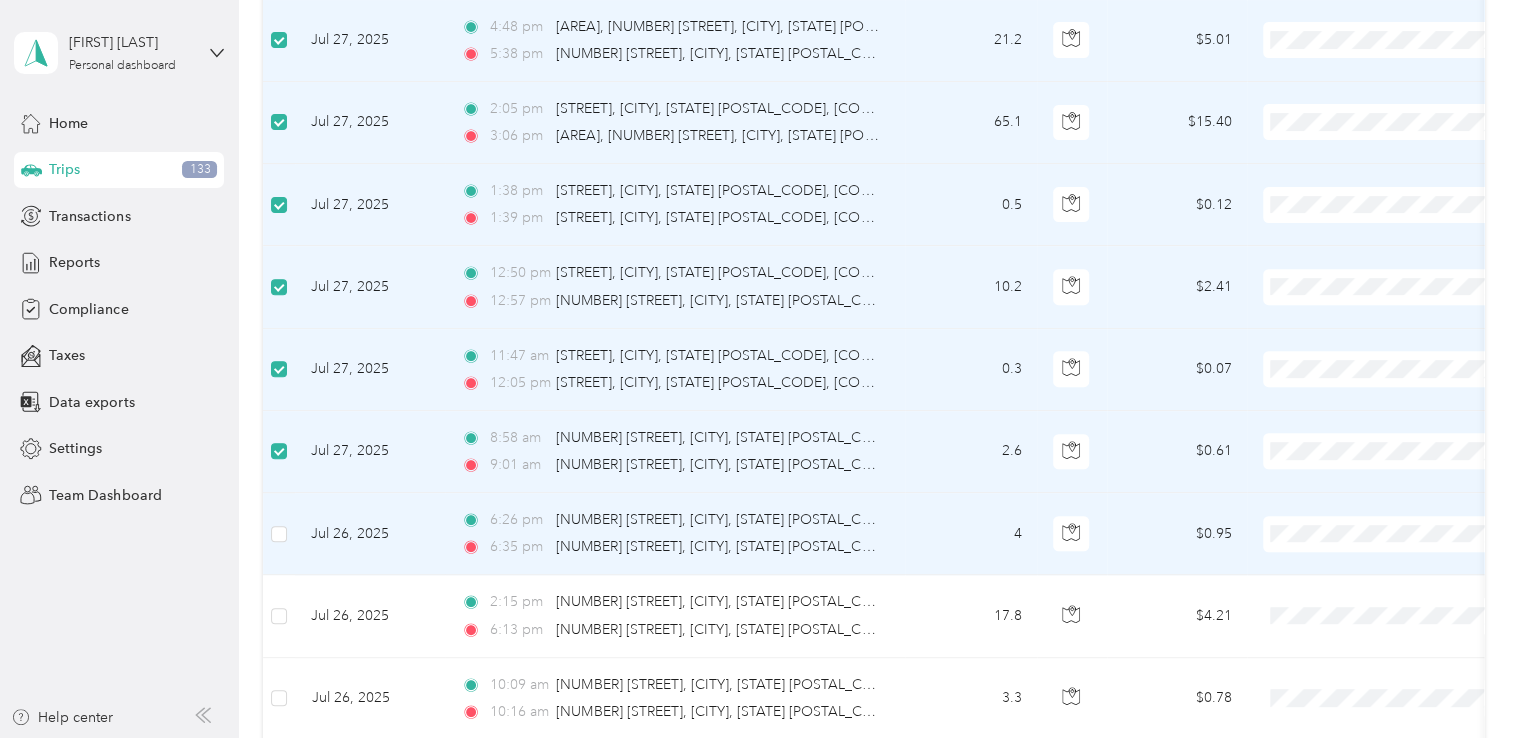 click at bounding box center [279, 534] 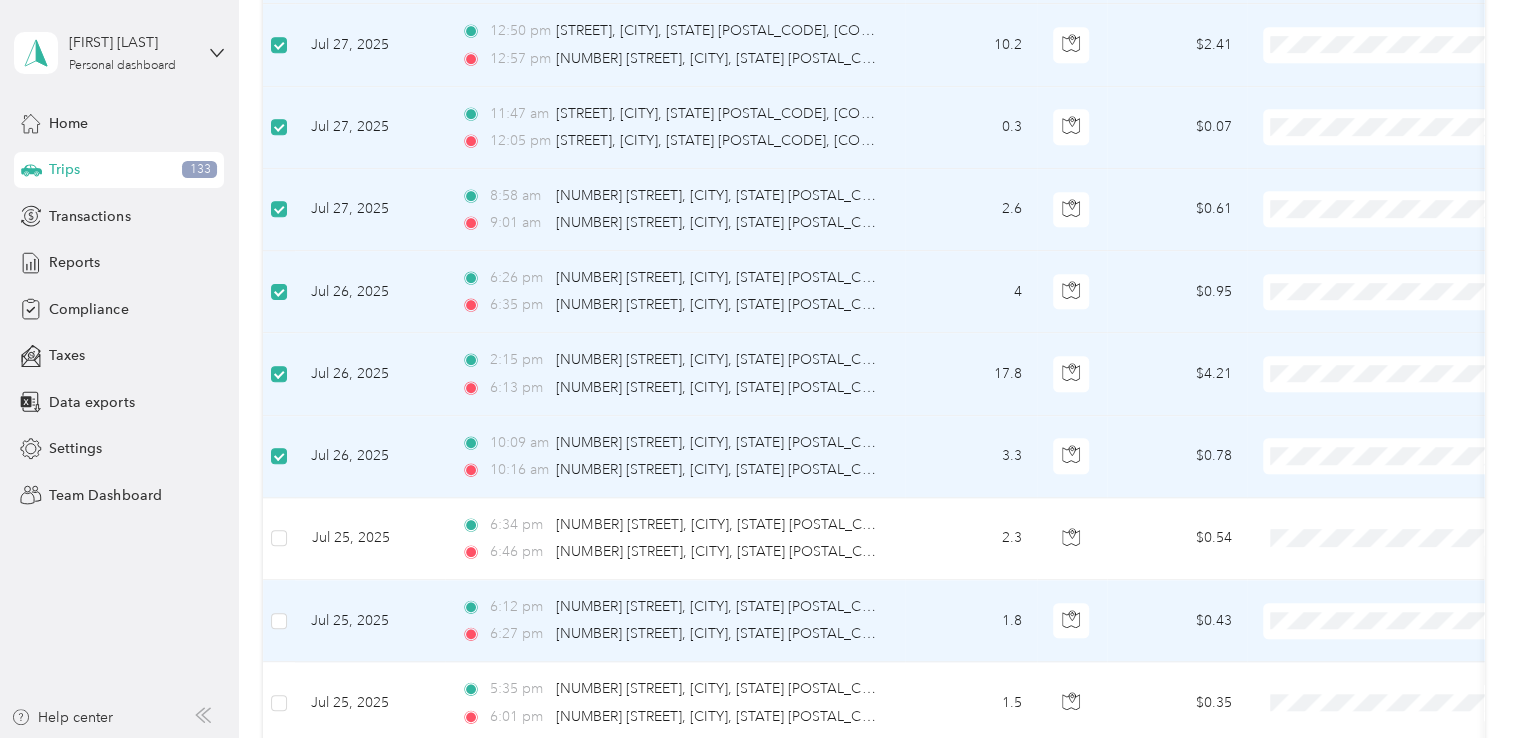 scroll, scrollTop: 800, scrollLeft: 0, axis: vertical 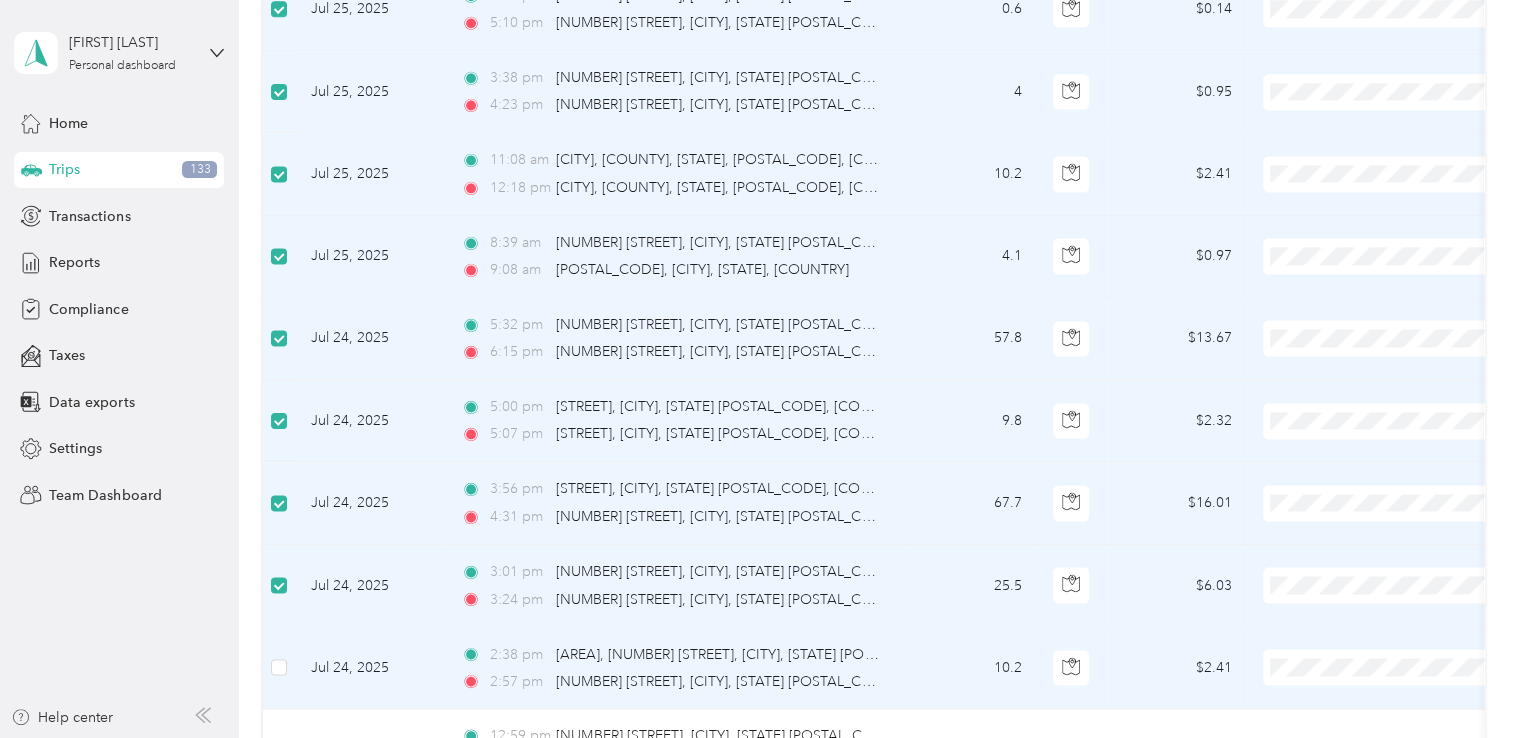 click at bounding box center (279, 668) 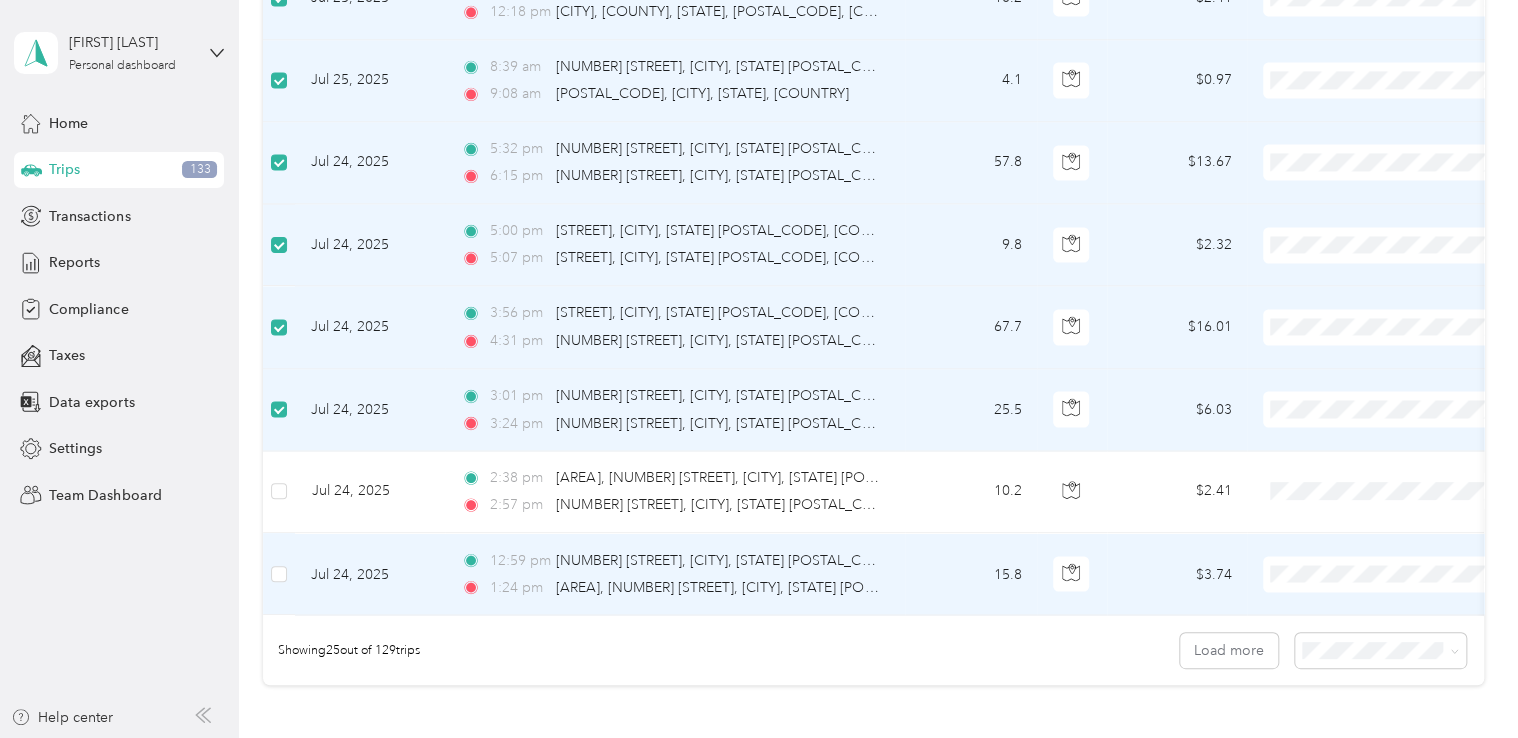 scroll, scrollTop: 1800, scrollLeft: 0, axis: vertical 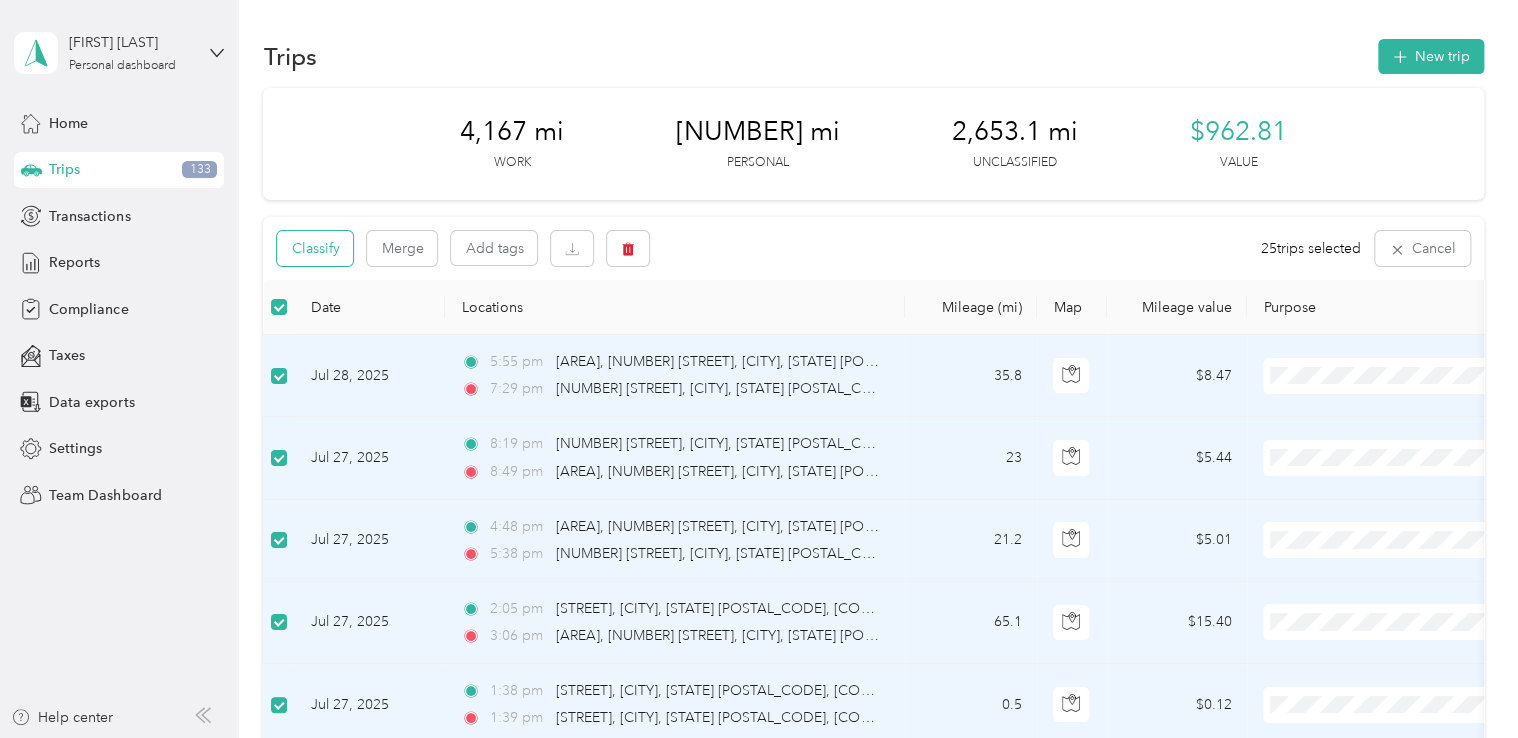 click on "Classify" at bounding box center [315, 248] 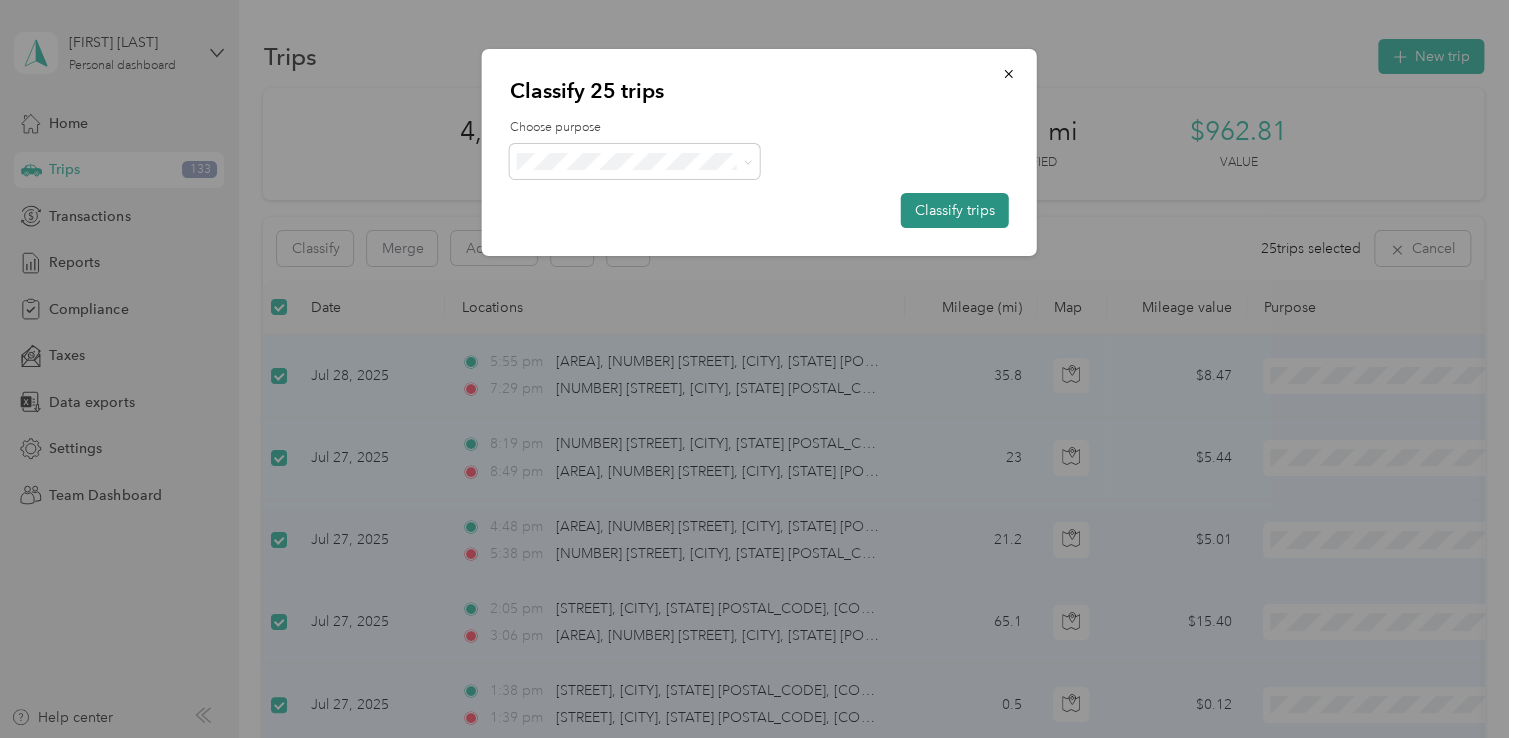 click on "Classify trips" at bounding box center (955, 210) 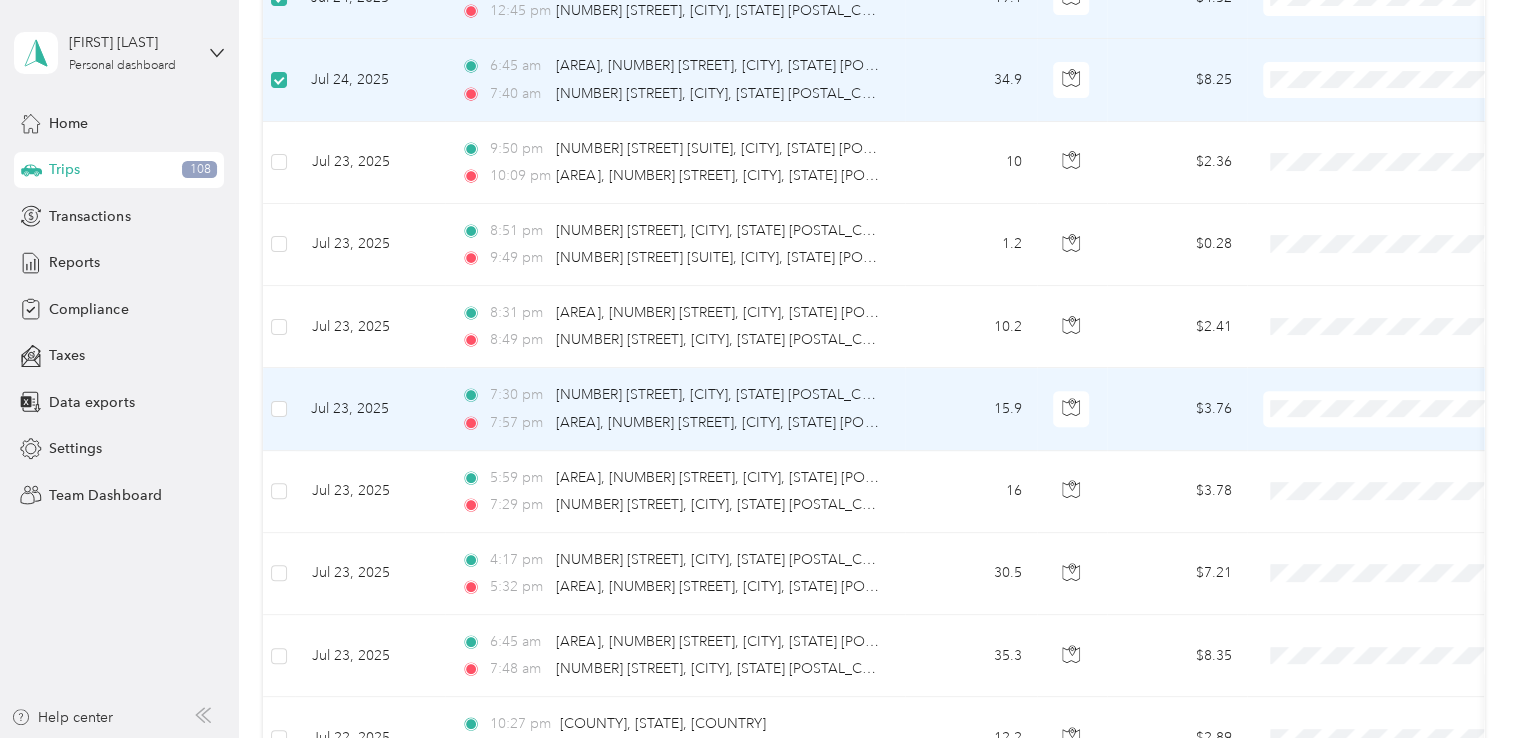 scroll, scrollTop: 400, scrollLeft: 0, axis: vertical 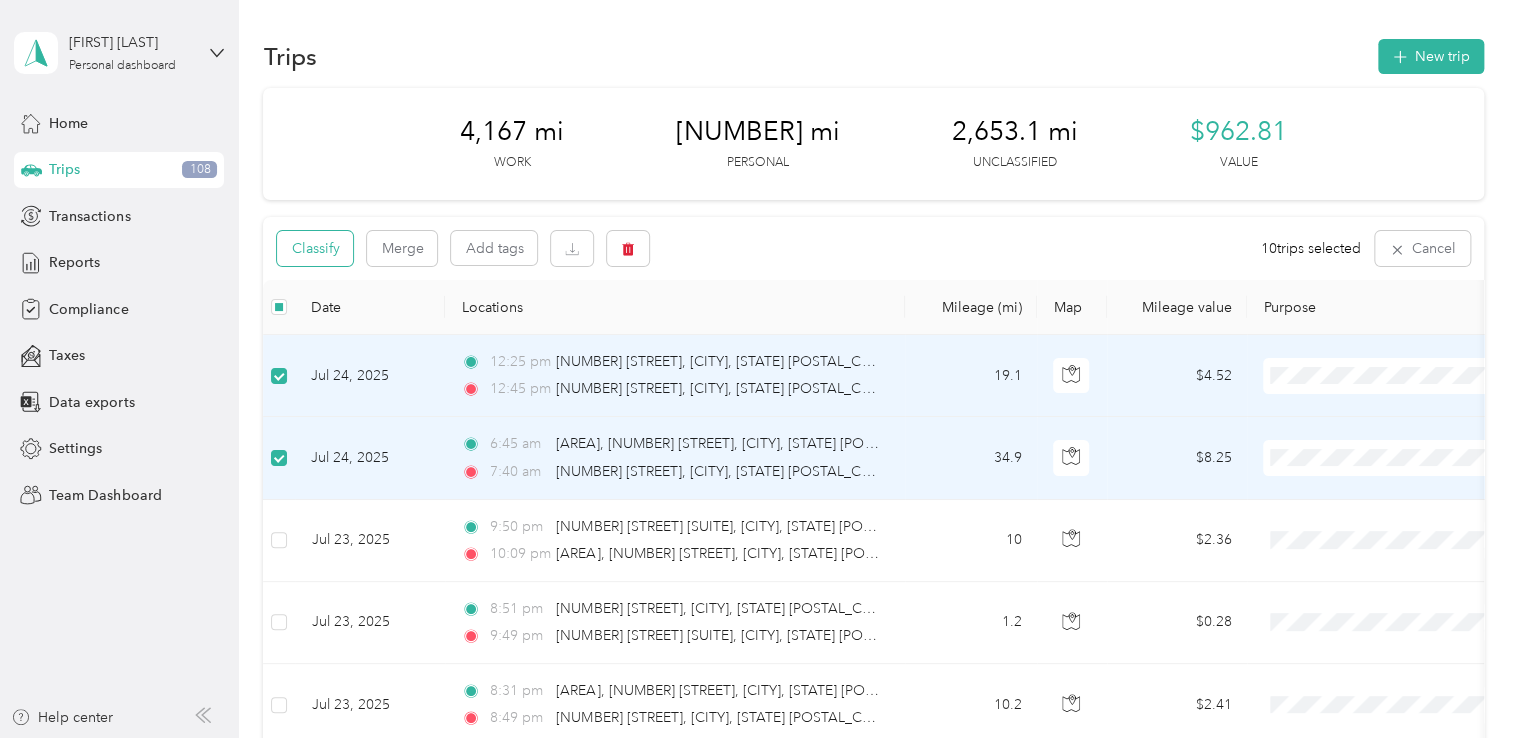 click on "Classify" at bounding box center [315, 248] 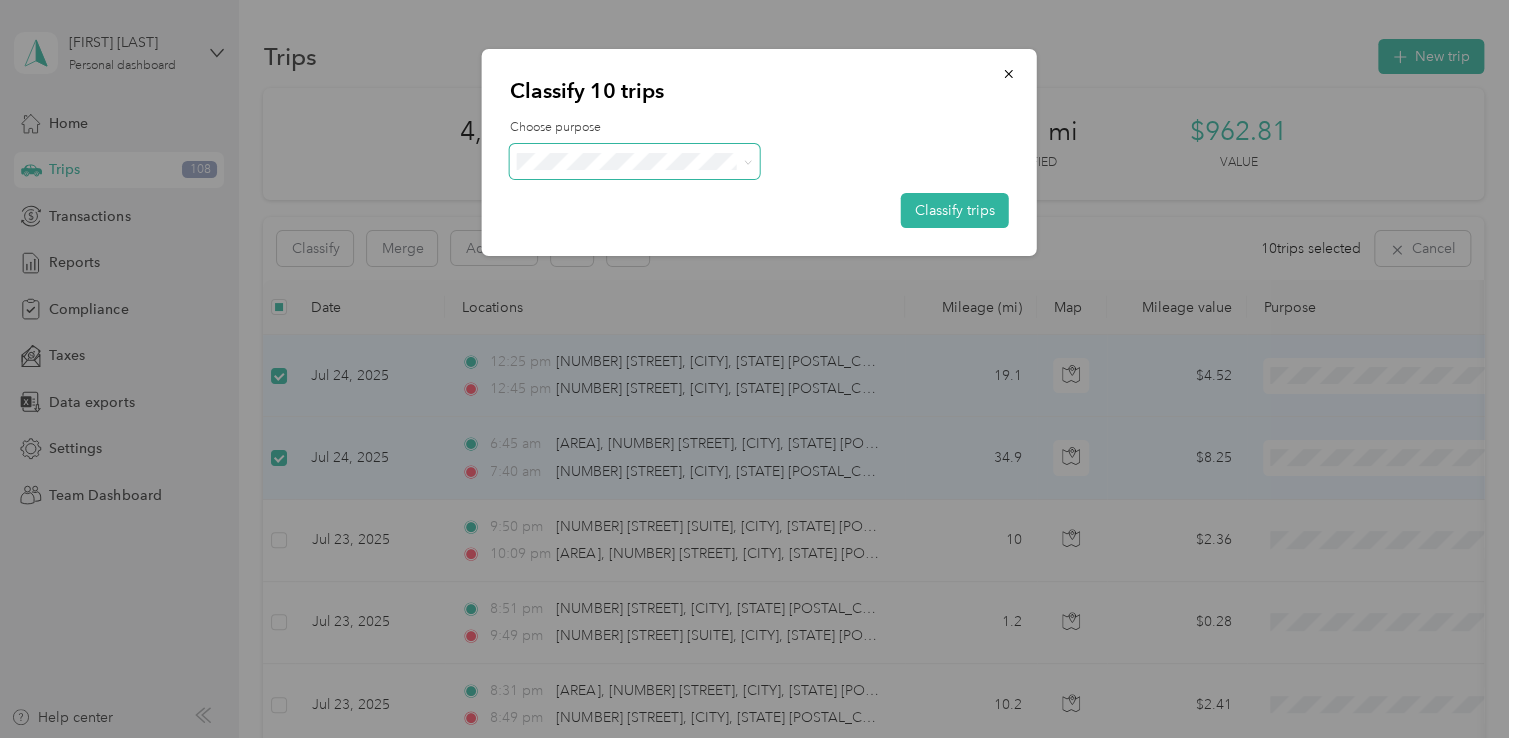 click at bounding box center [744, 161] 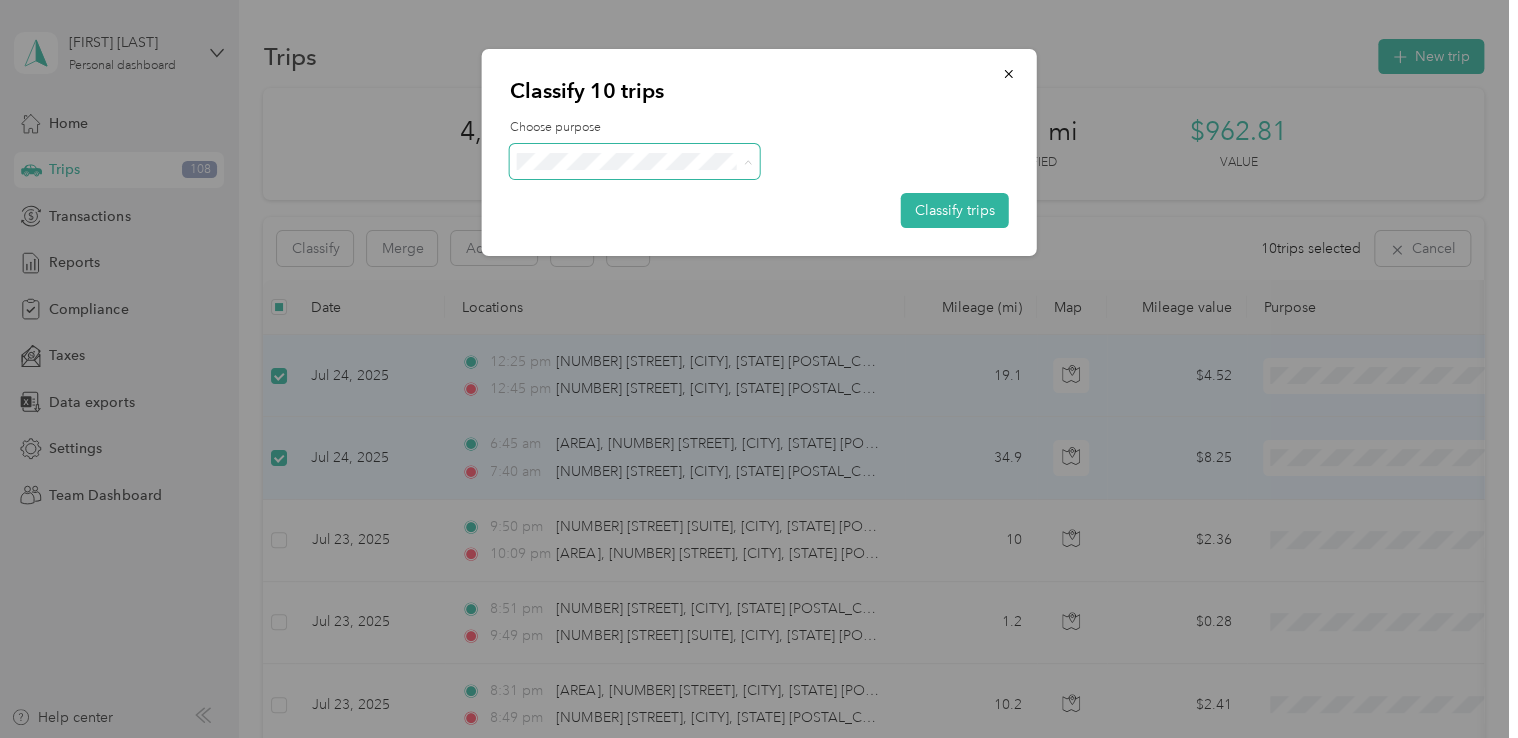 click on "Convergint Technologies" at bounding box center [634, 198] 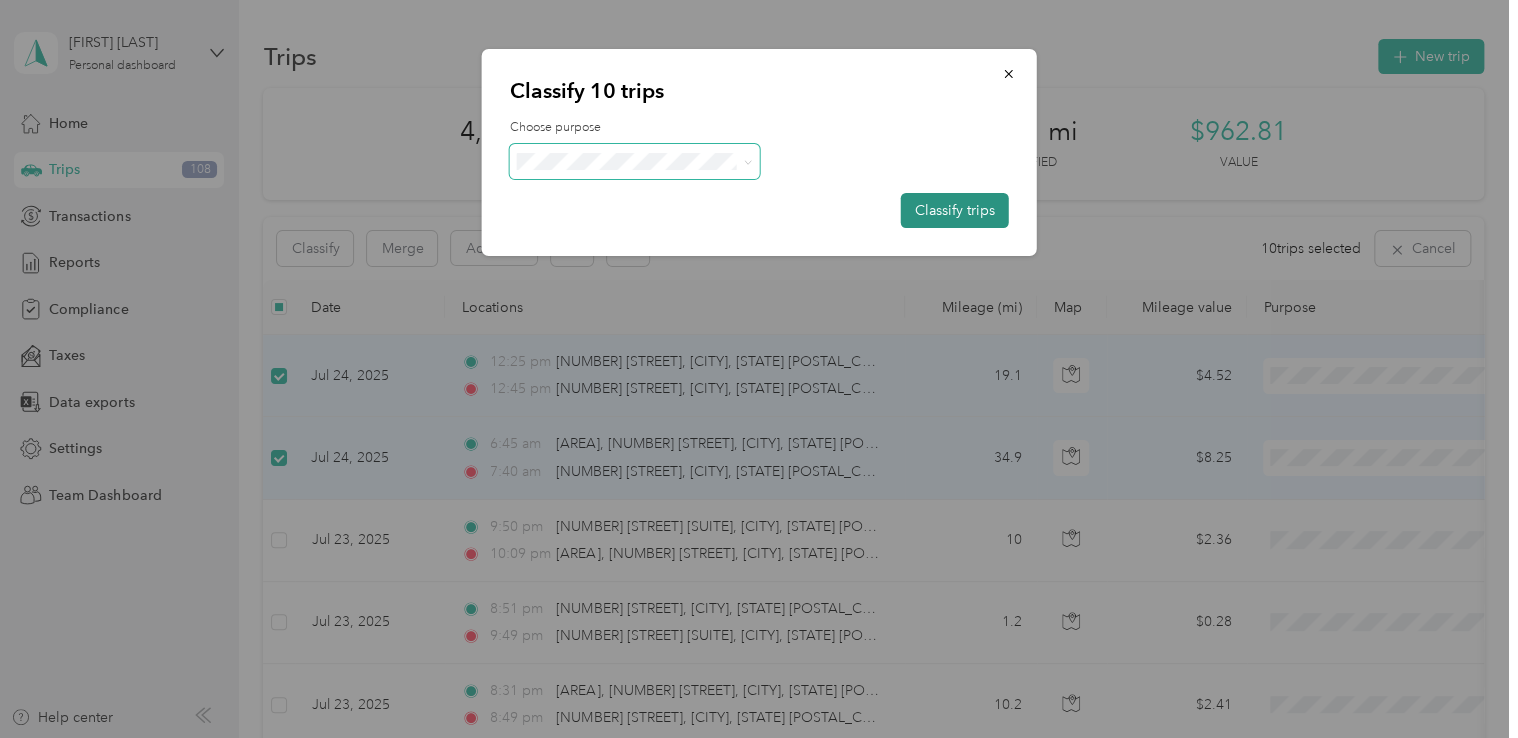 click on "Classify trips" at bounding box center (955, 210) 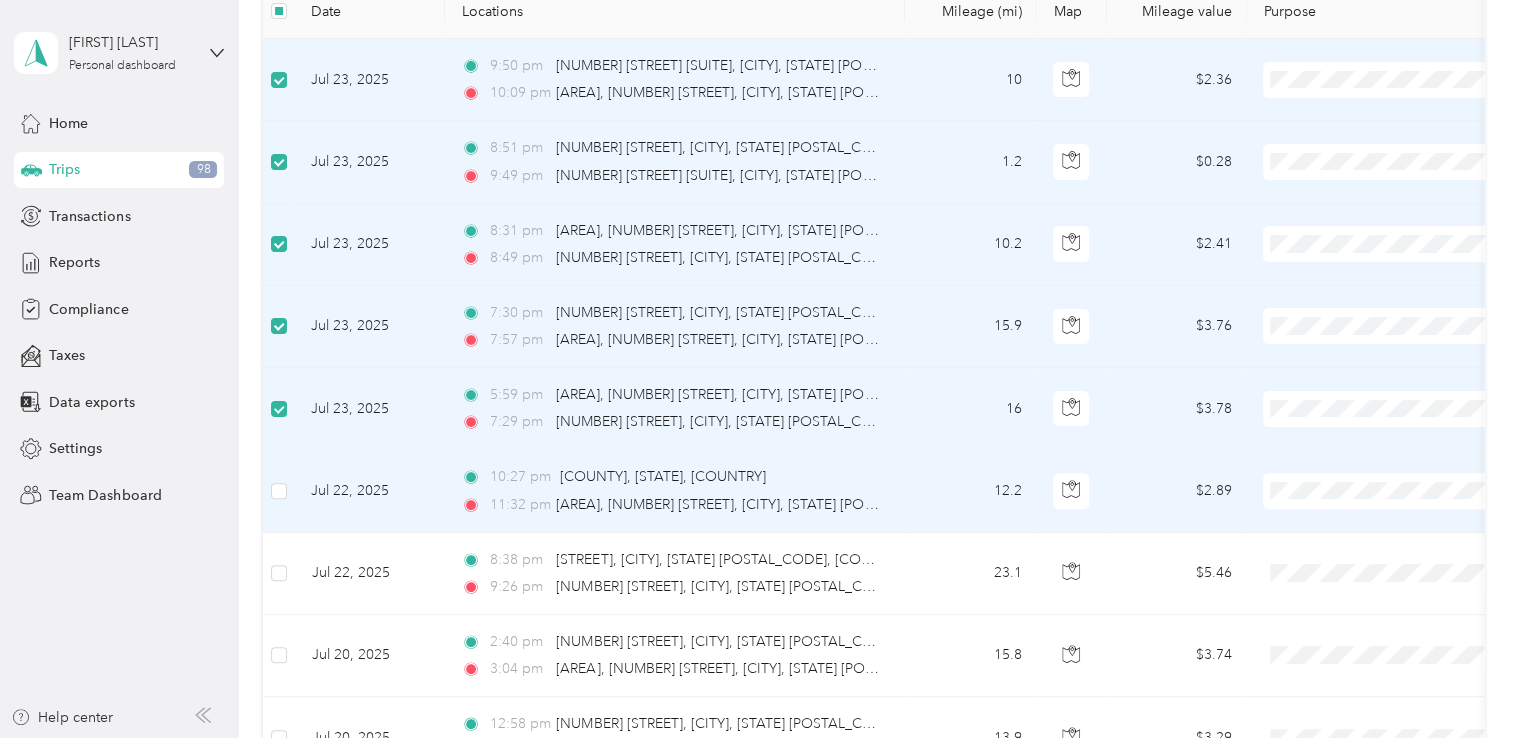 scroll, scrollTop: 300, scrollLeft: 0, axis: vertical 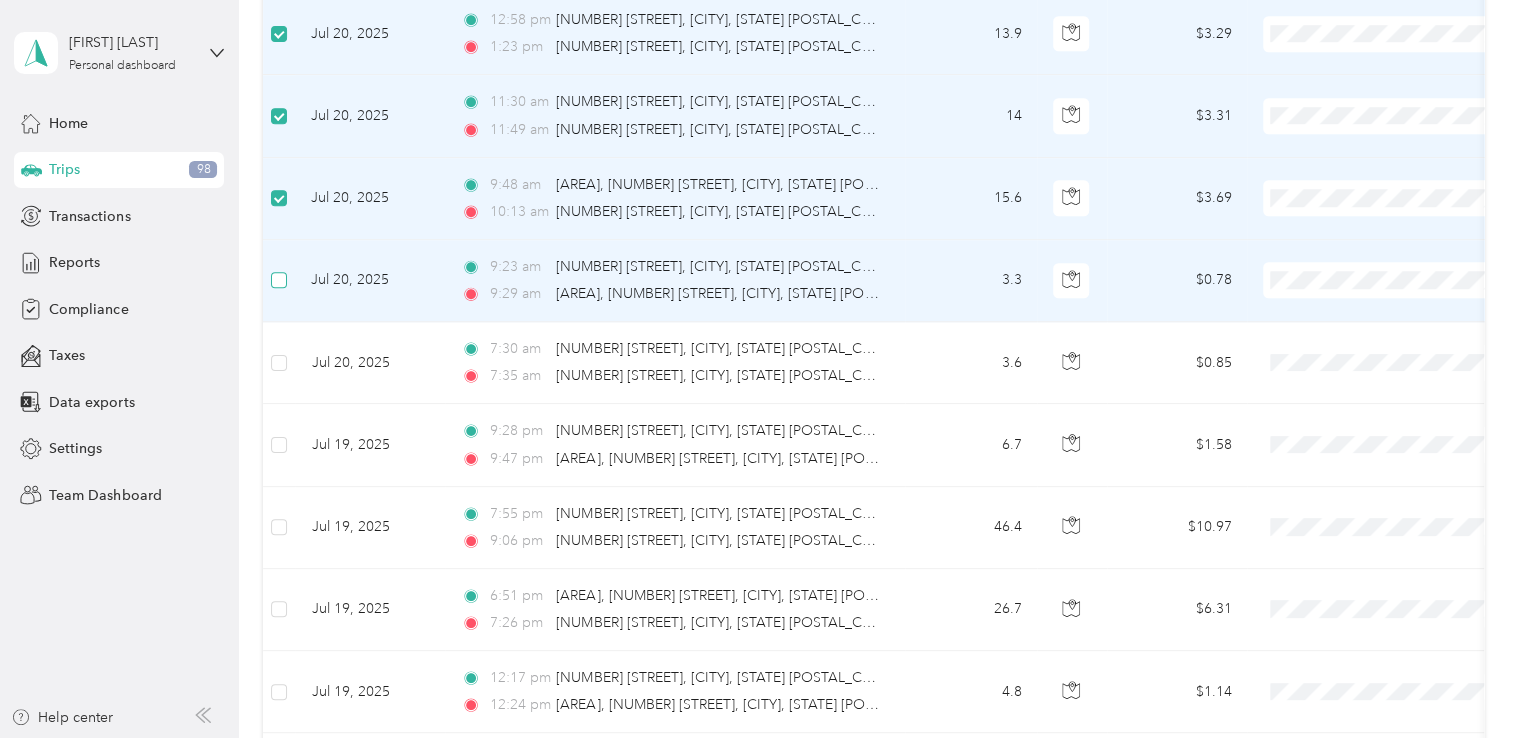 click at bounding box center (279, 280) 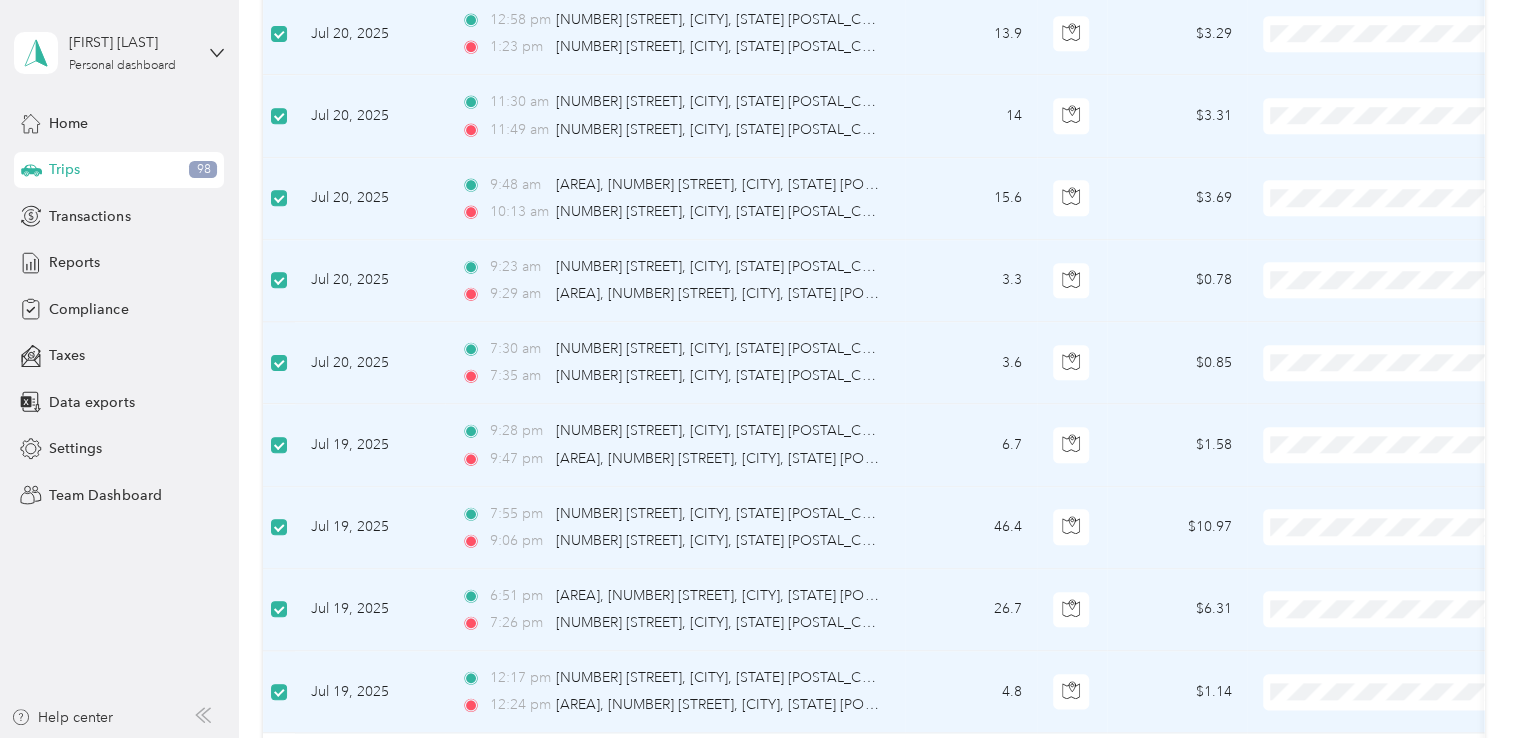 scroll, scrollTop: 1200, scrollLeft: 0, axis: vertical 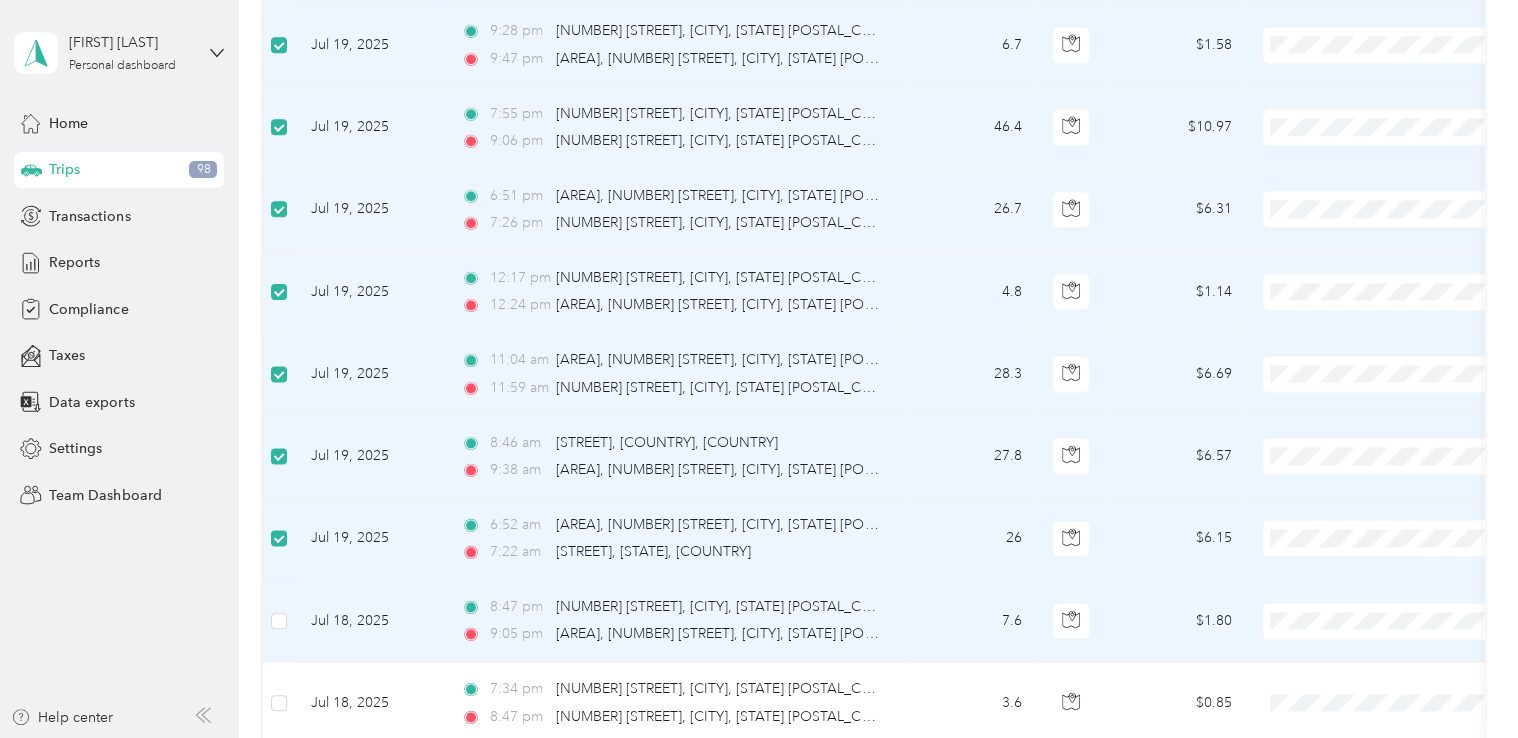 click at bounding box center [279, 621] 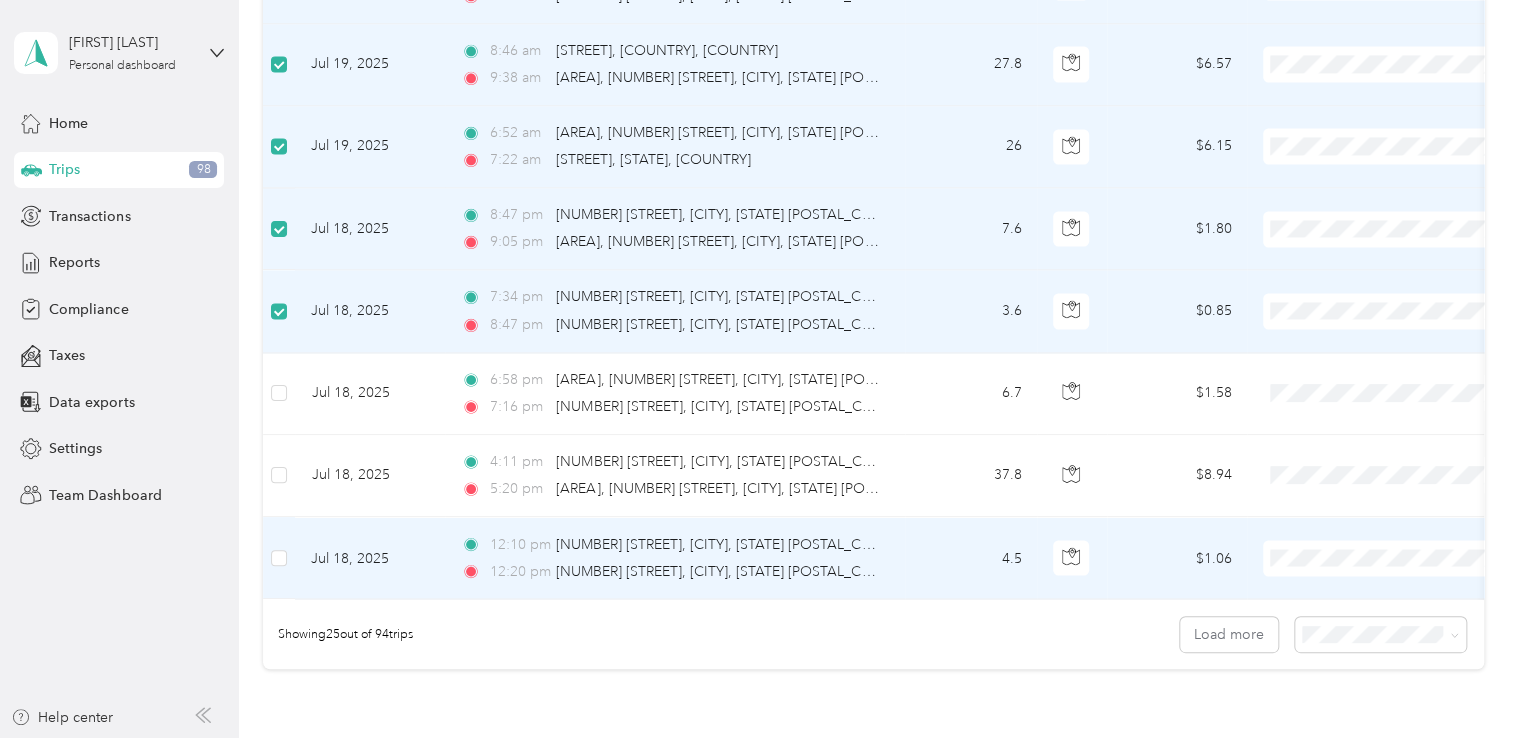 scroll, scrollTop: 1900, scrollLeft: 0, axis: vertical 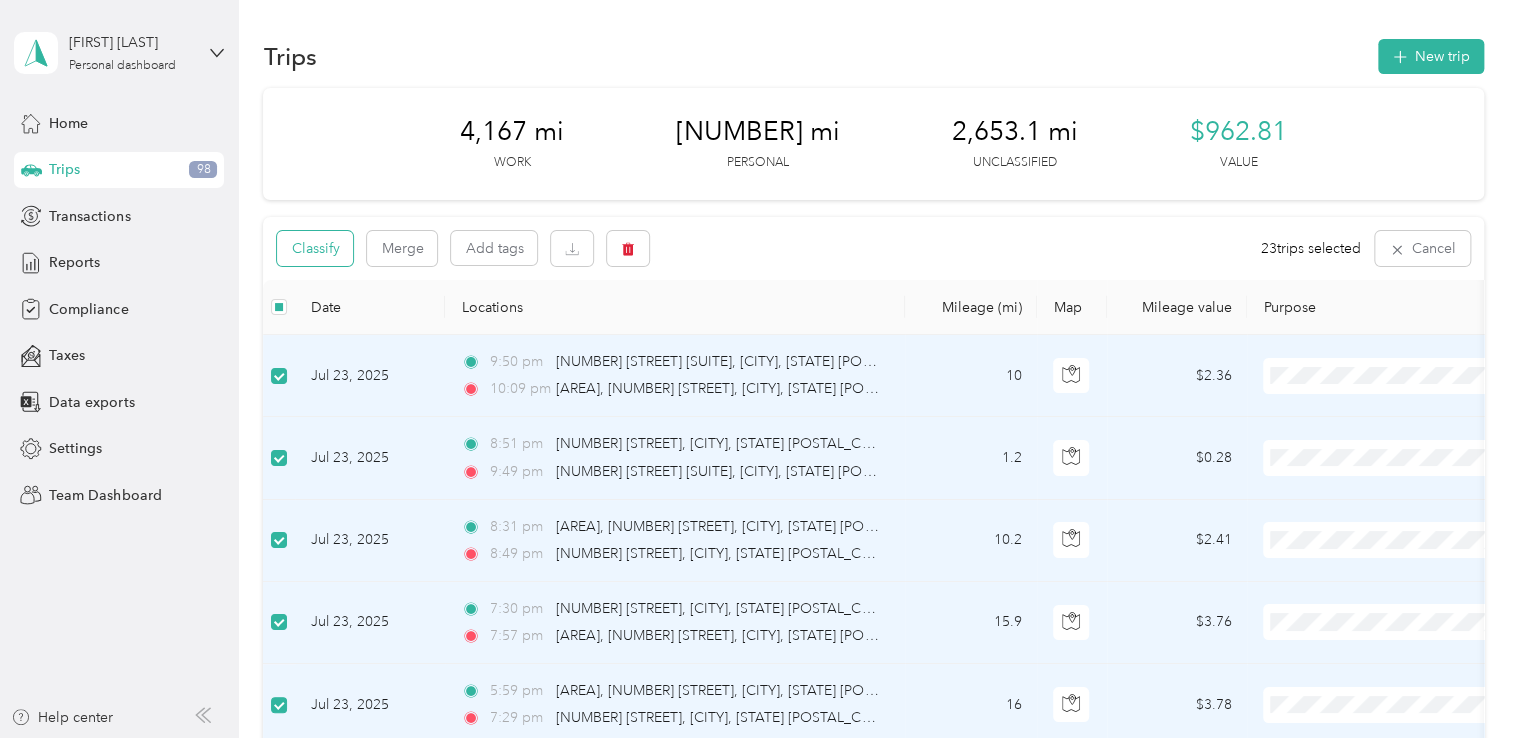 click on "Classify" at bounding box center (315, 248) 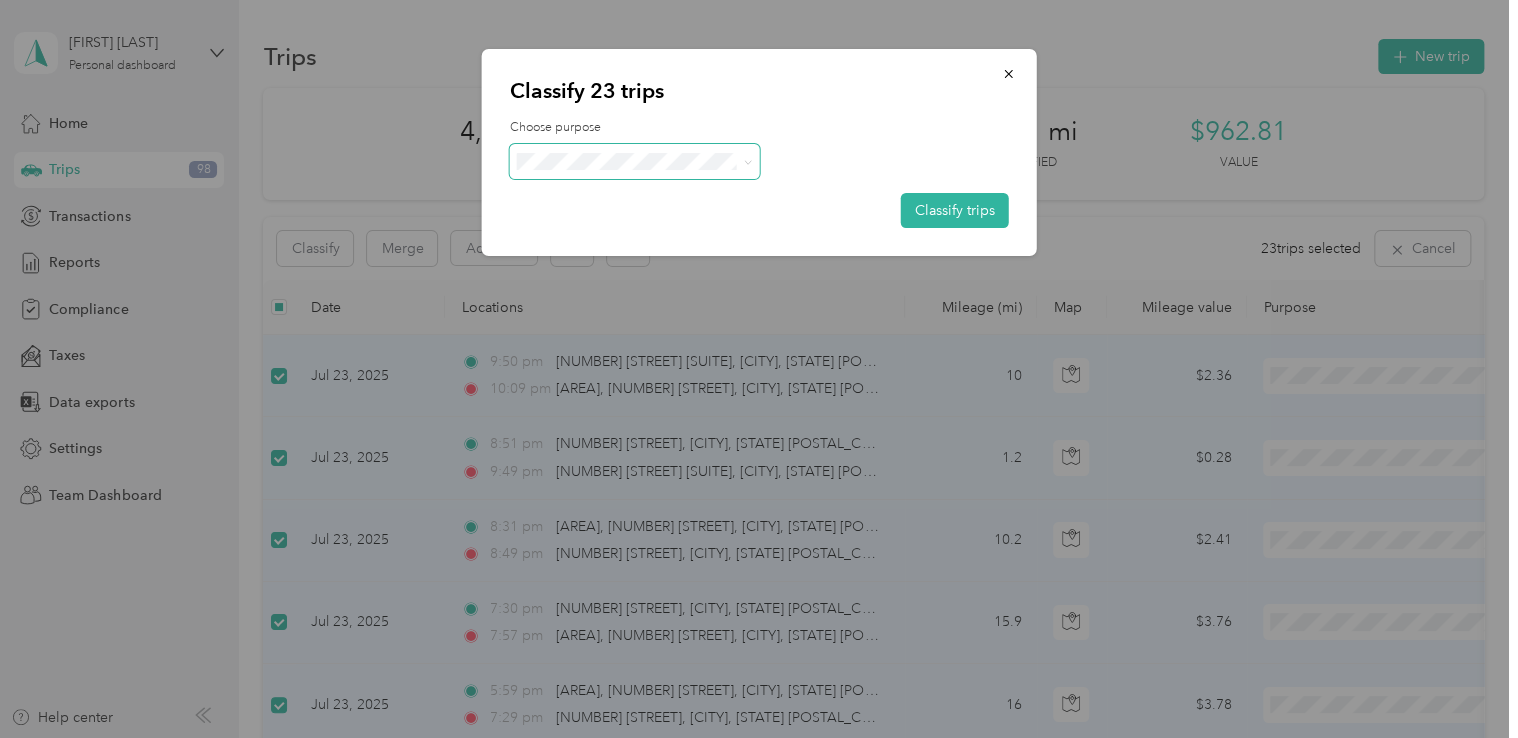click at bounding box center (744, 161) 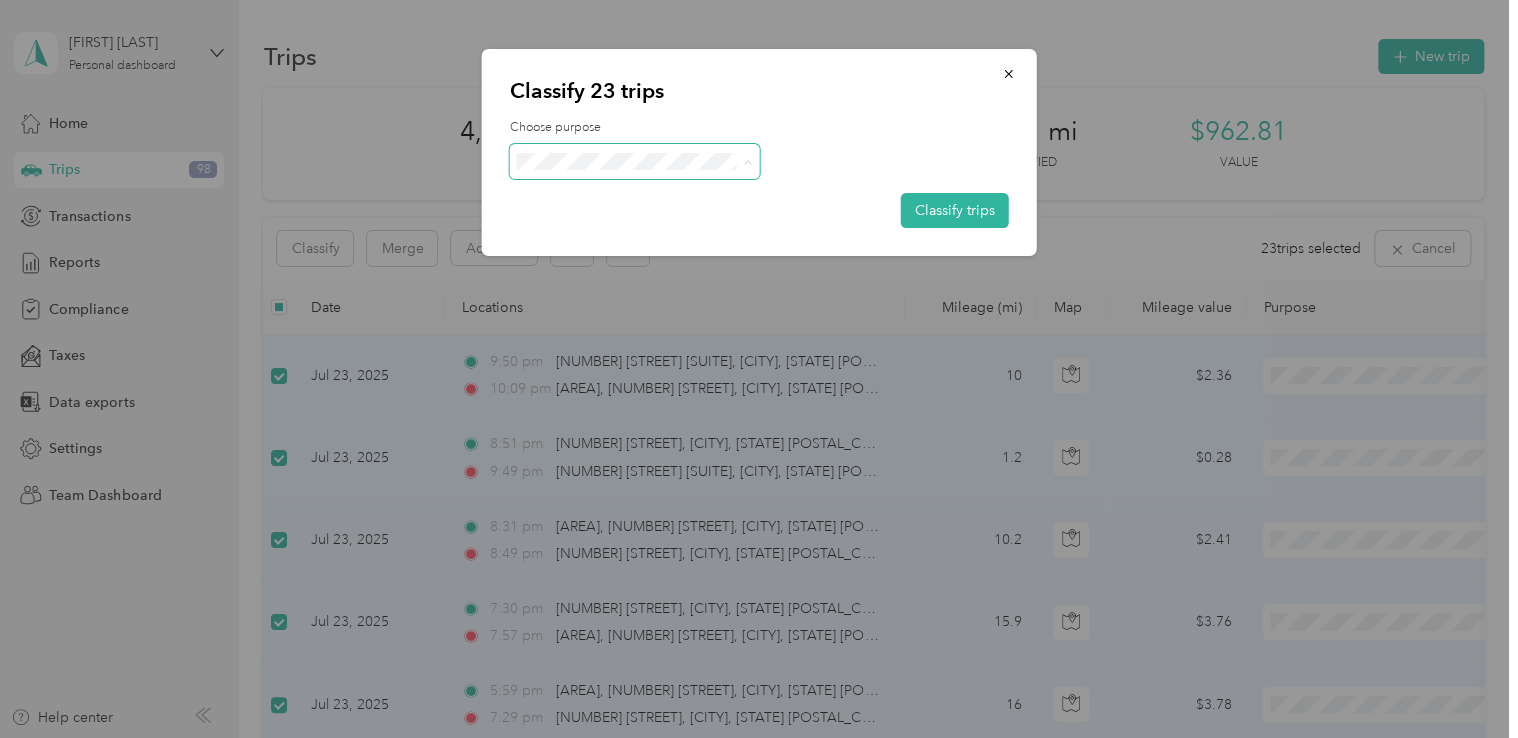 click on "Personal" at bounding box center [653, 233] 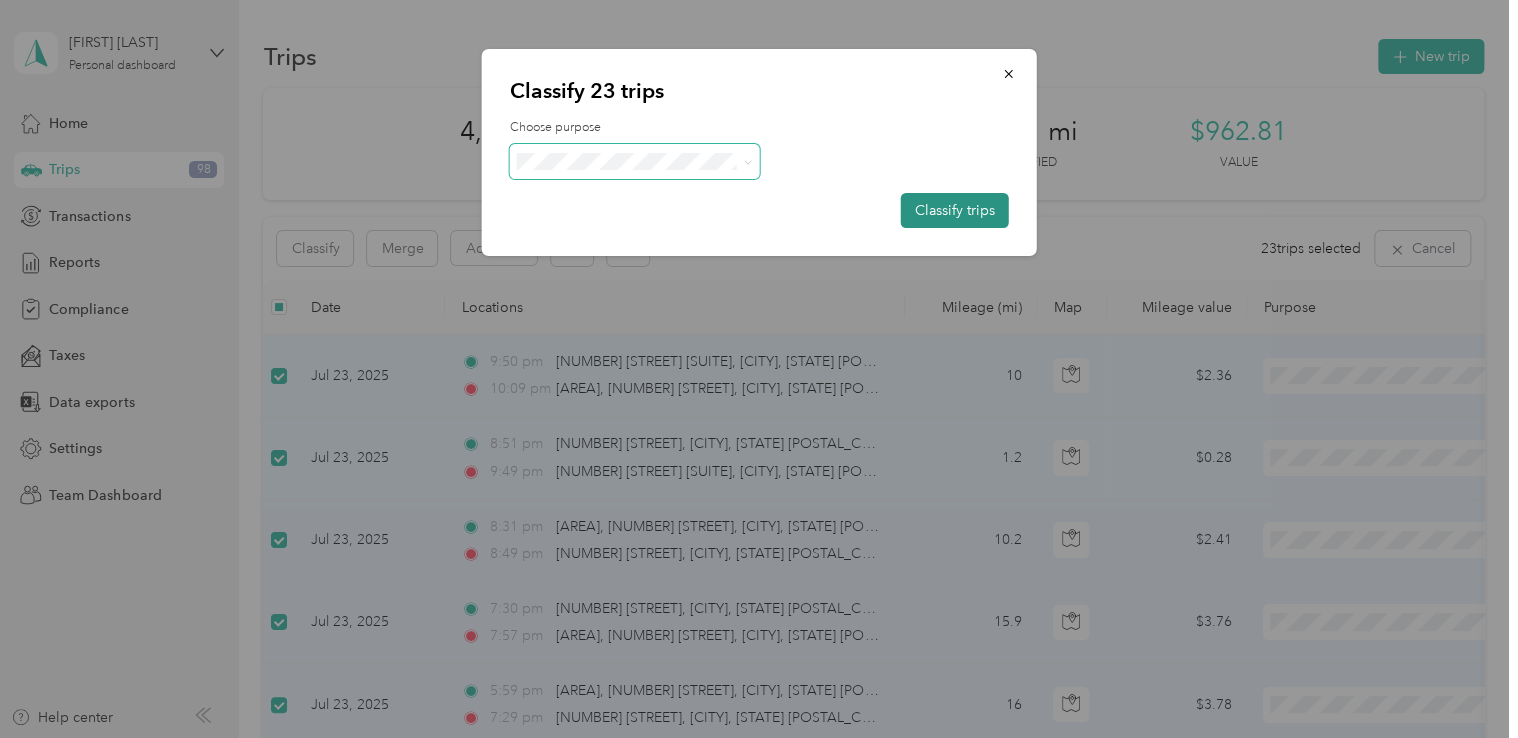 click on "Classify trips" at bounding box center [955, 210] 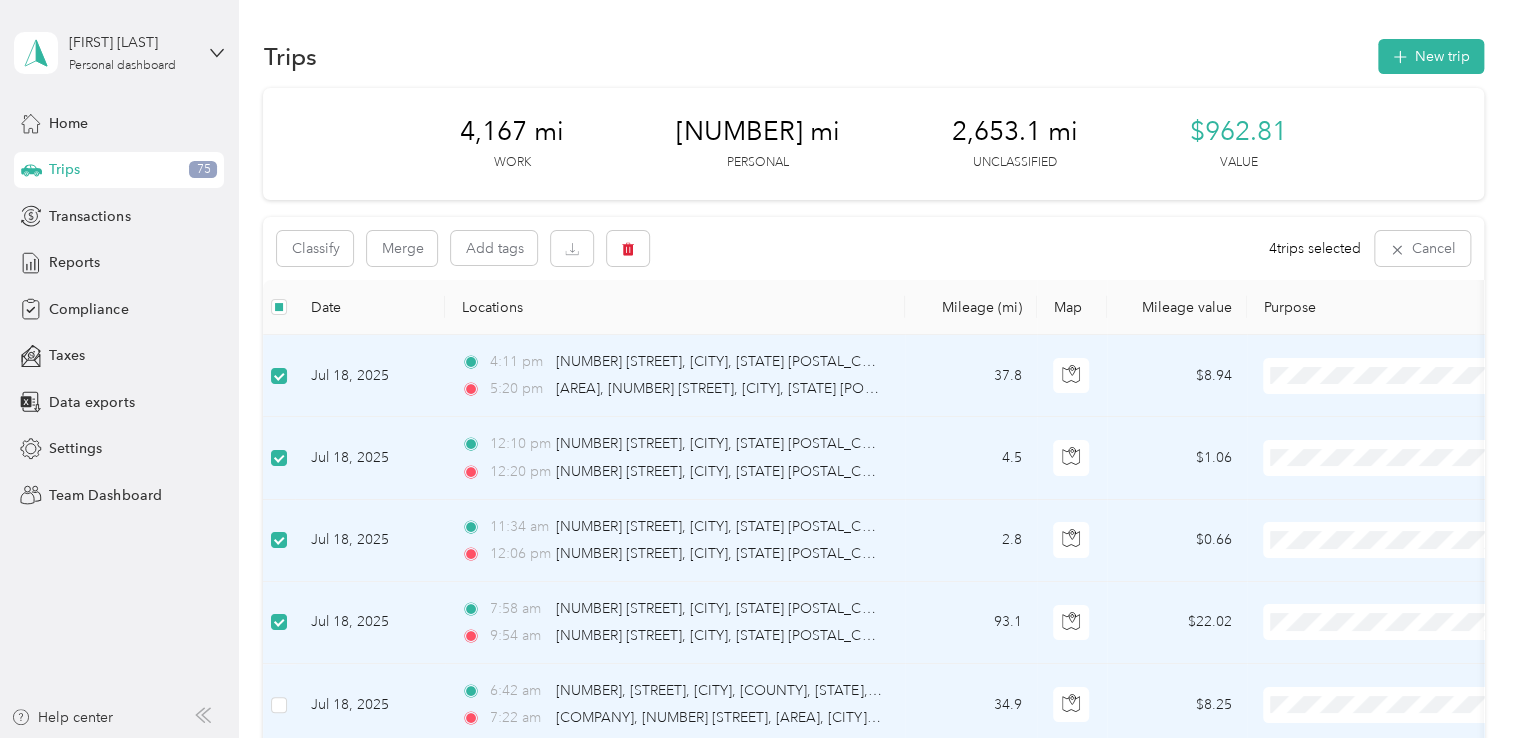 click at bounding box center (279, 705) 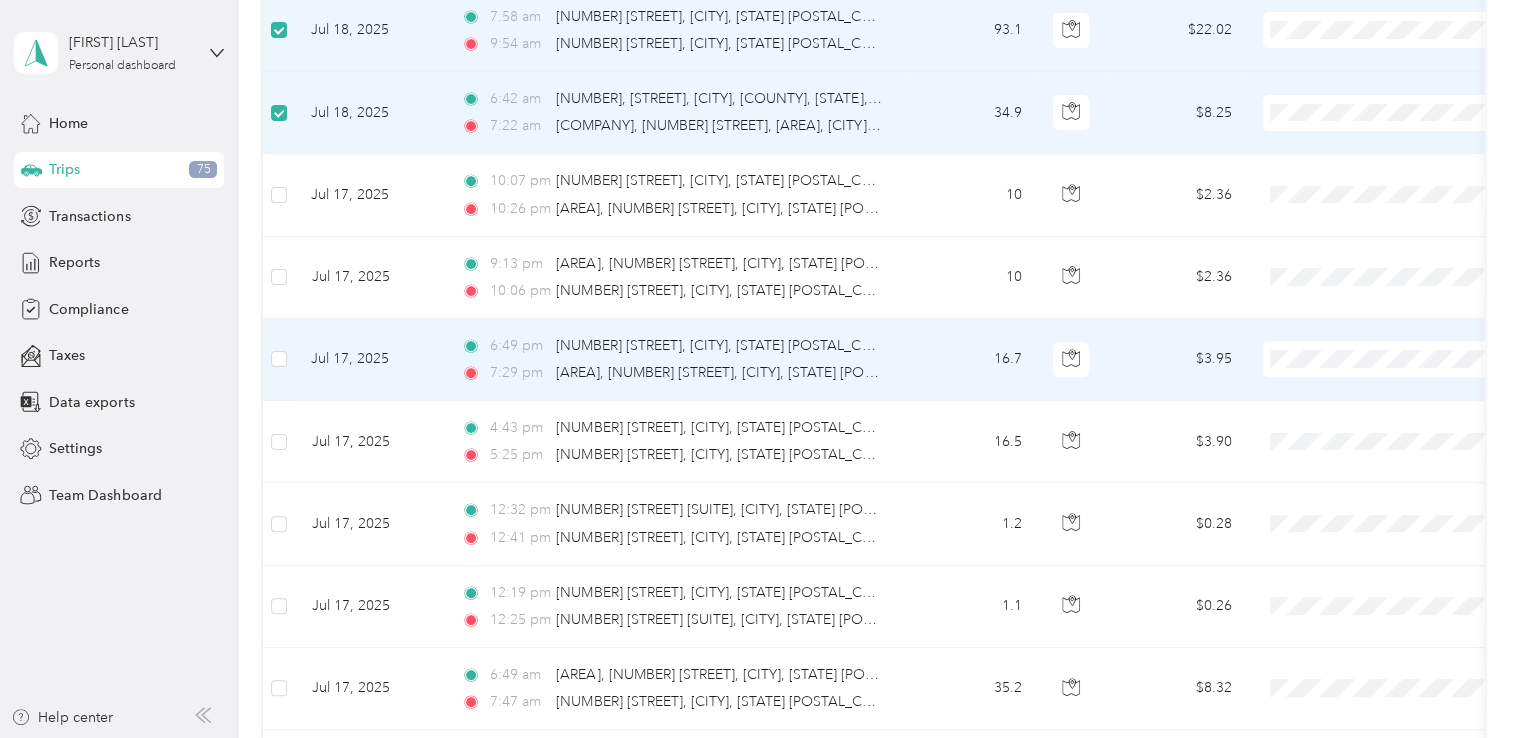scroll, scrollTop: 600, scrollLeft: 0, axis: vertical 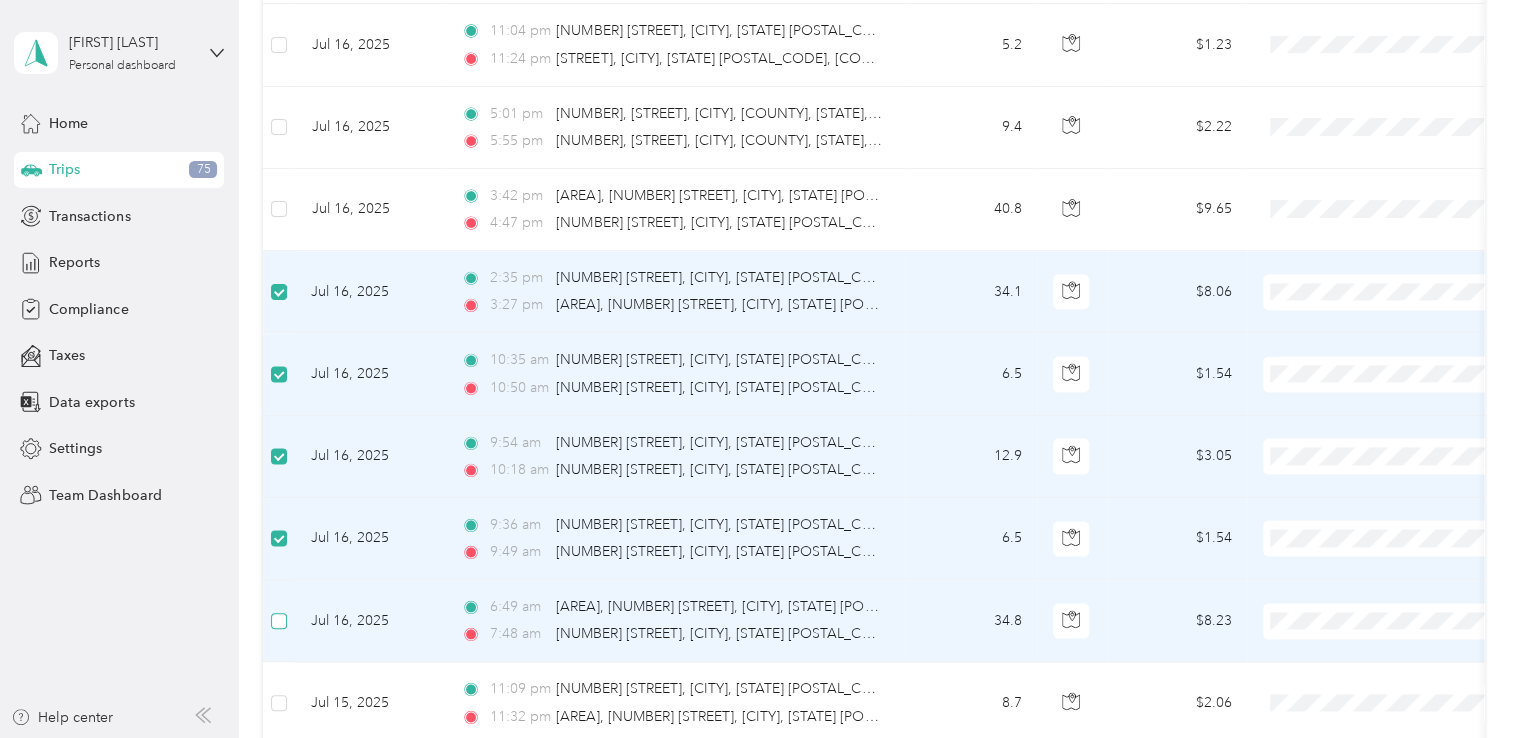 click at bounding box center [279, 621] 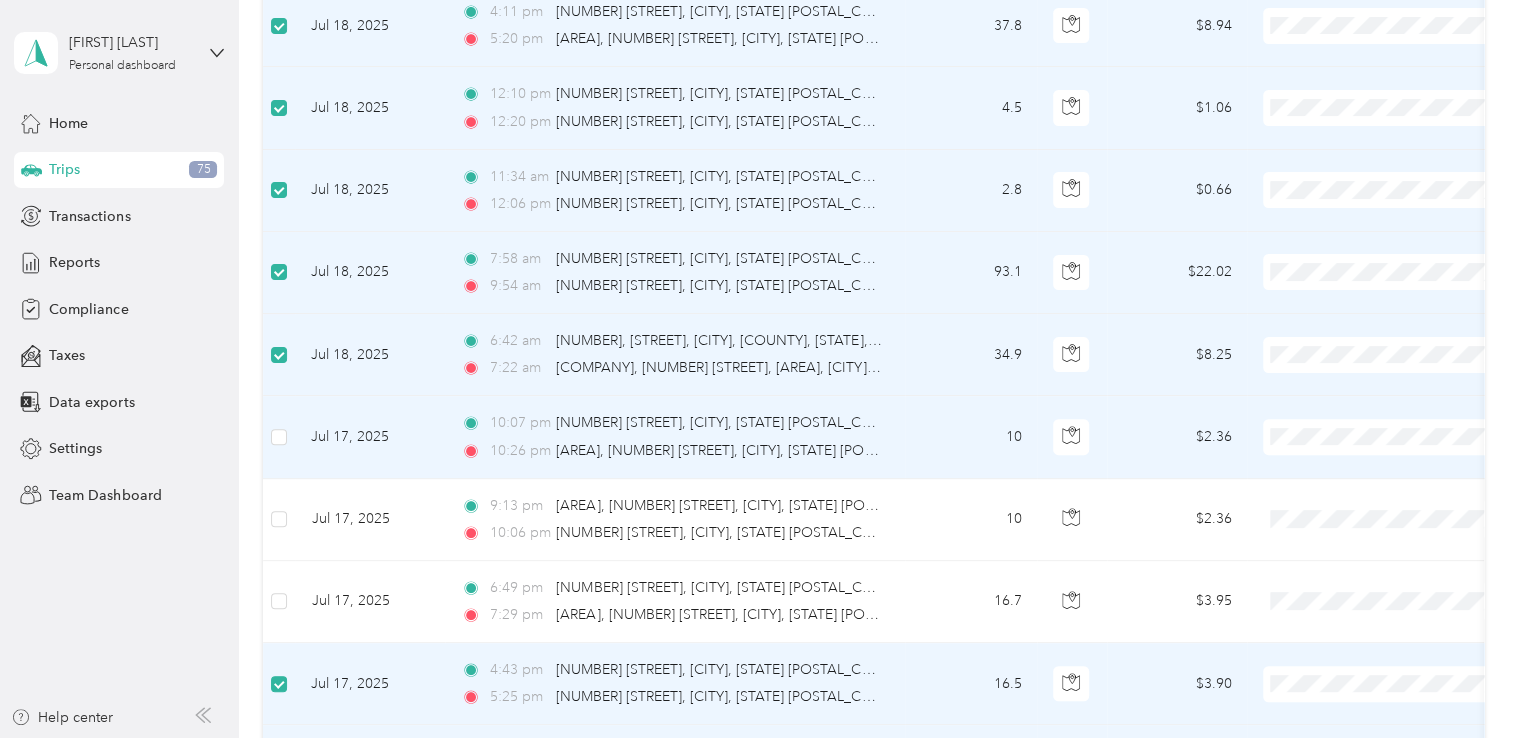 scroll, scrollTop: 0, scrollLeft: 0, axis: both 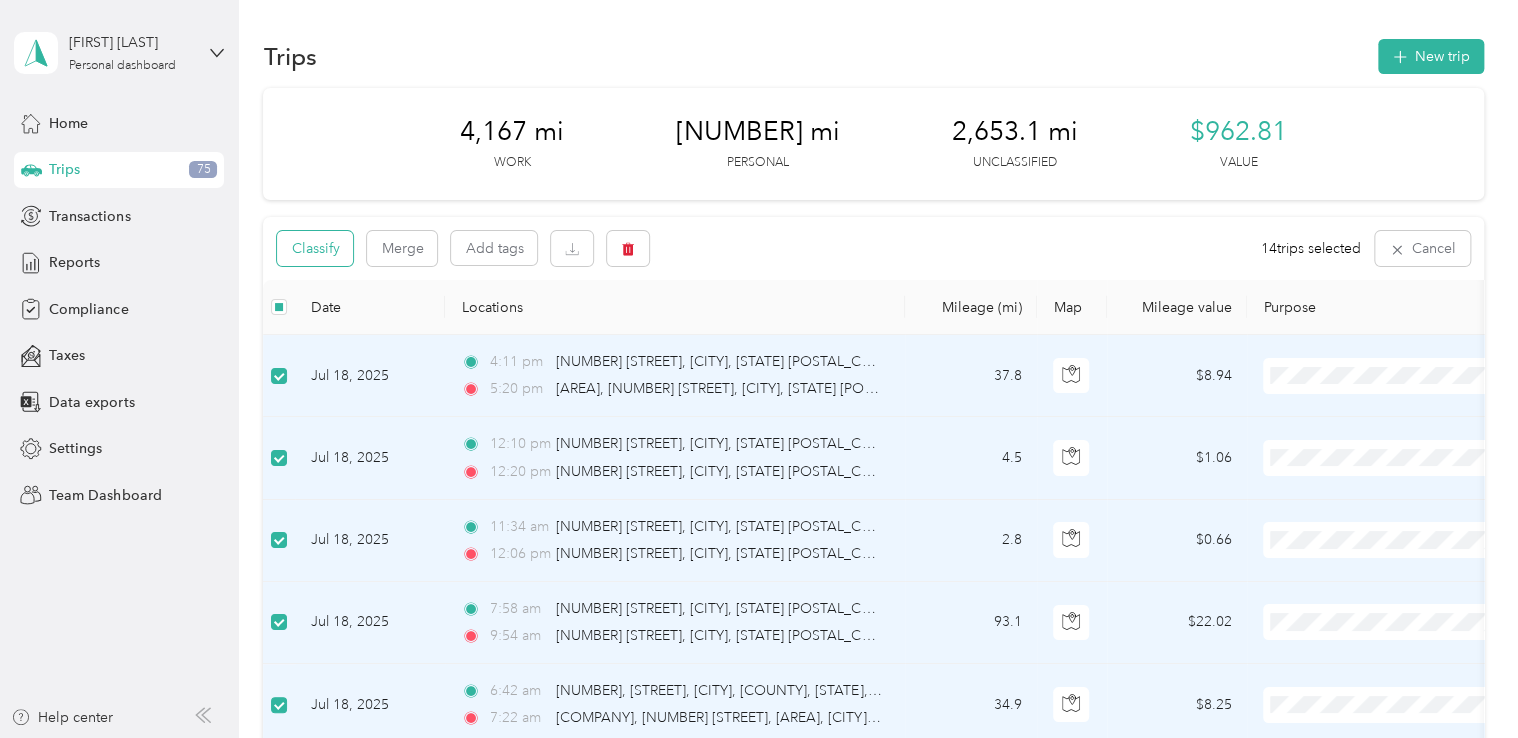 click on "Classify" at bounding box center (315, 248) 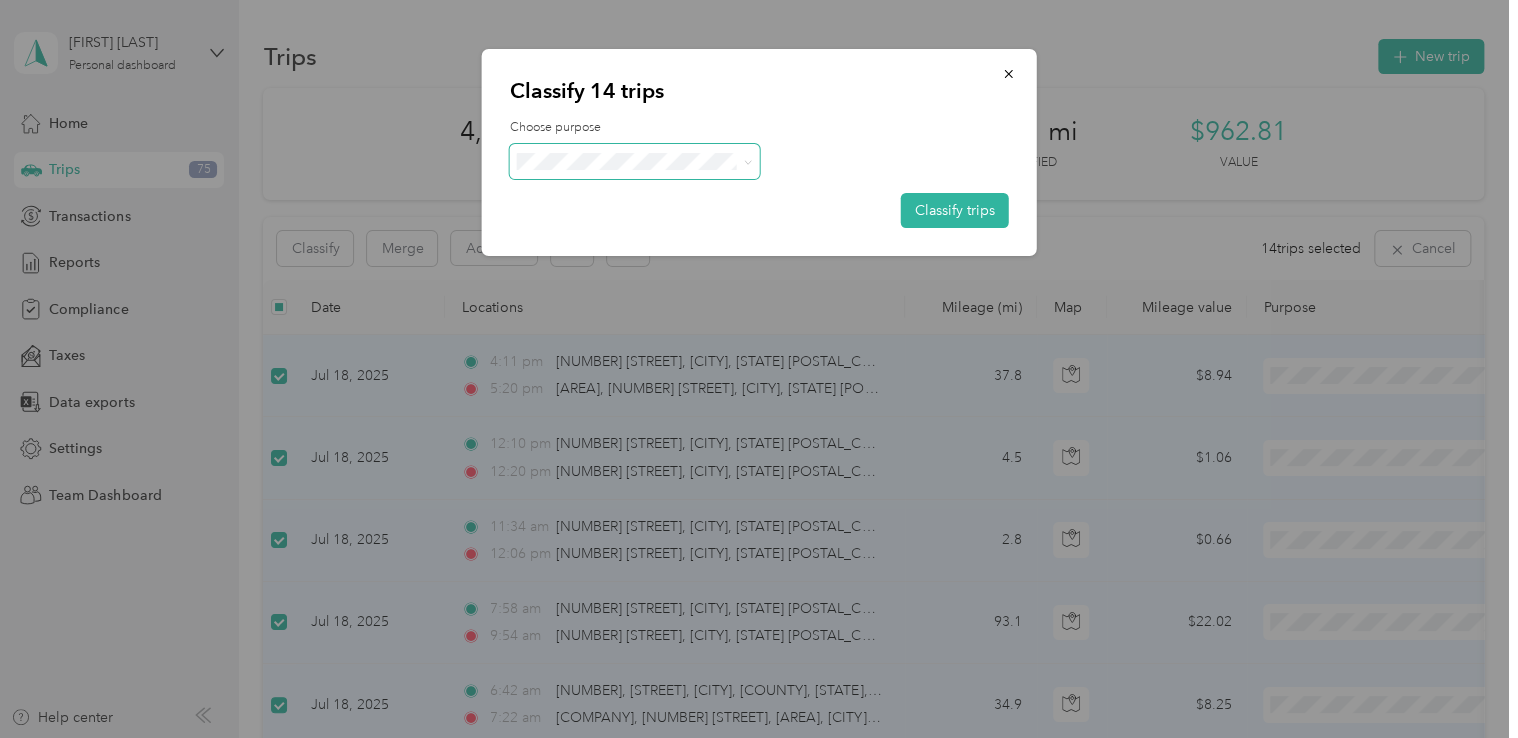 click 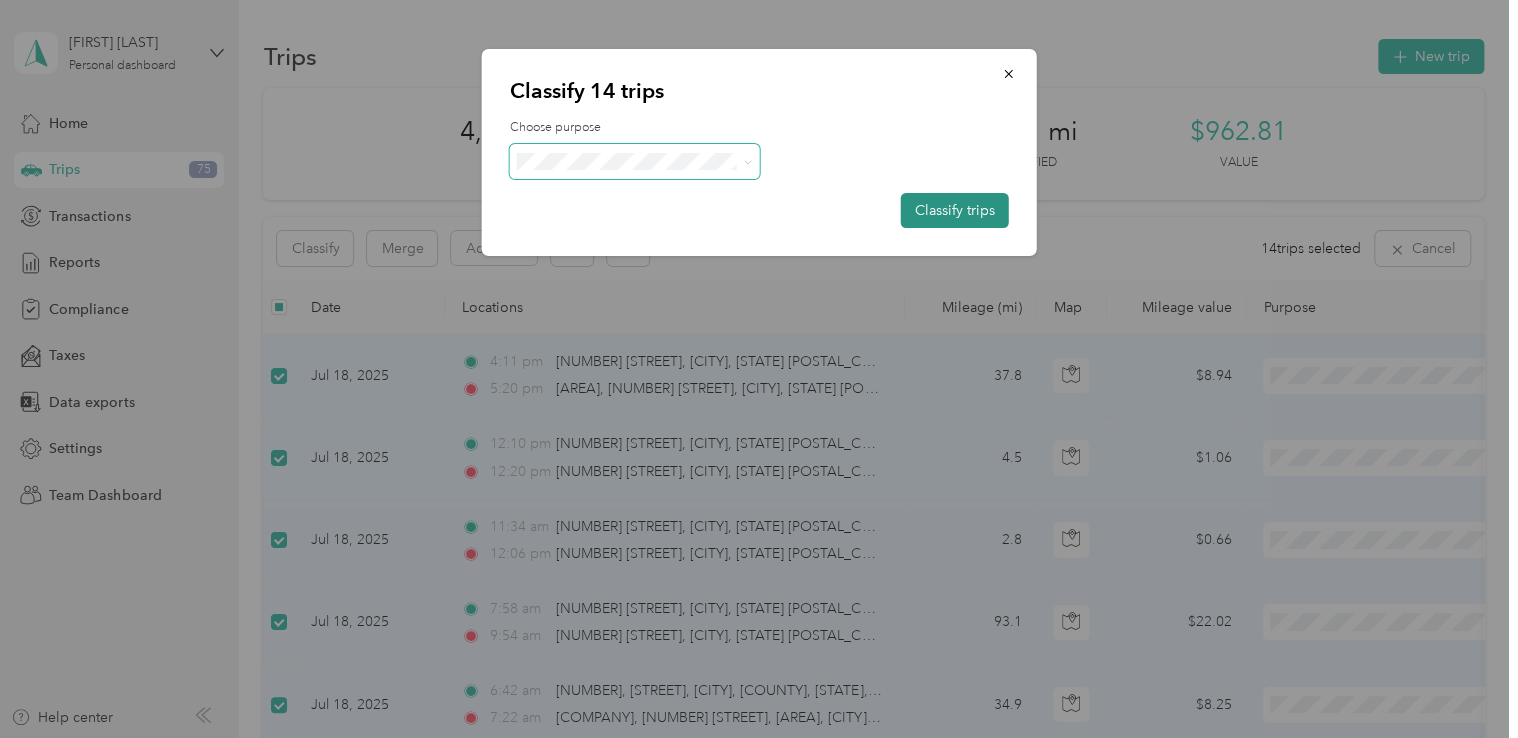click on "Classify trips" at bounding box center (955, 210) 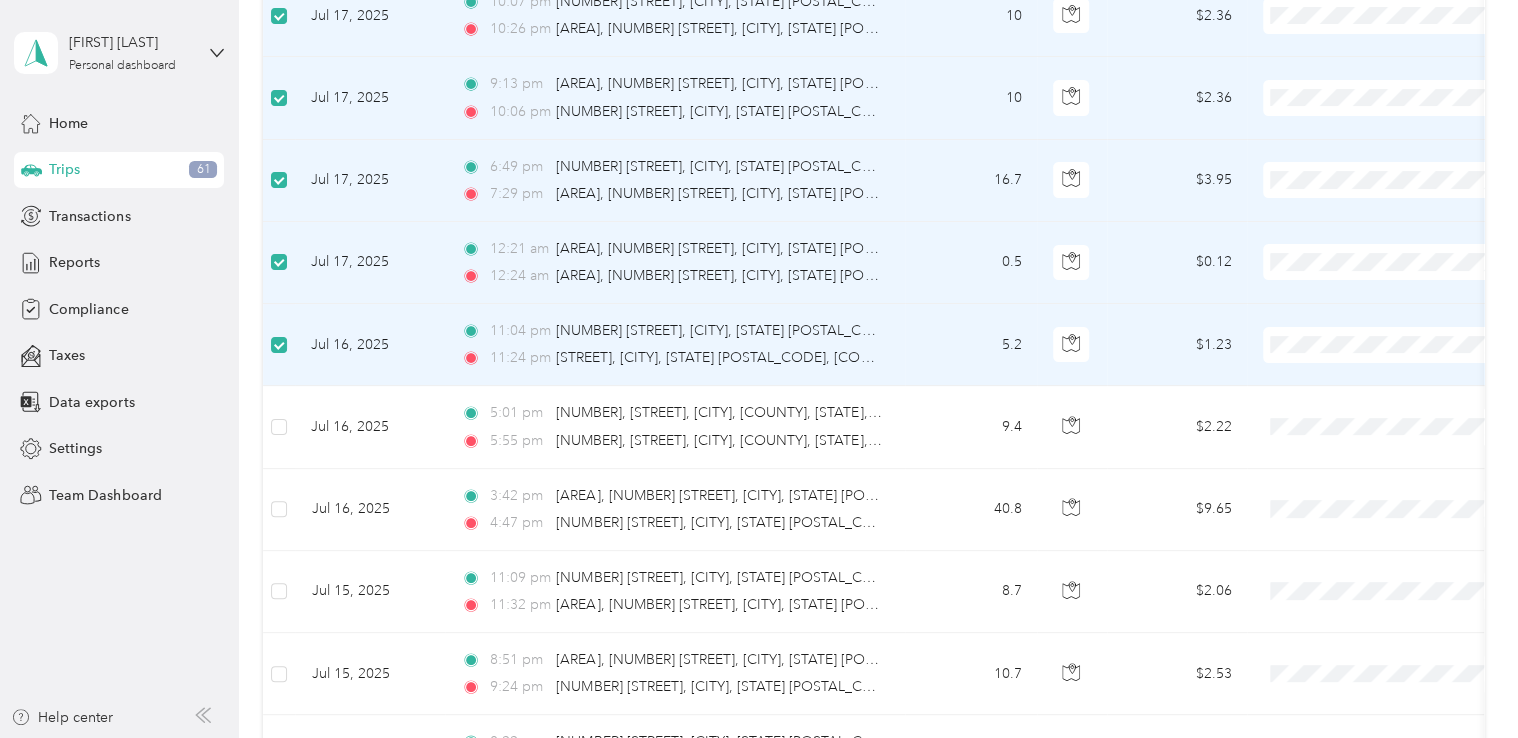 scroll, scrollTop: 400, scrollLeft: 0, axis: vertical 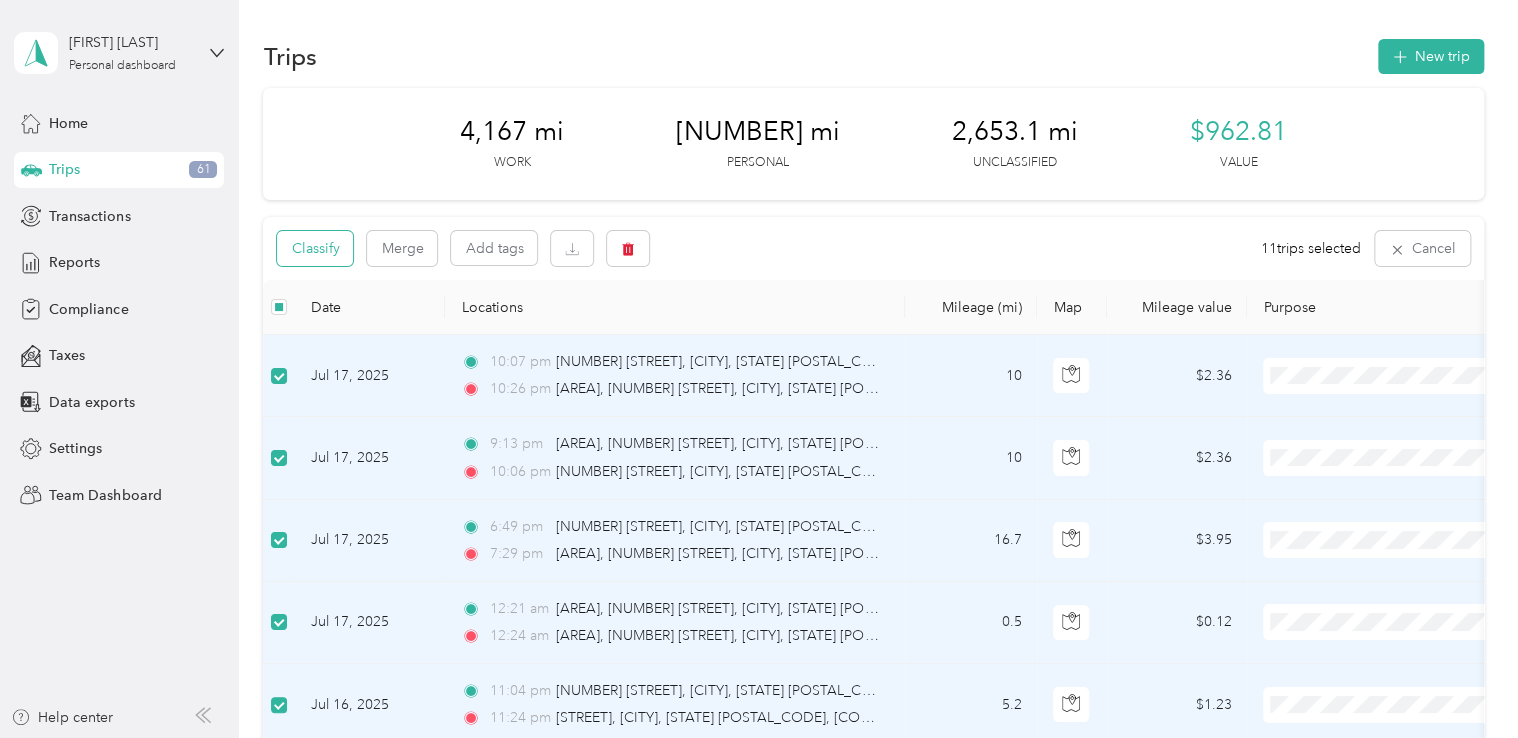 click on "Classify" at bounding box center [315, 248] 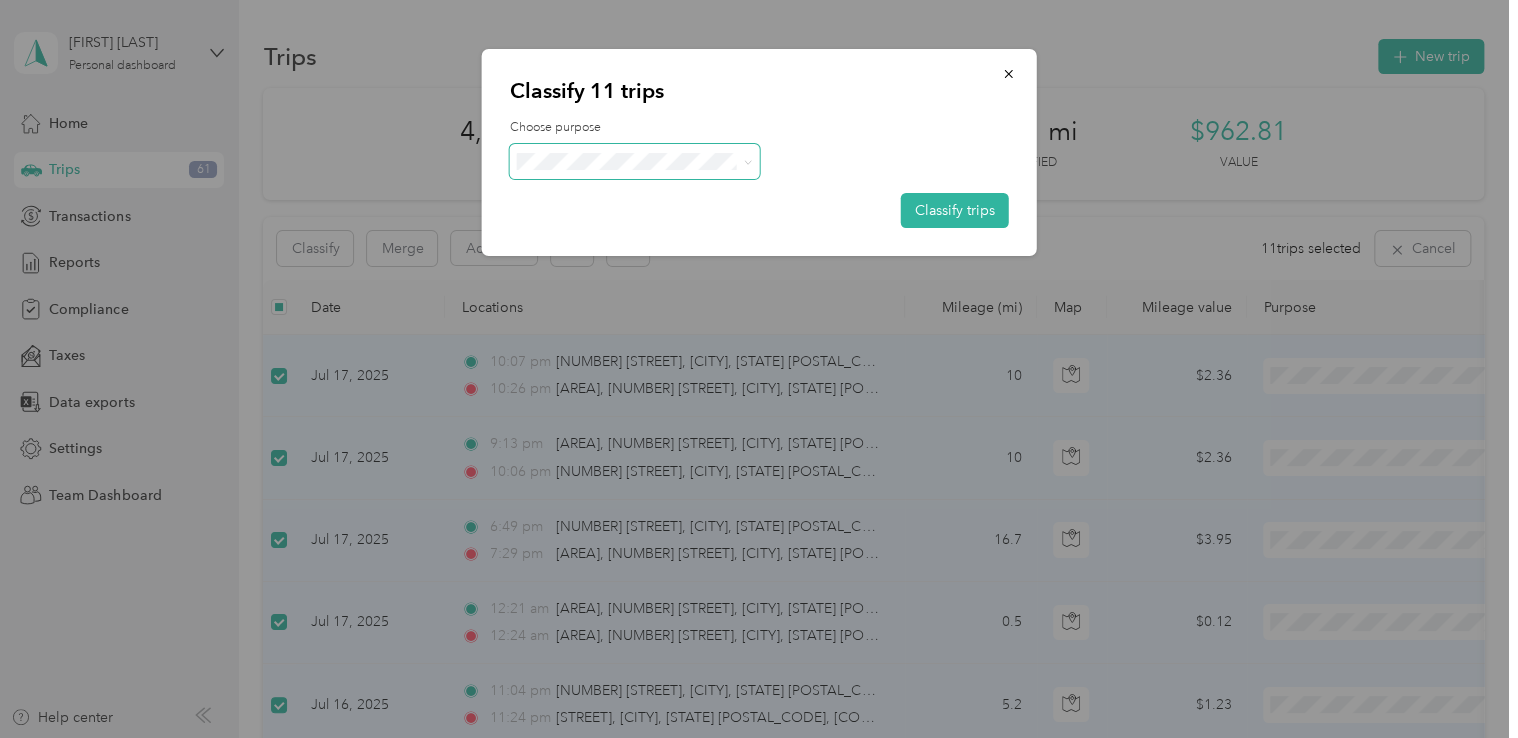 click at bounding box center [747, 161] 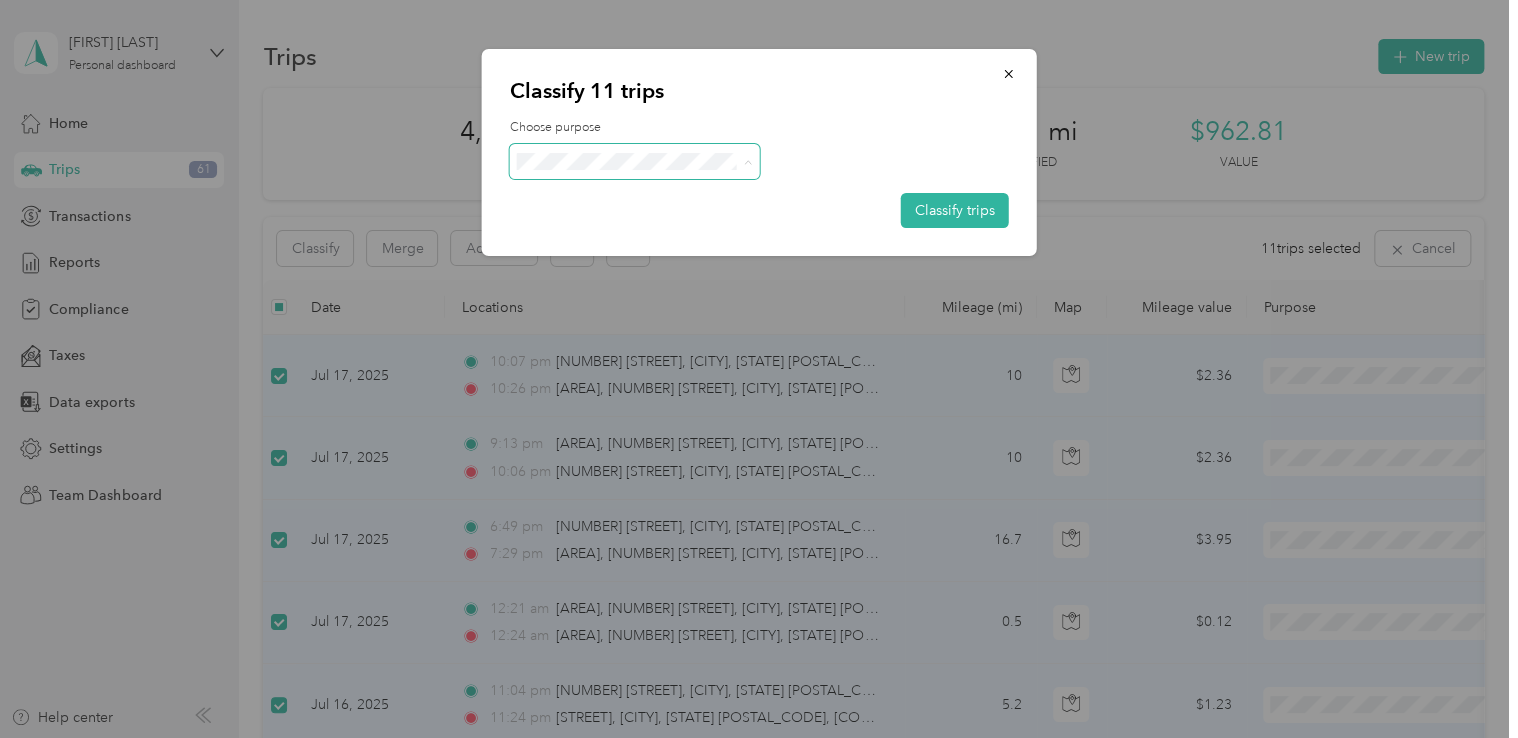 click on "Personal" at bounding box center [653, 233] 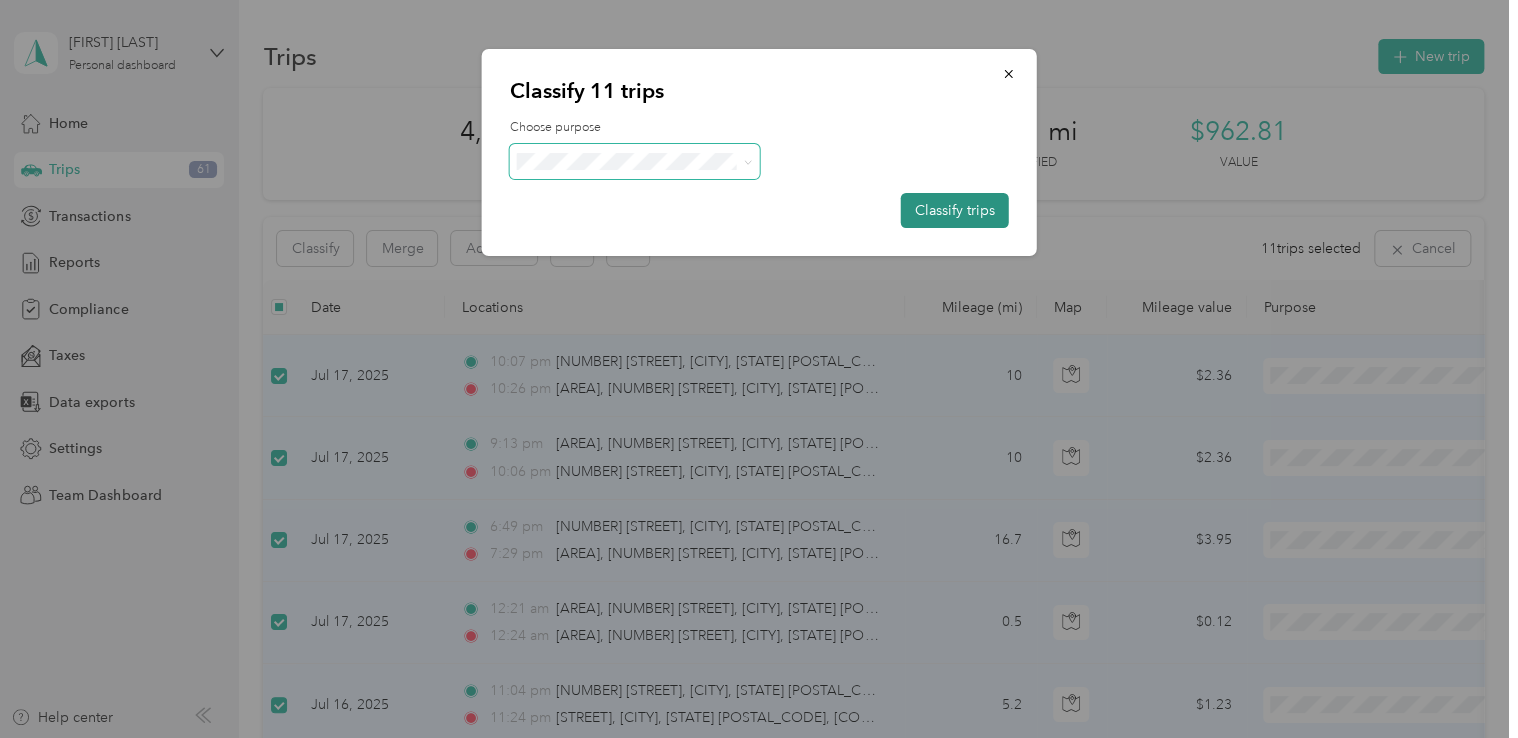click on "Classify trips" at bounding box center [955, 210] 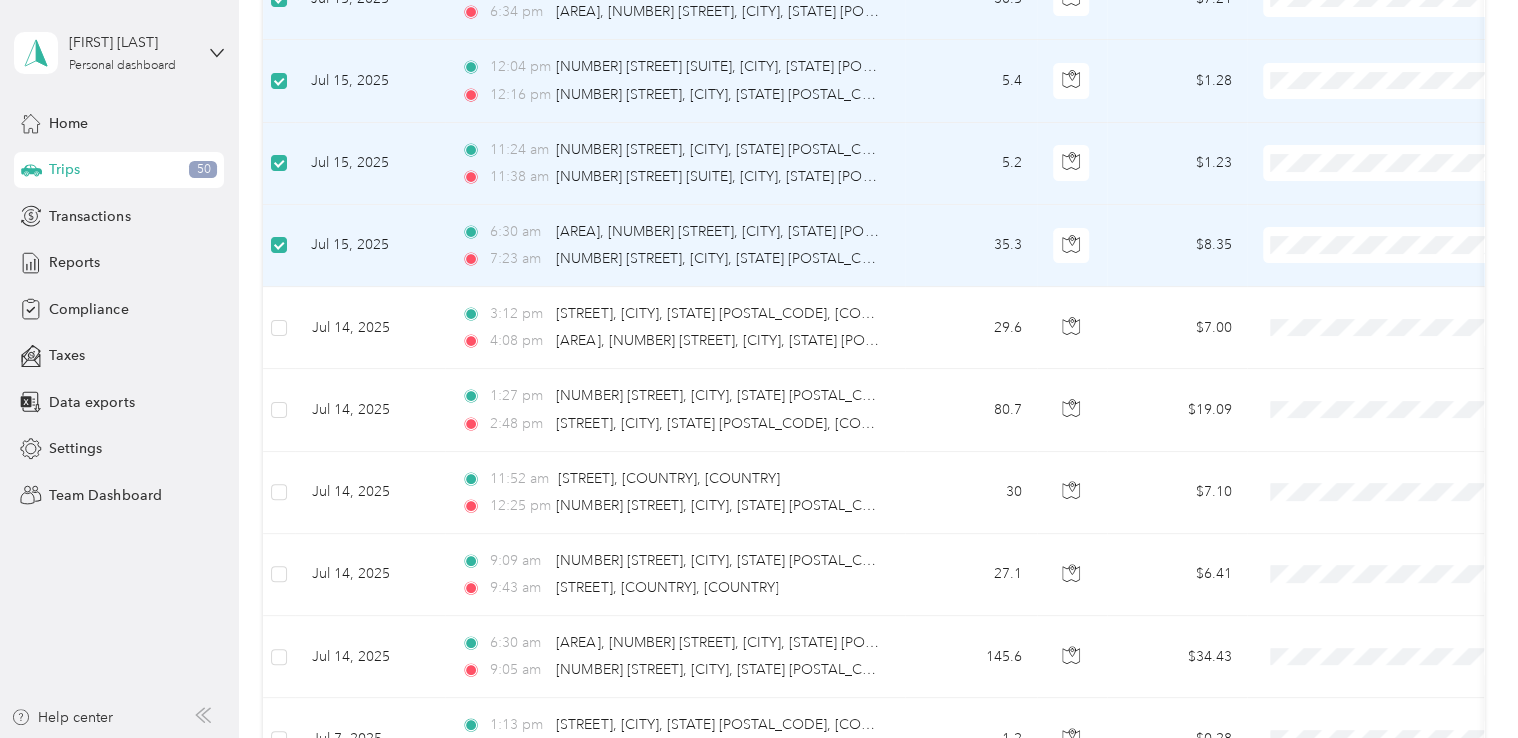 scroll, scrollTop: 400, scrollLeft: 0, axis: vertical 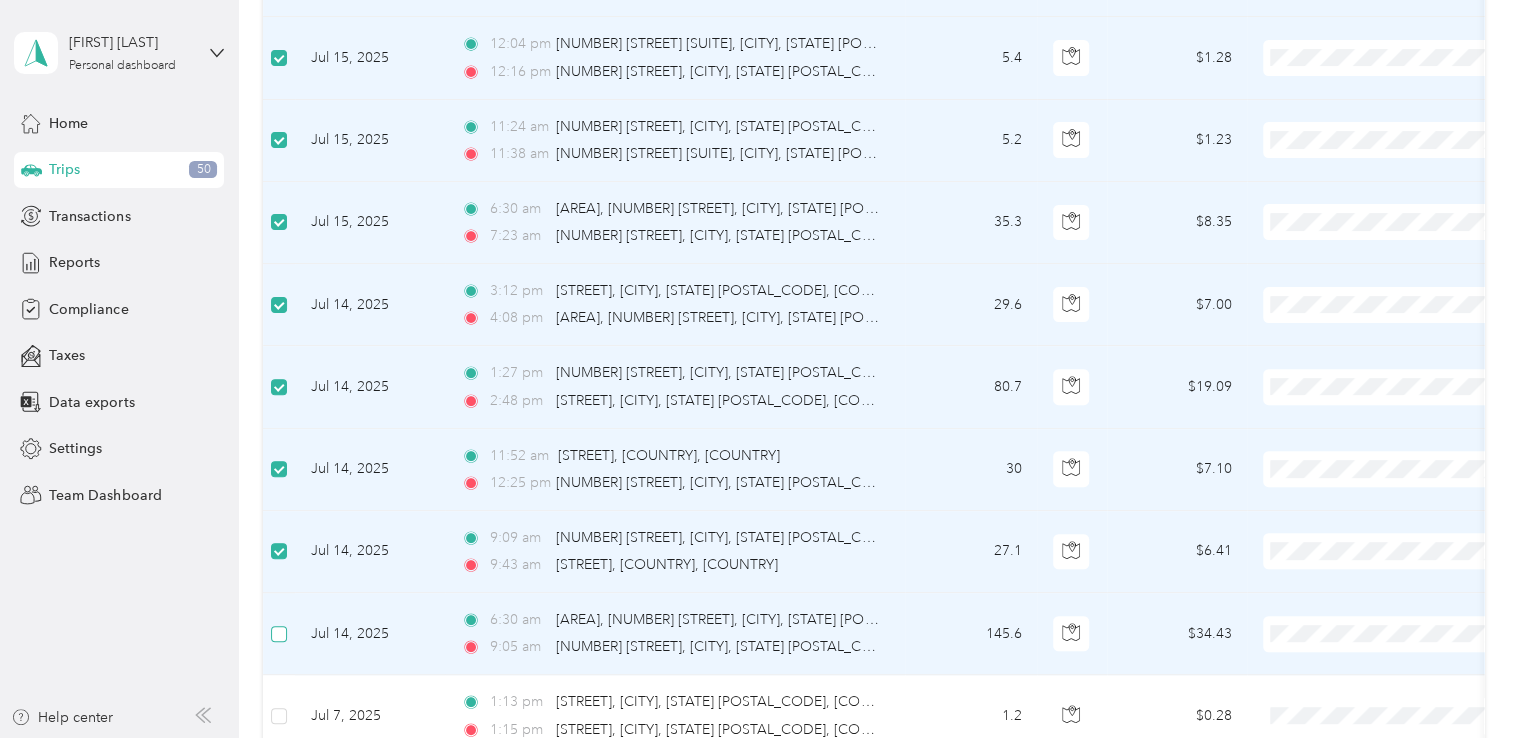 click at bounding box center (279, 634) 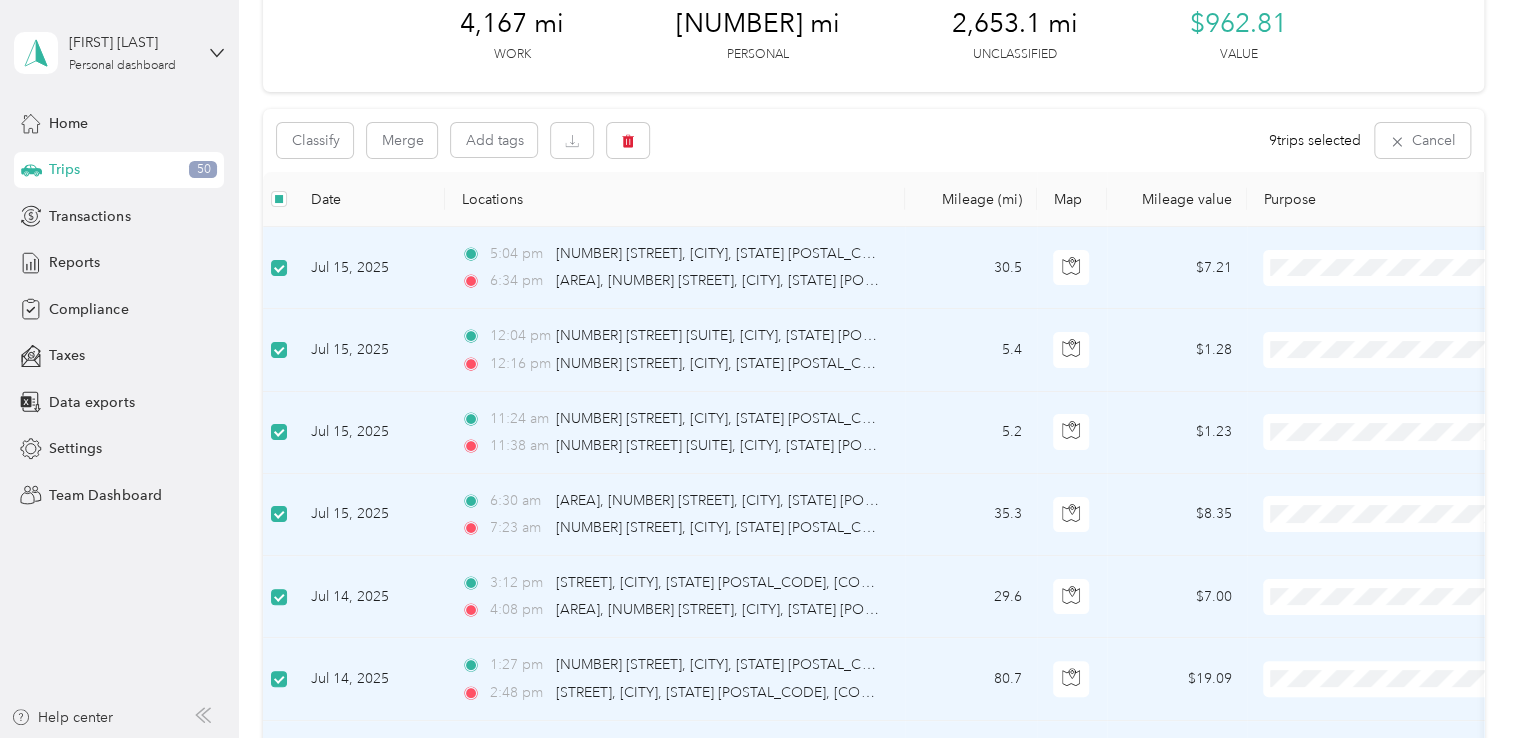 scroll, scrollTop: 100, scrollLeft: 0, axis: vertical 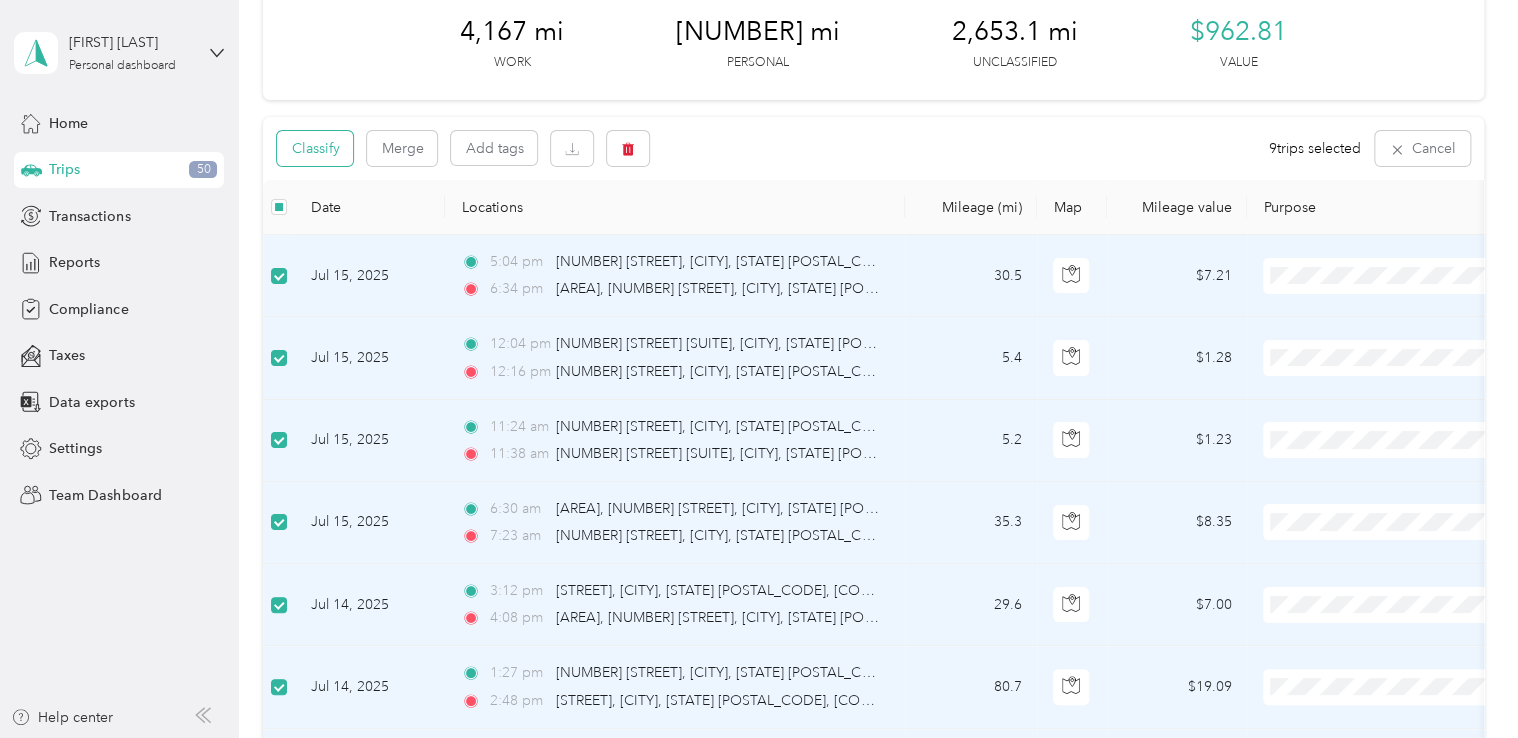 click on "Classify" at bounding box center (315, 148) 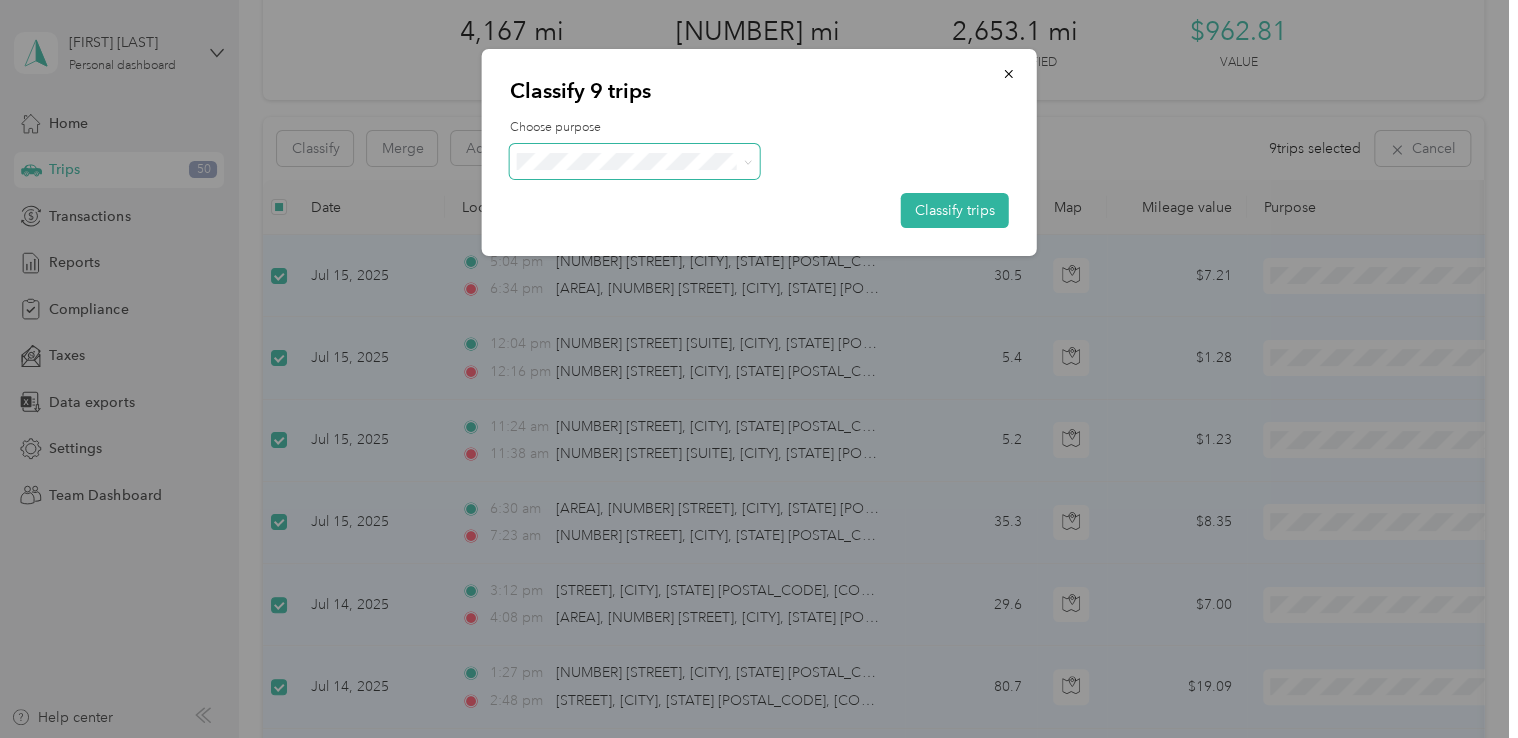 click 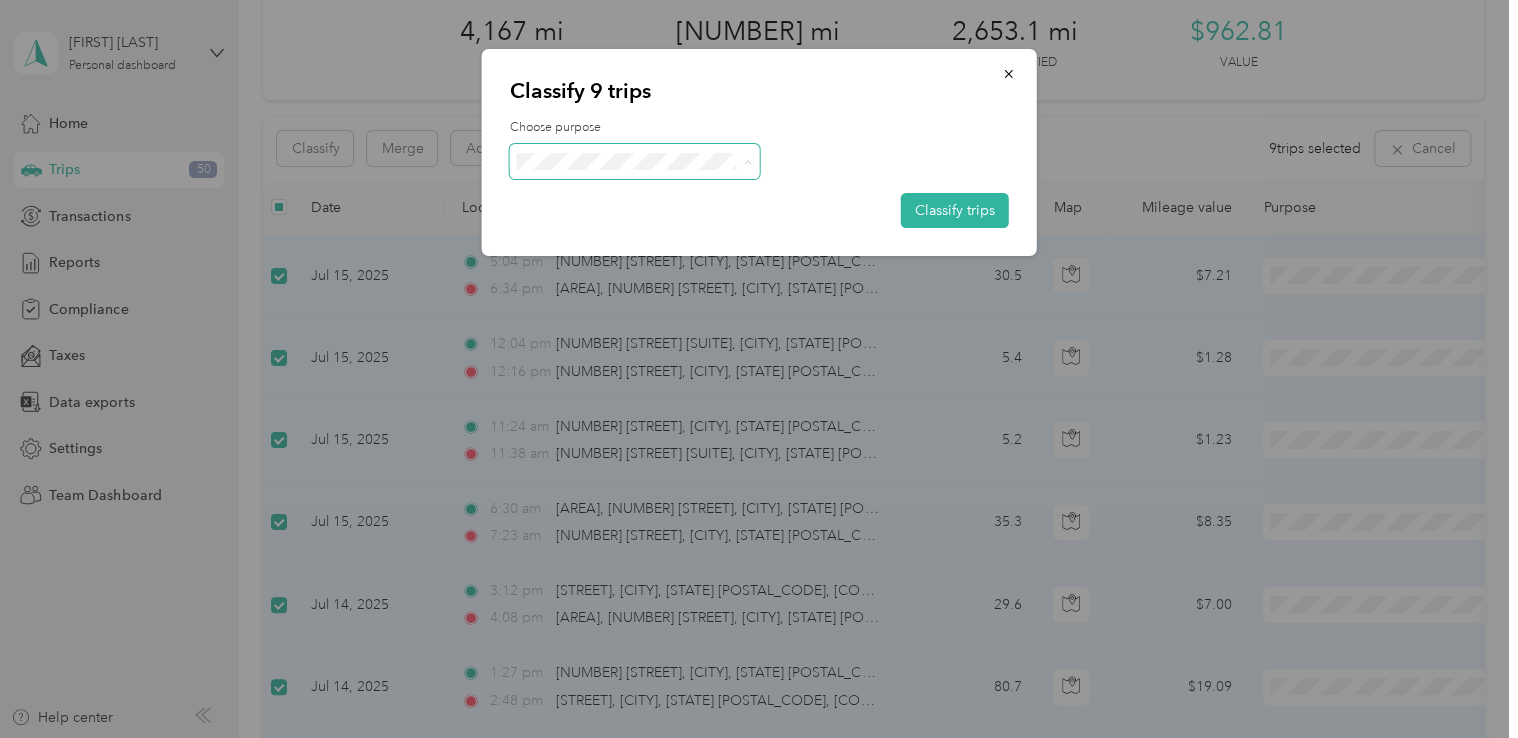 click on "Convergint Technologies" at bounding box center (652, 198) 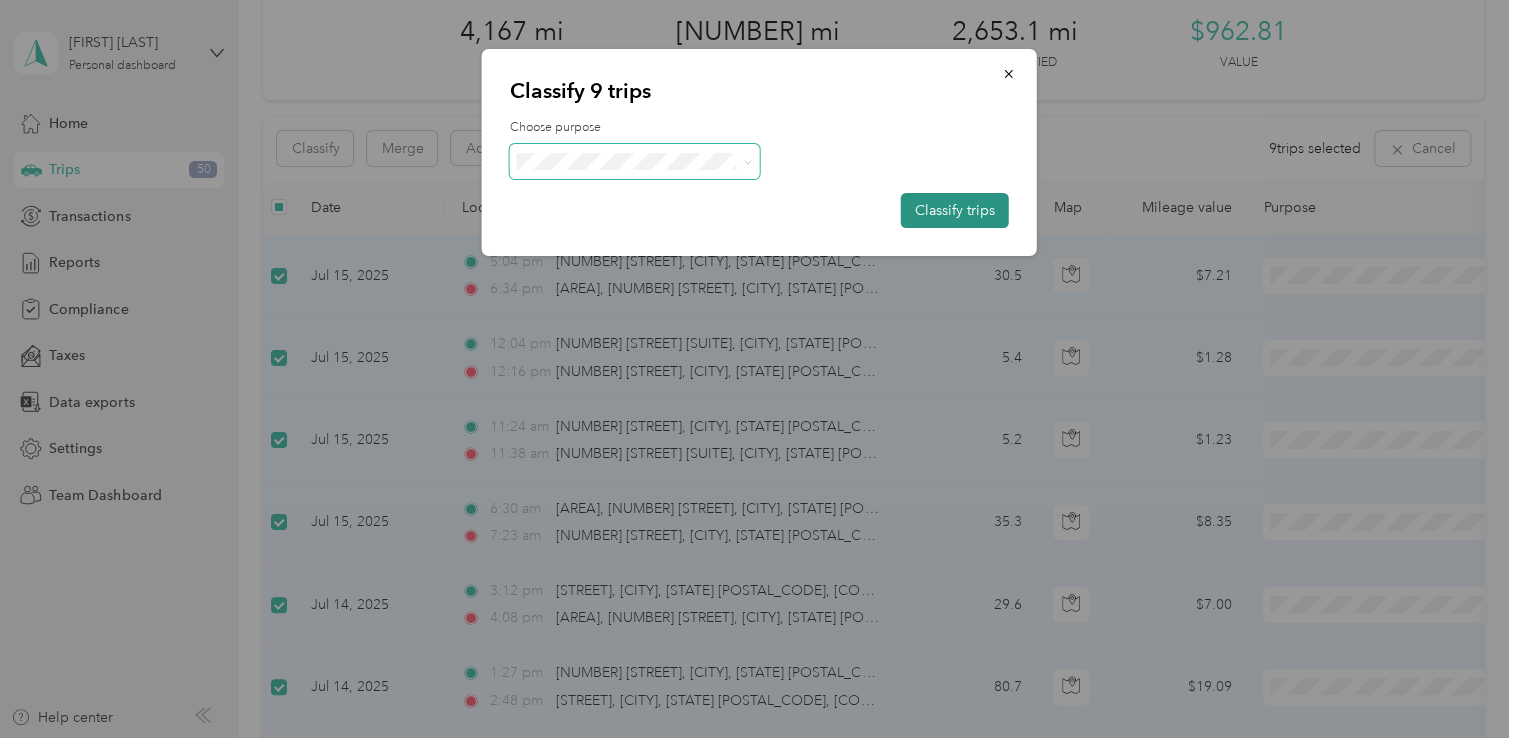 click on "Classify trips" at bounding box center [955, 210] 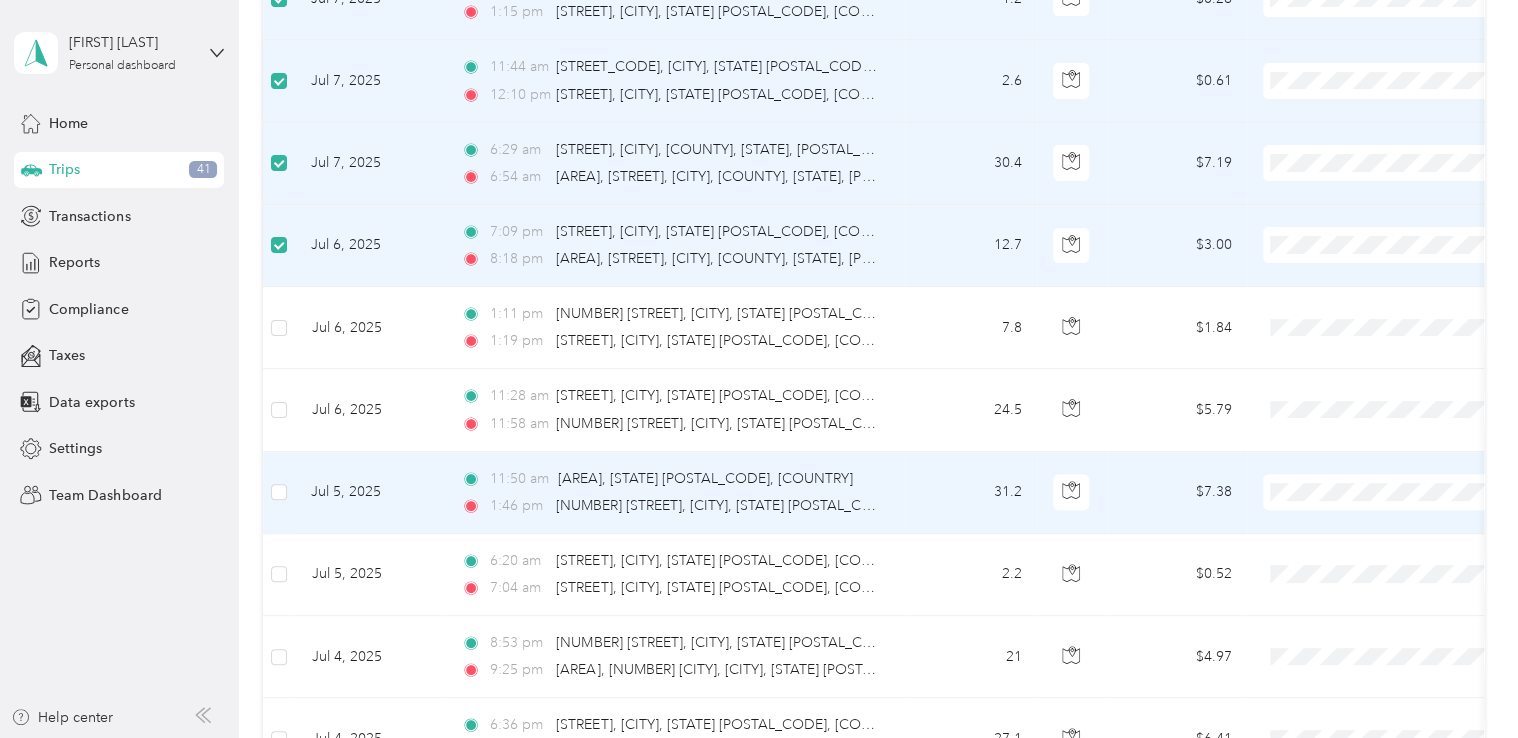 scroll, scrollTop: 400, scrollLeft: 0, axis: vertical 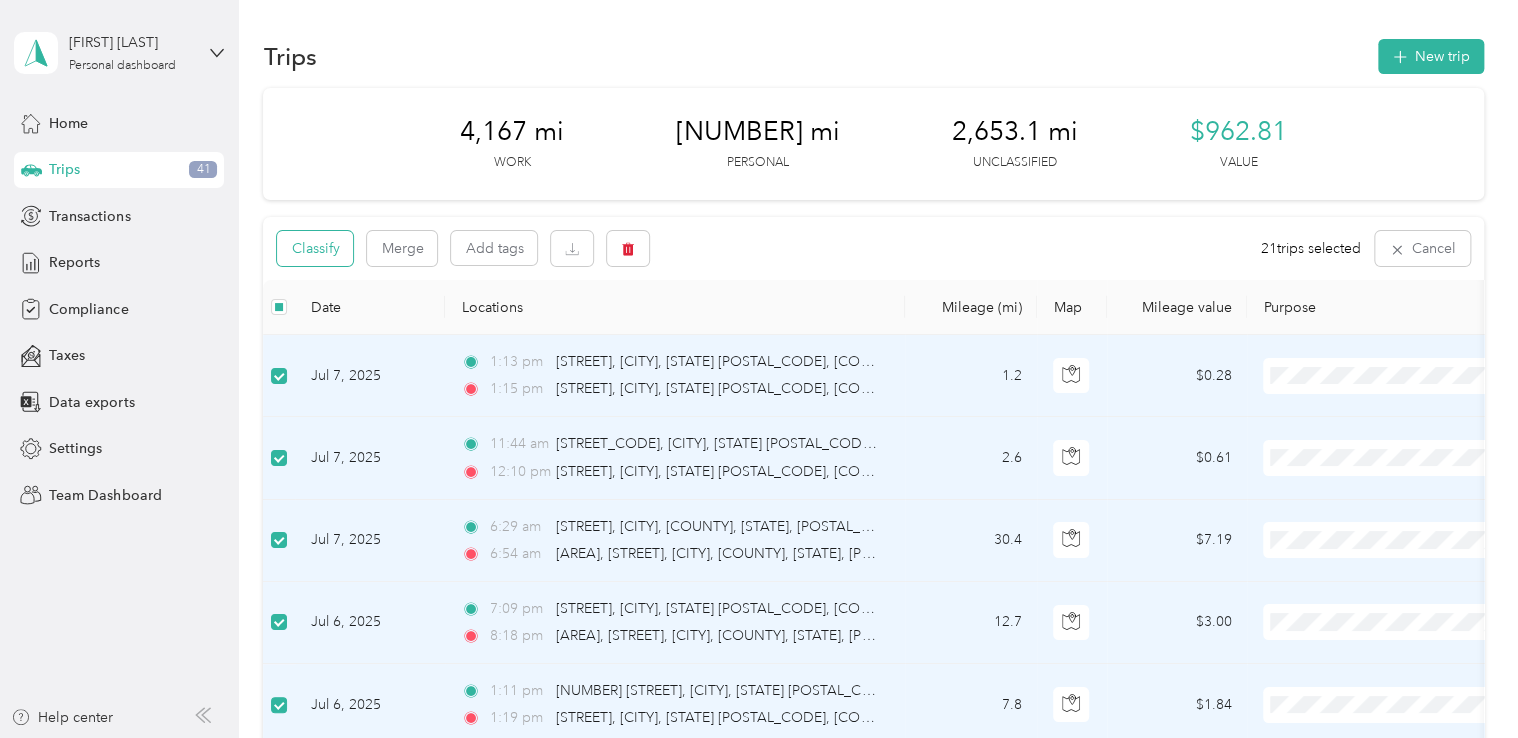 click on "Classify" at bounding box center (315, 248) 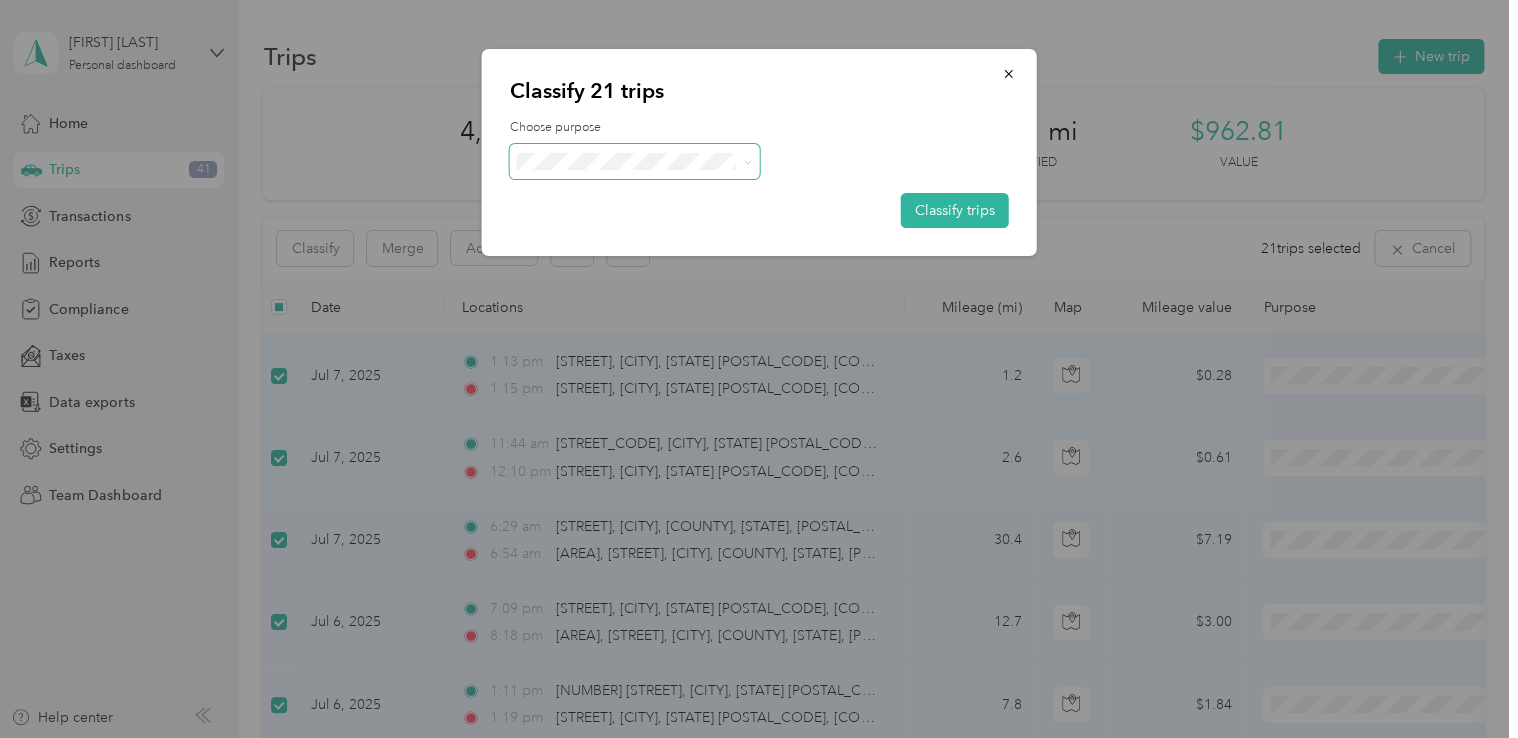 click 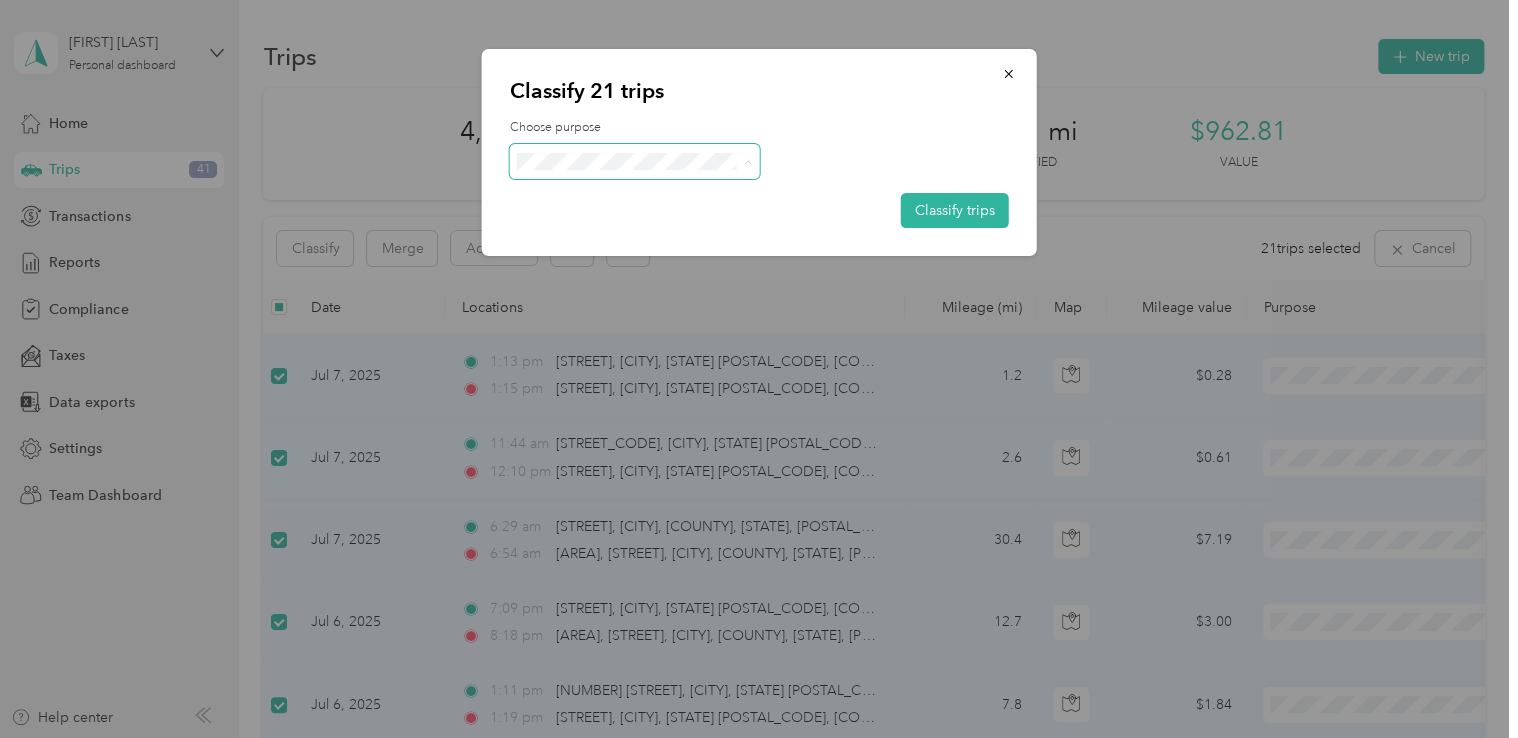 click on "Personal" at bounding box center (653, 233) 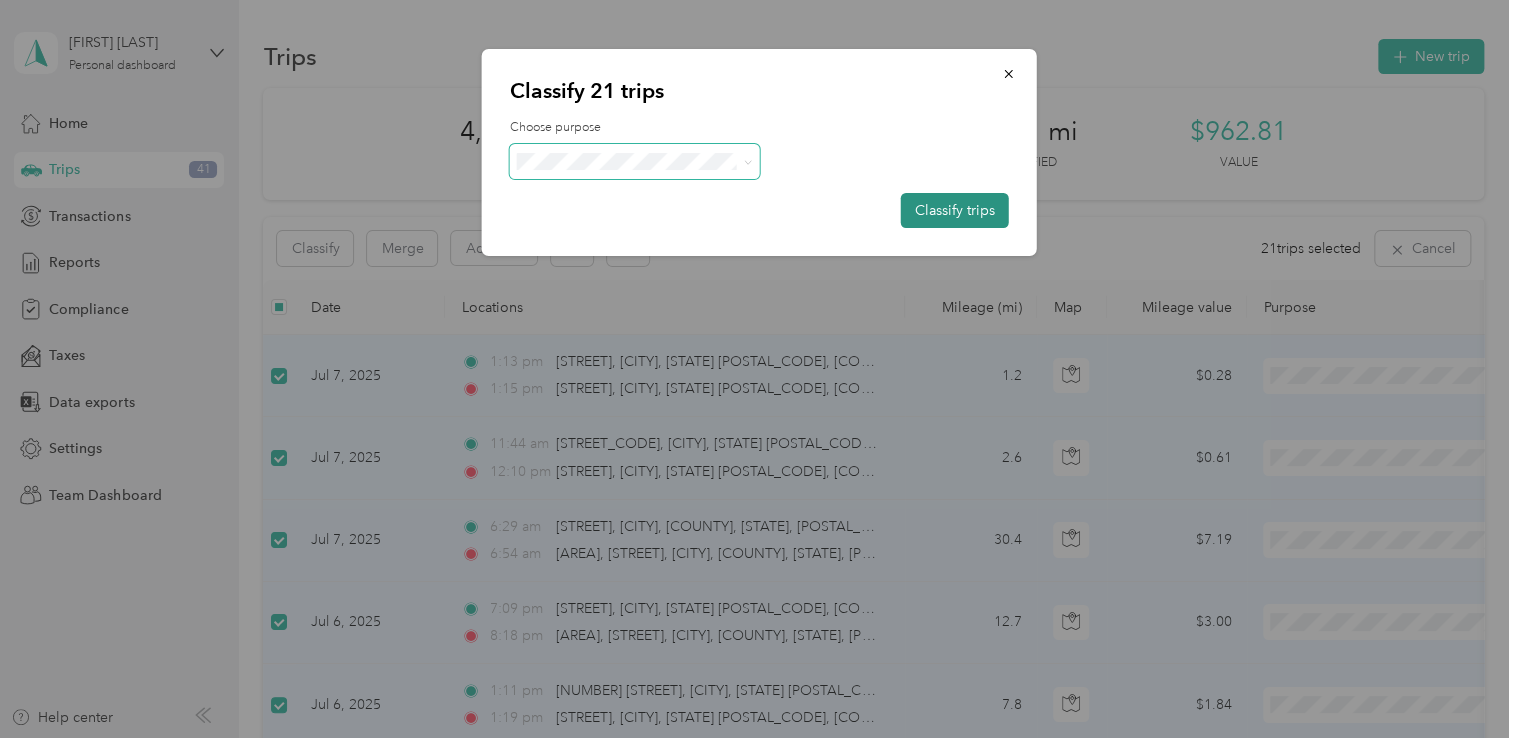click on "Classify trips" at bounding box center (955, 210) 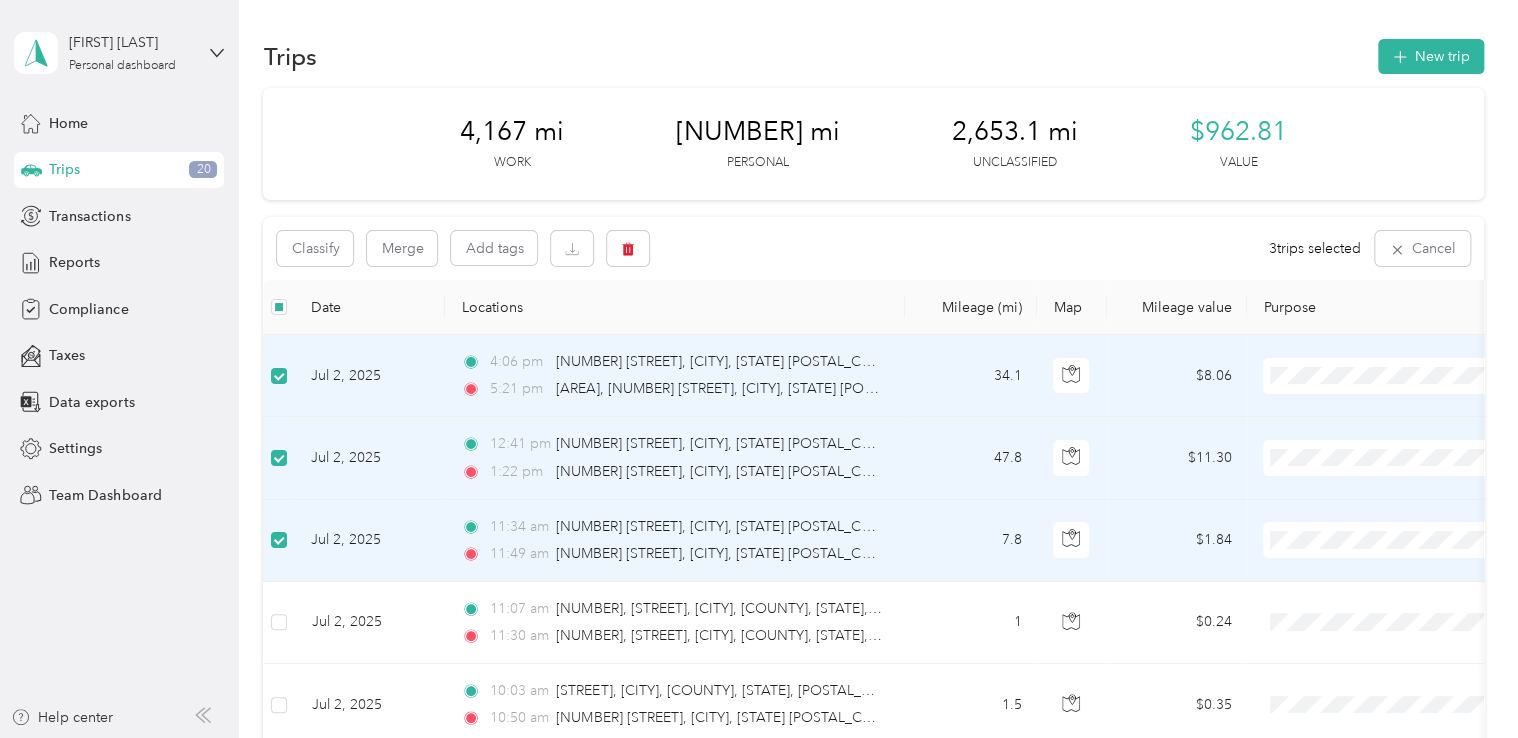 scroll, scrollTop: 200, scrollLeft: 0, axis: vertical 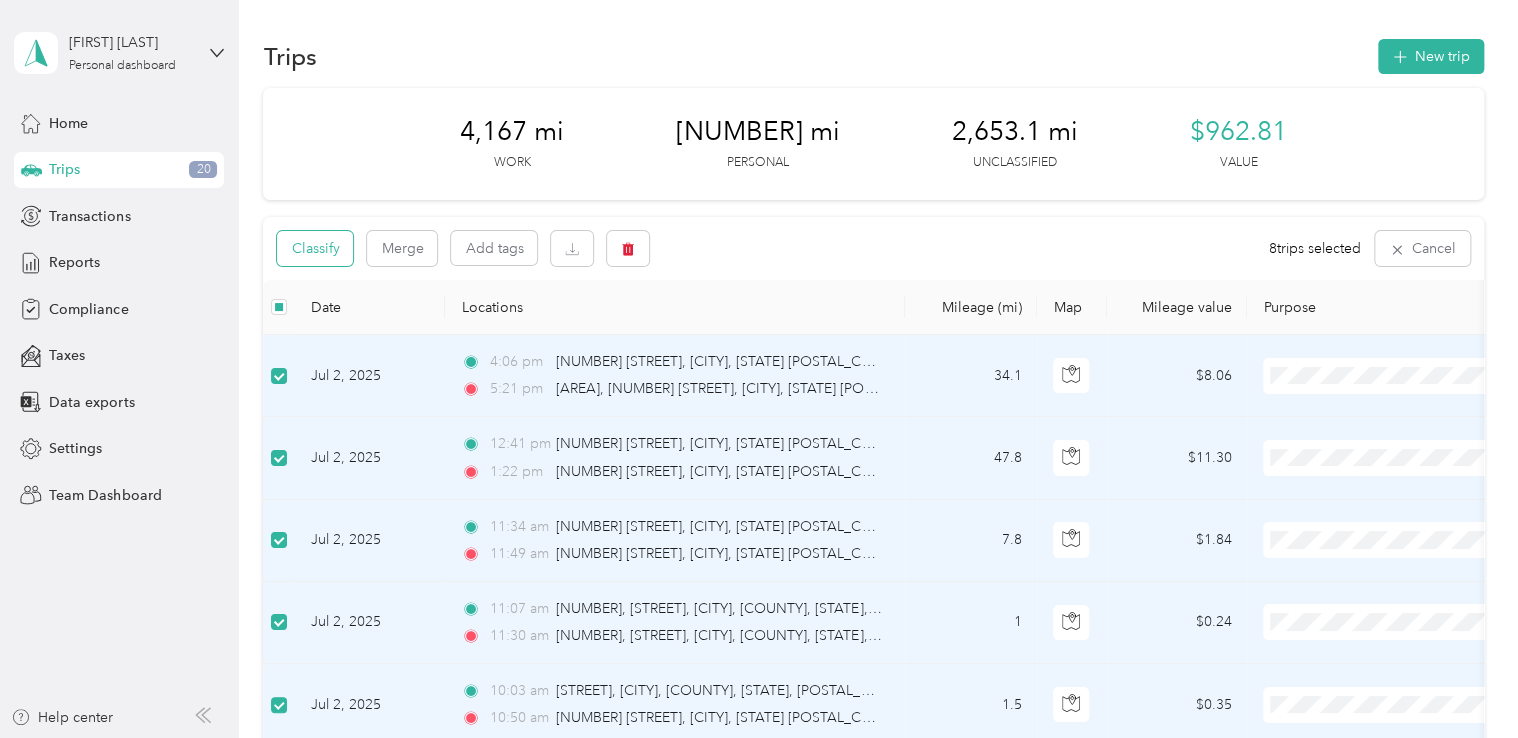 click on "Classify" at bounding box center (315, 248) 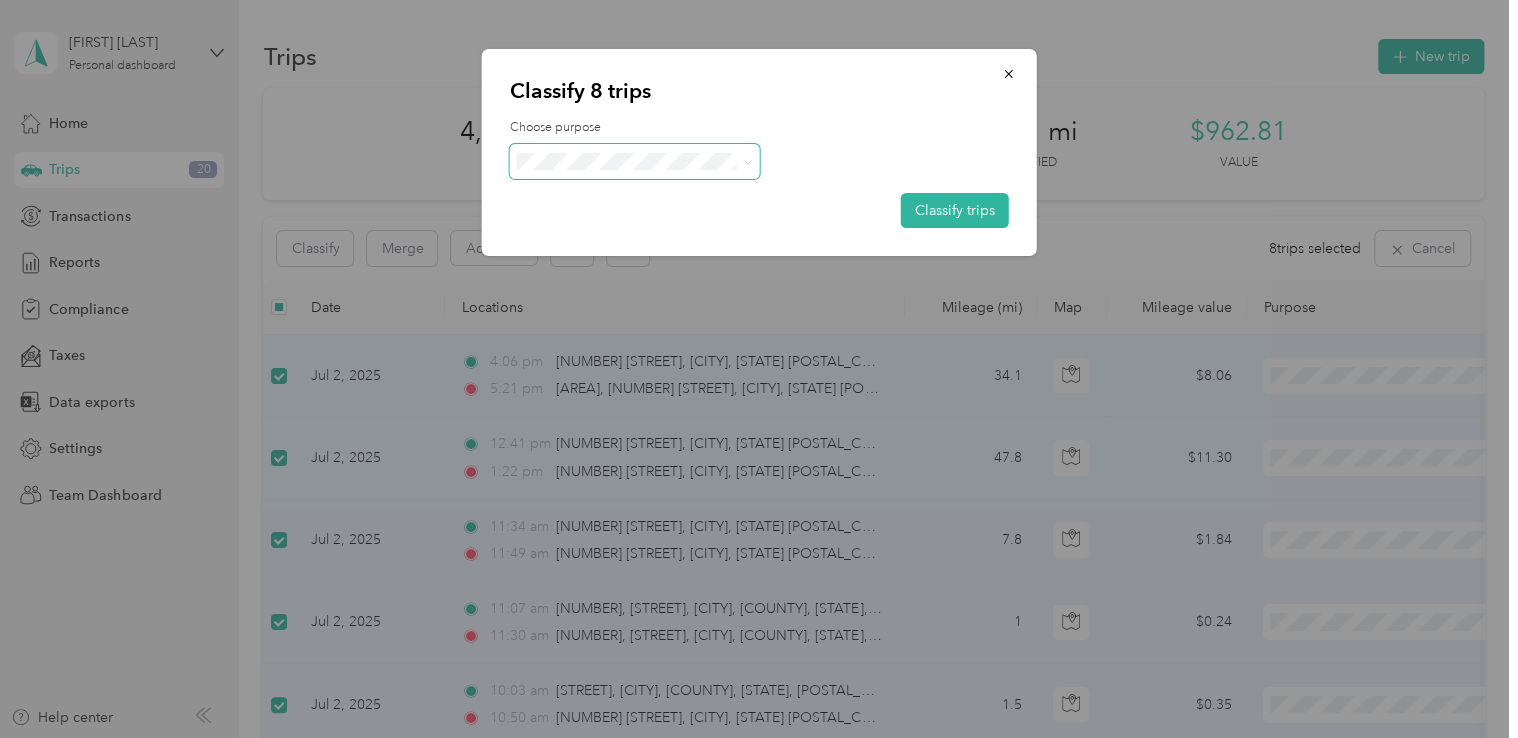 click 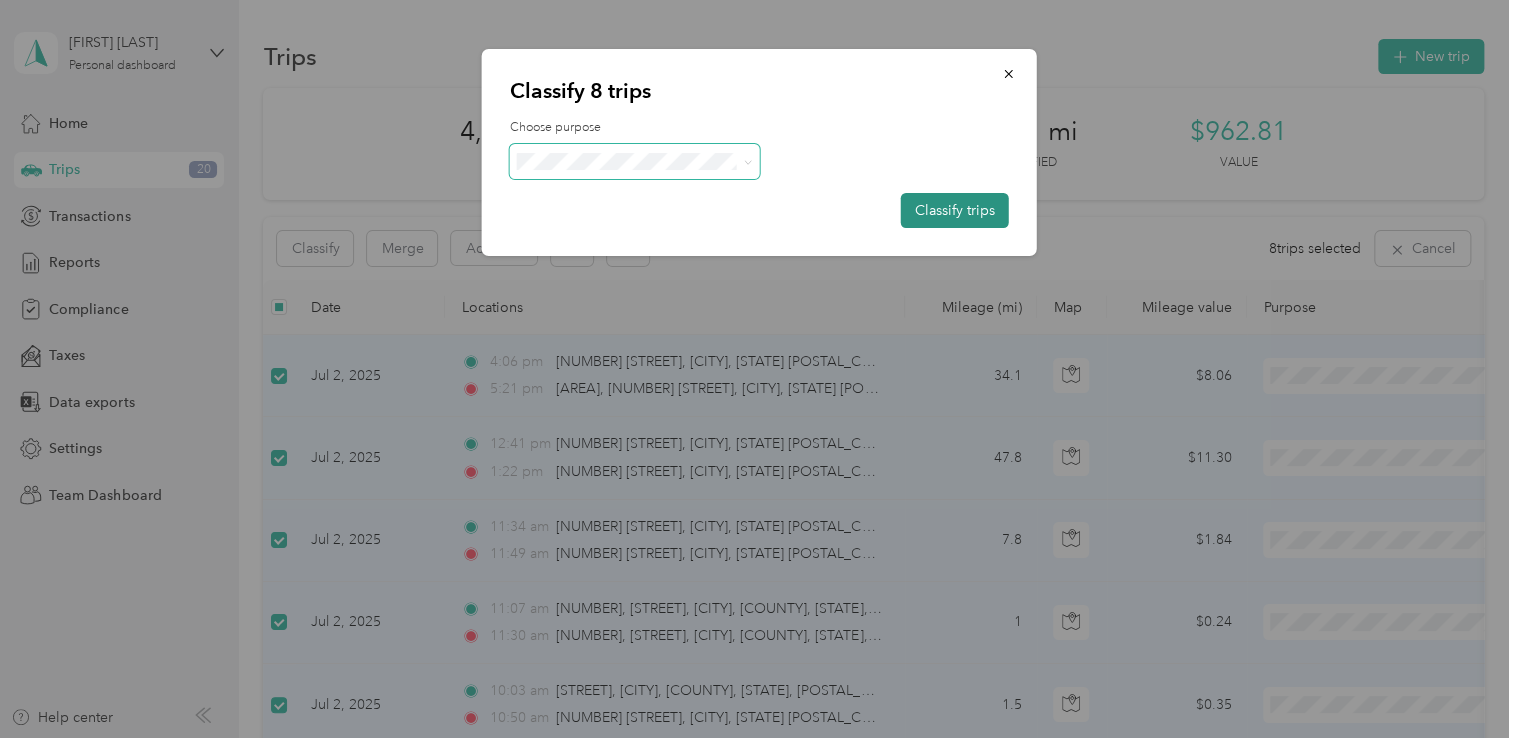 click on "Classify trips" at bounding box center [955, 210] 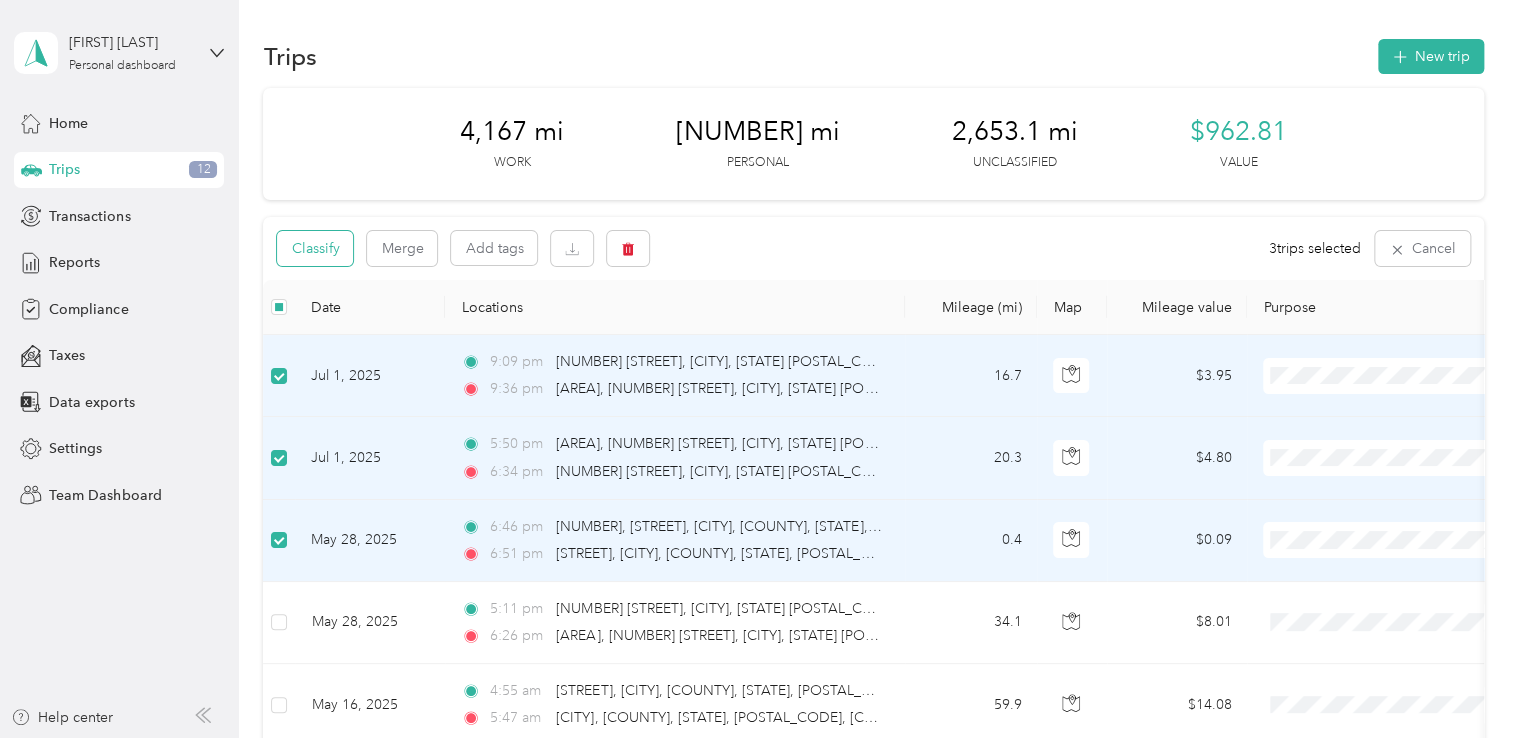 click on "Classify" at bounding box center (315, 248) 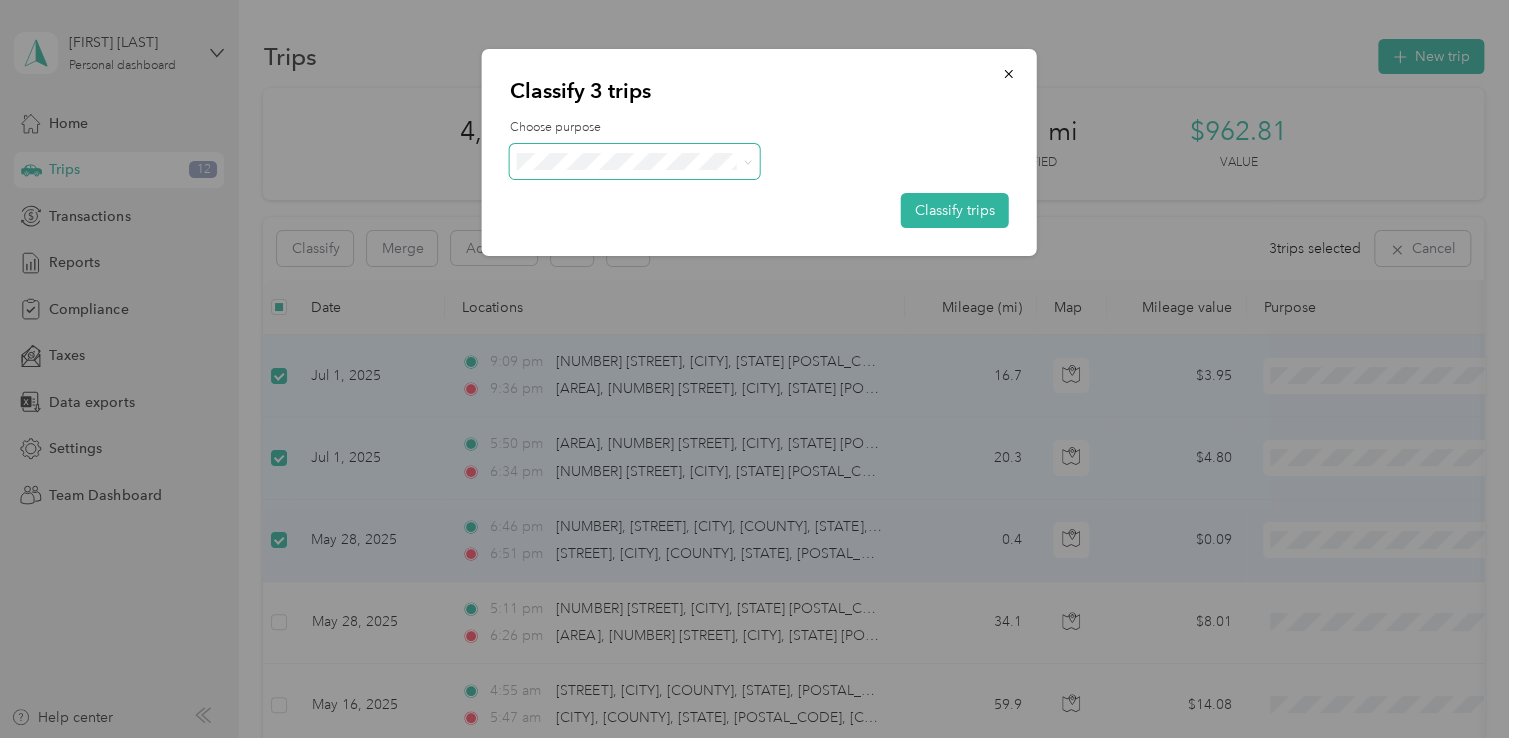 click at bounding box center [744, 161] 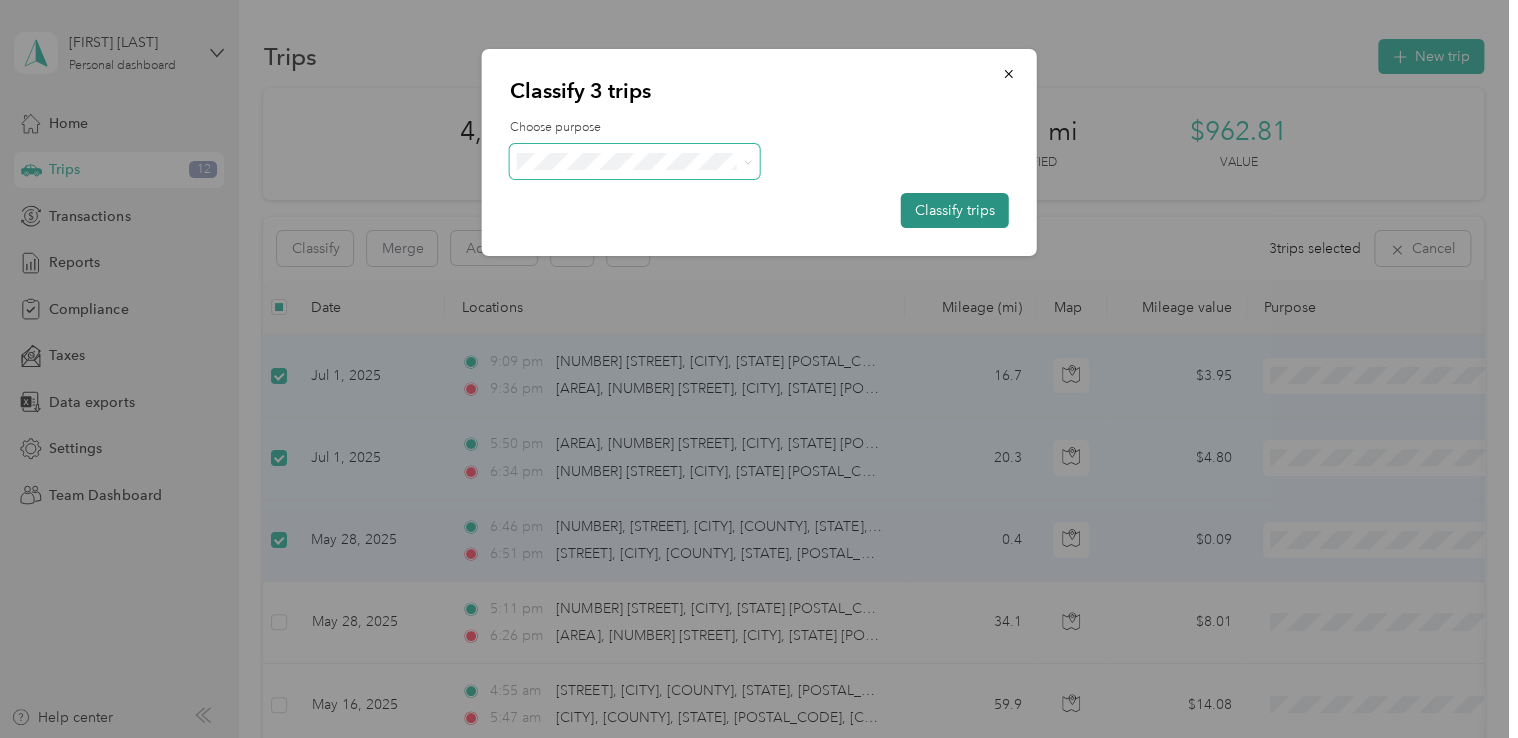 click on "Classify trips" at bounding box center [955, 210] 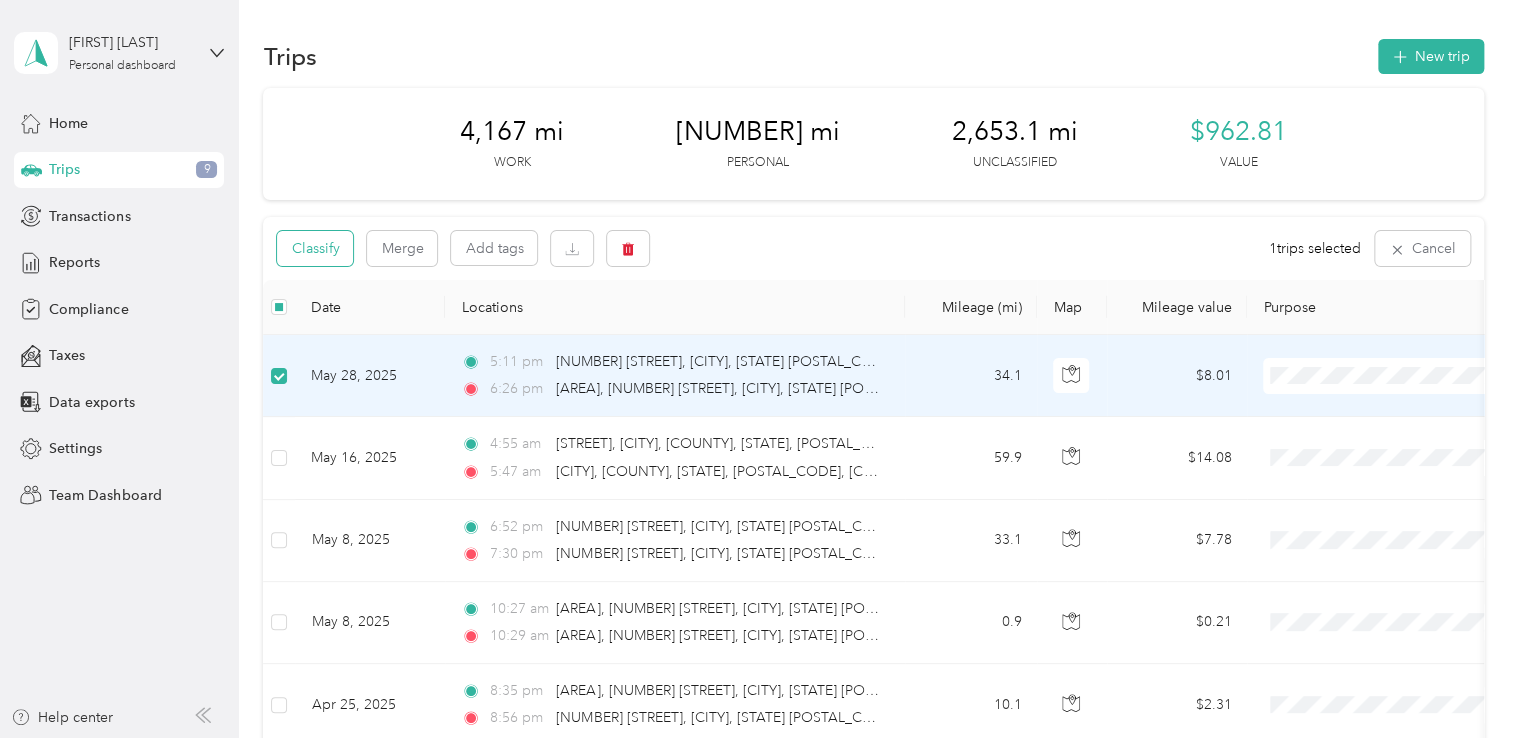 click on "Classify" at bounding box center (315, 248) 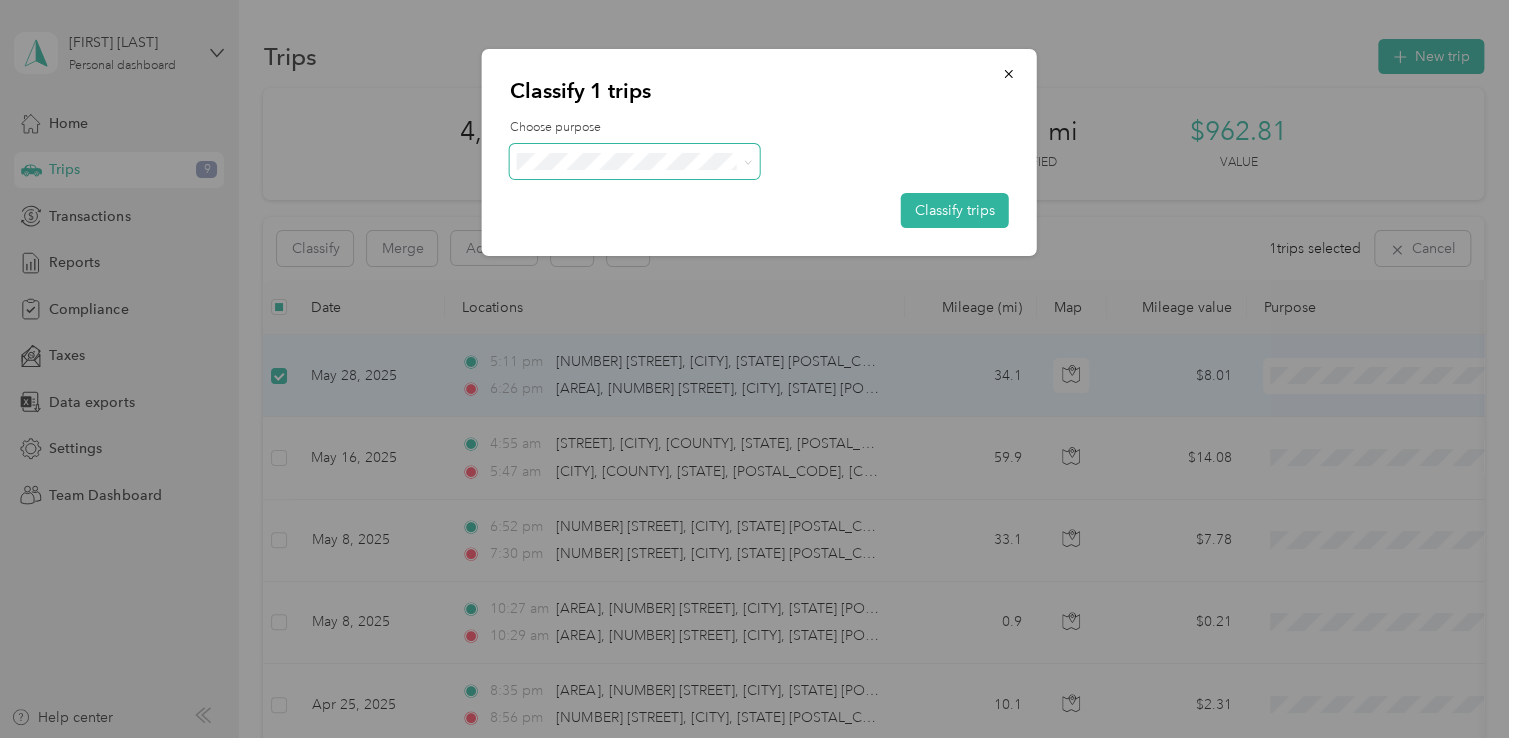 click 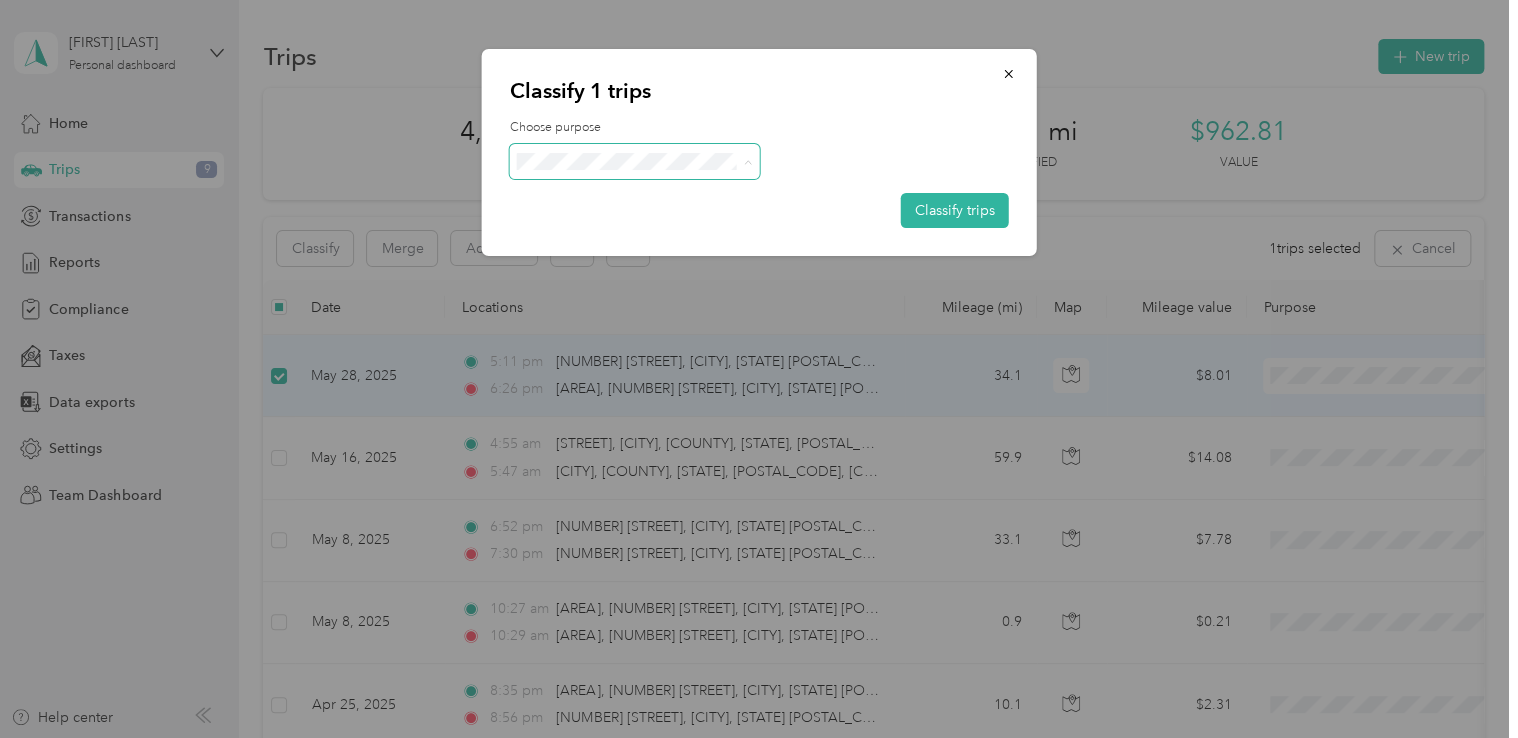 click on "Convergint Technologies" at bounding box center [652, 198] 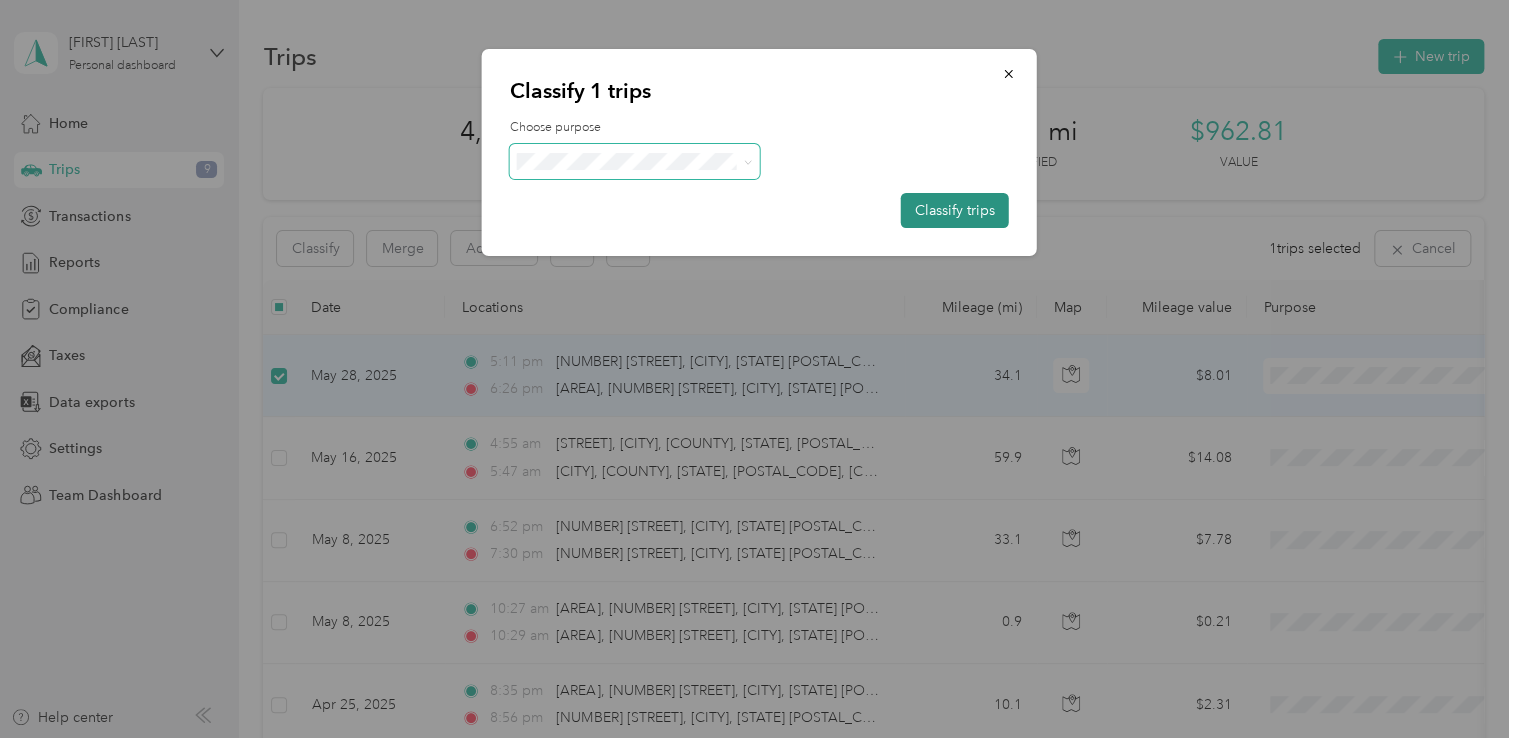 click on "Classify trips" at bounding box center [955, 210] 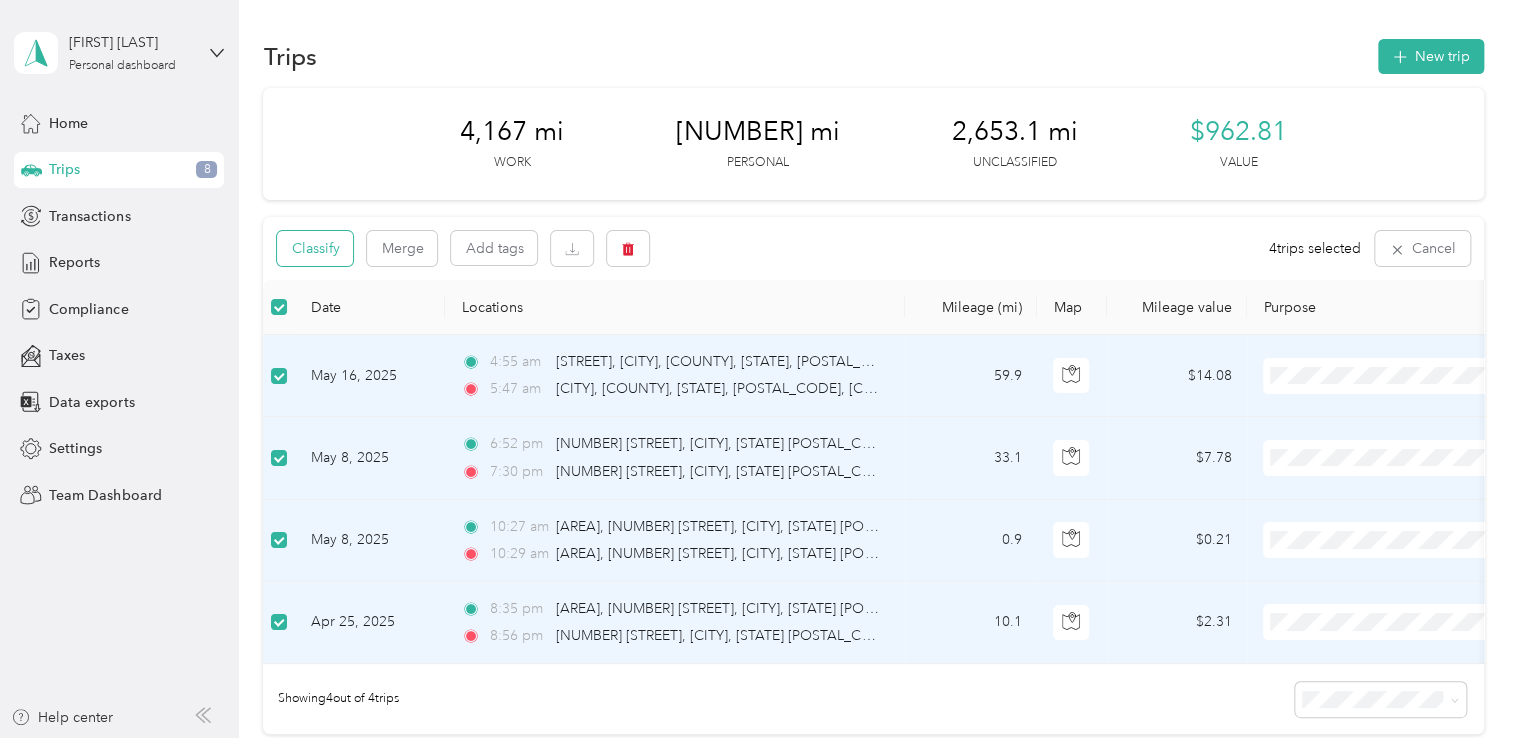 click on "Classify" at bounding box center (315, 248) 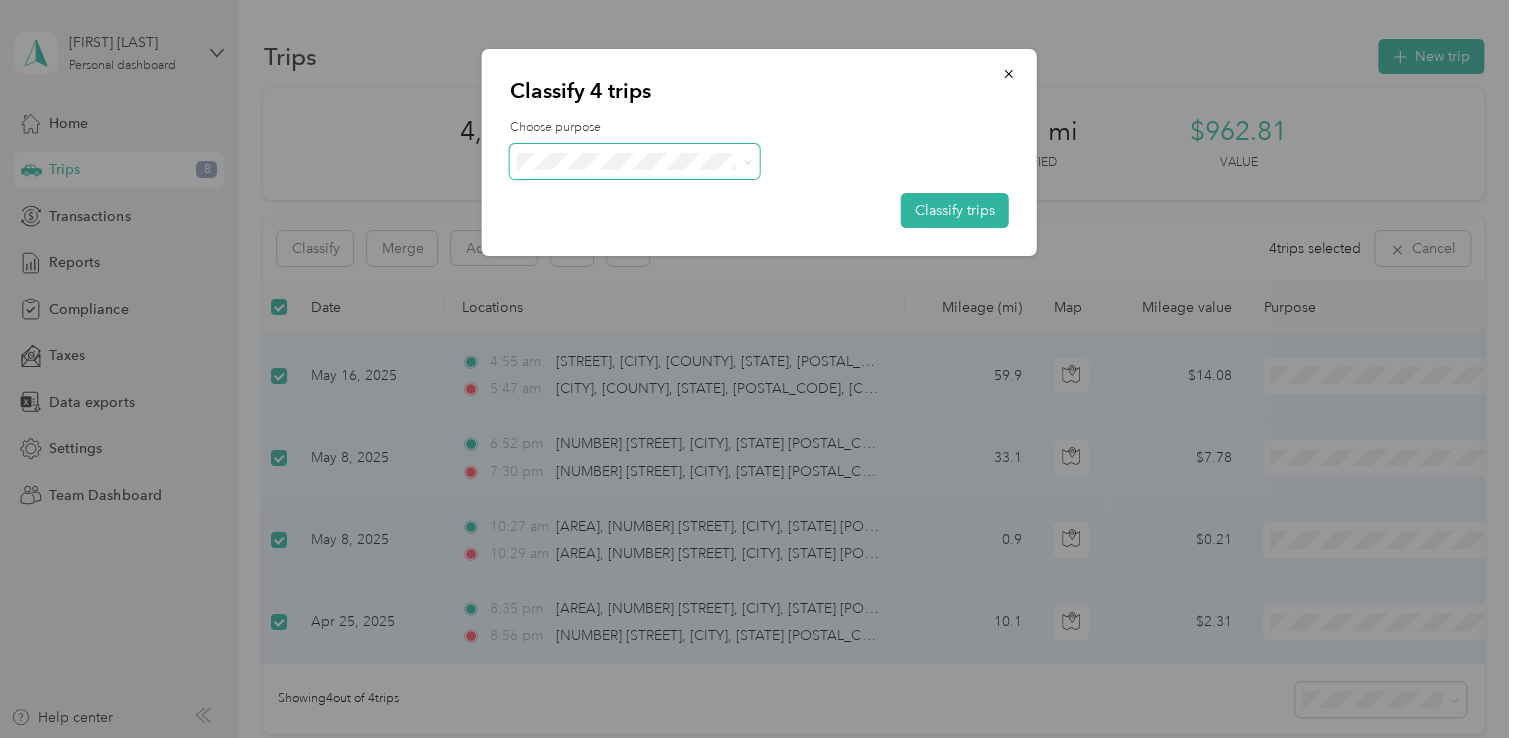 click 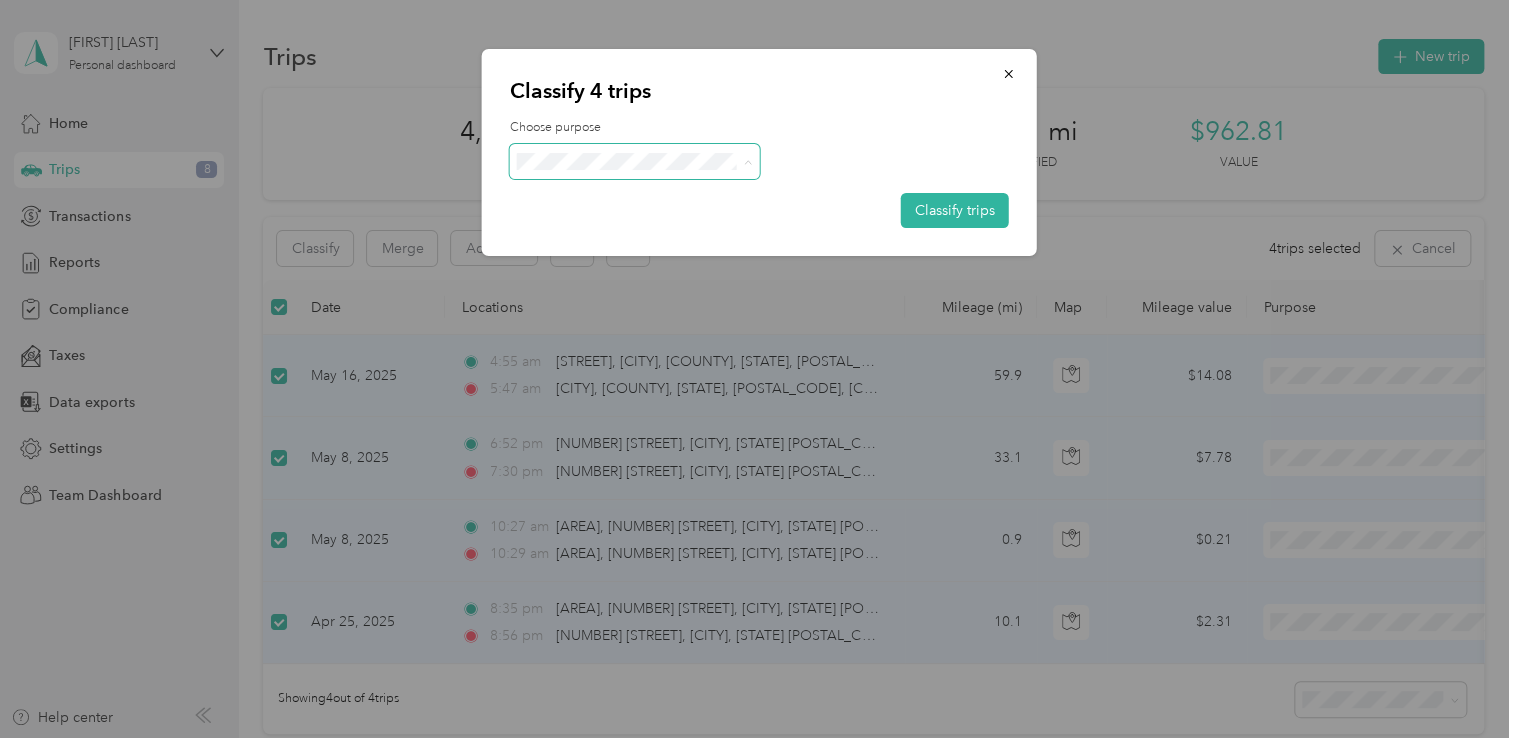 click on "Personal" at bounding box center [653, 233] 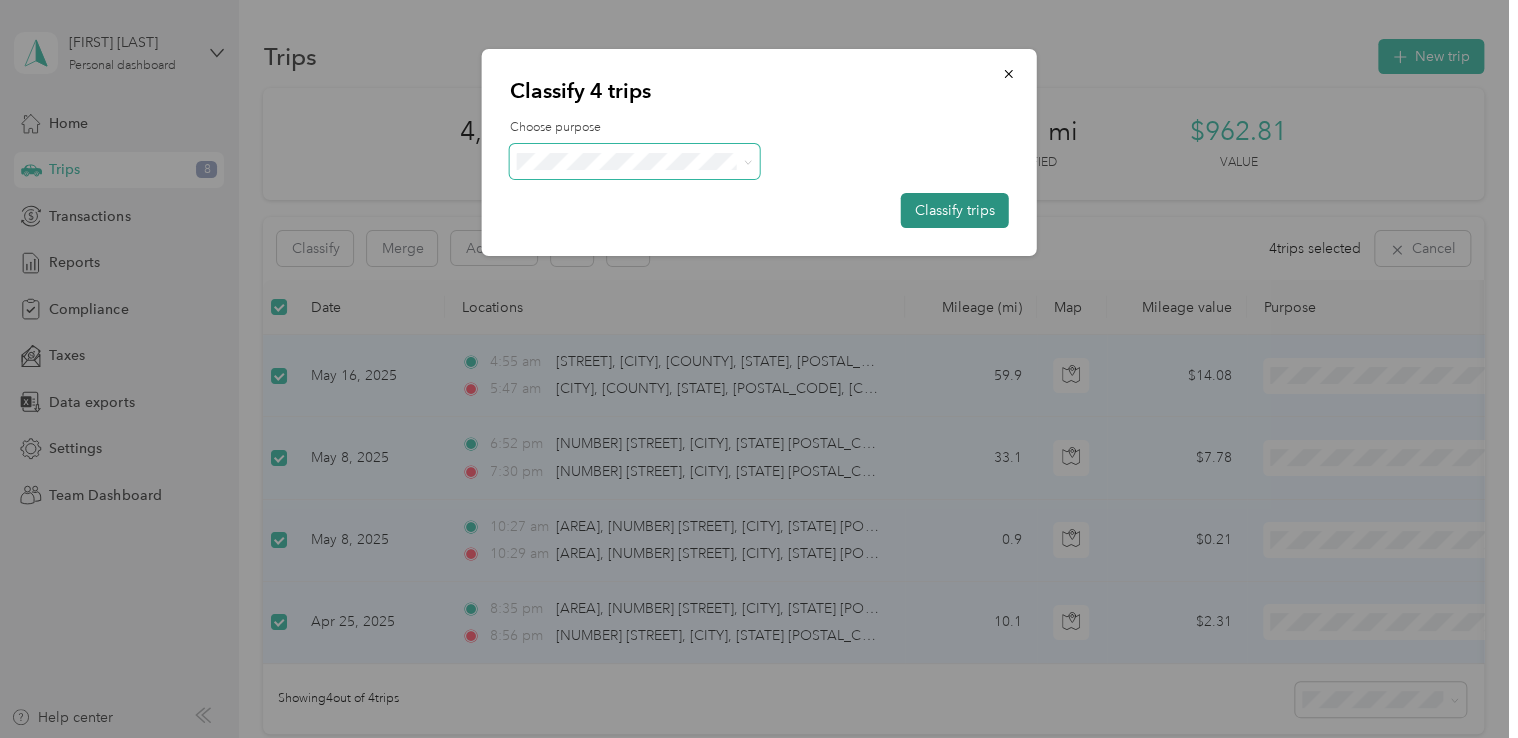 click on "Classify trips" at bounding box center (955, 210) 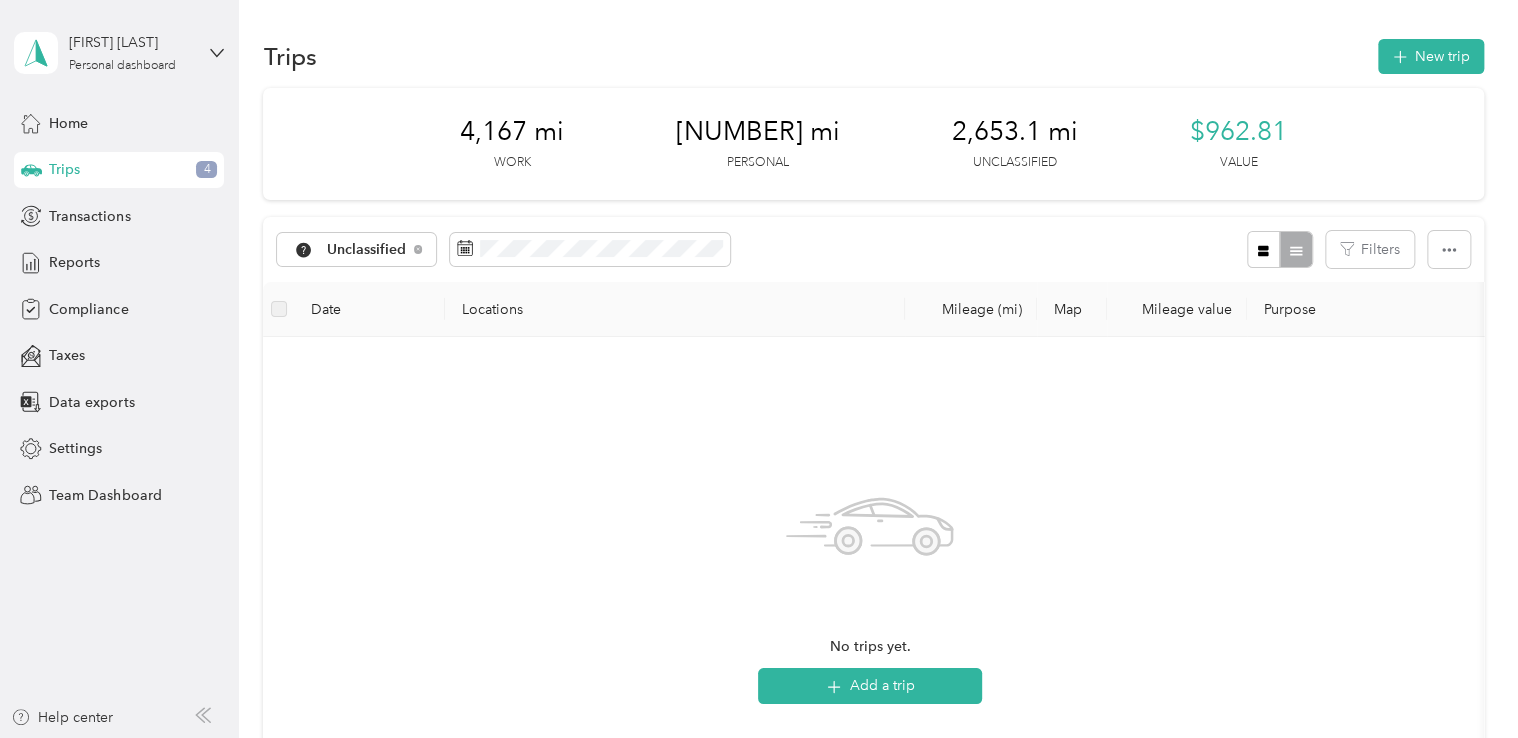 click on "Unclassified Filters" at bounding box center (873, 249) 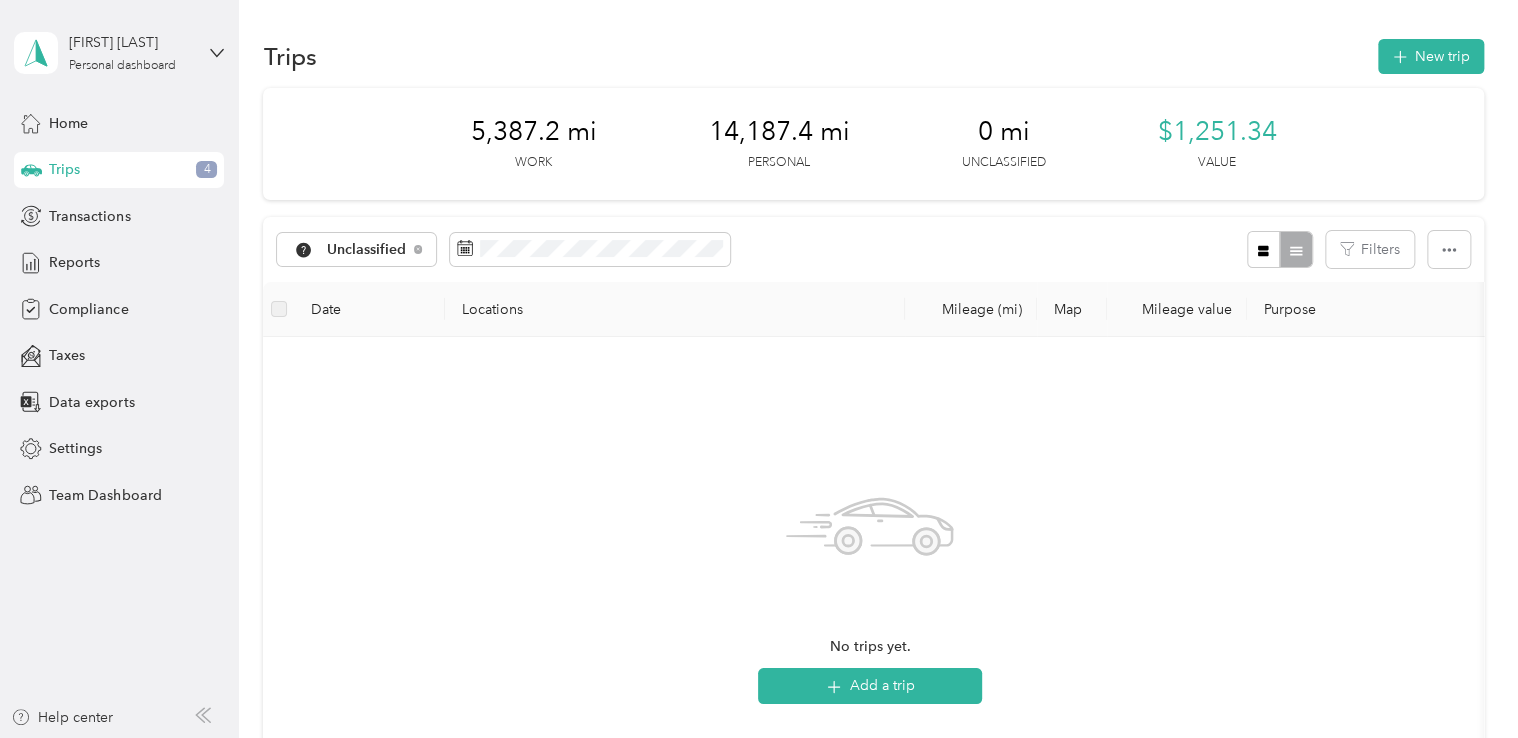 click on "4" at bounding box center [206, 170] 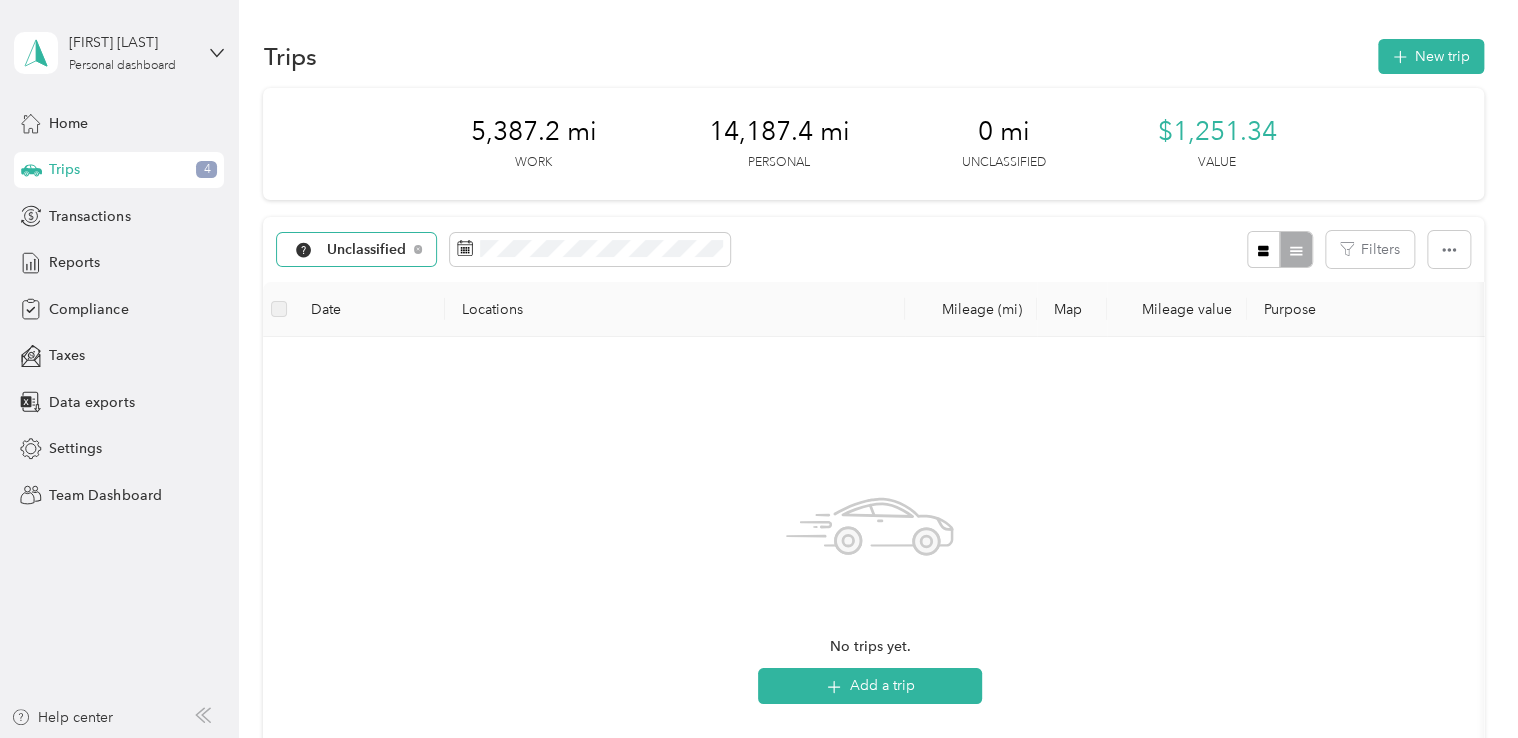 click on "Unclassified" at bounding box center (367, 250) 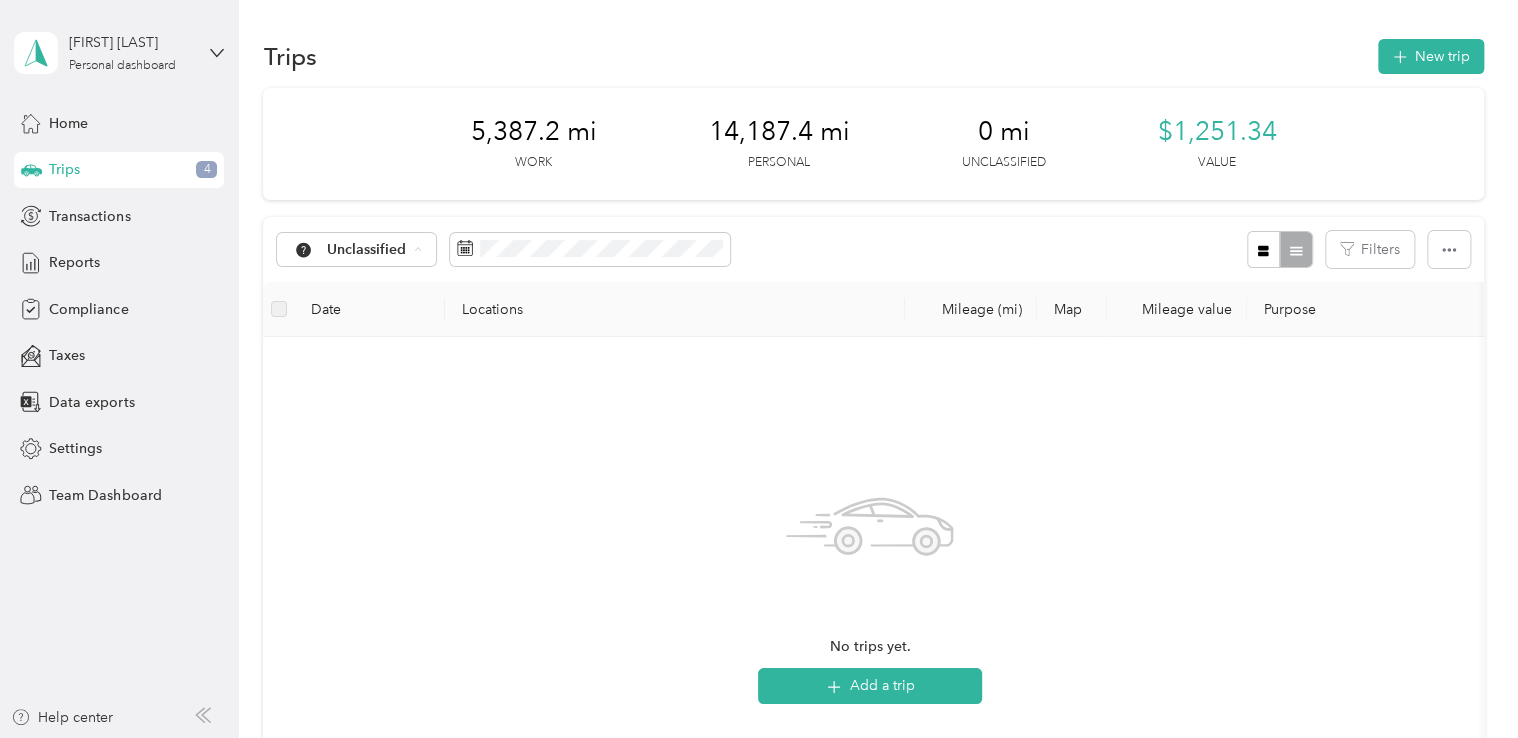 click on "Unclassified" at bounding box center (398, 320) 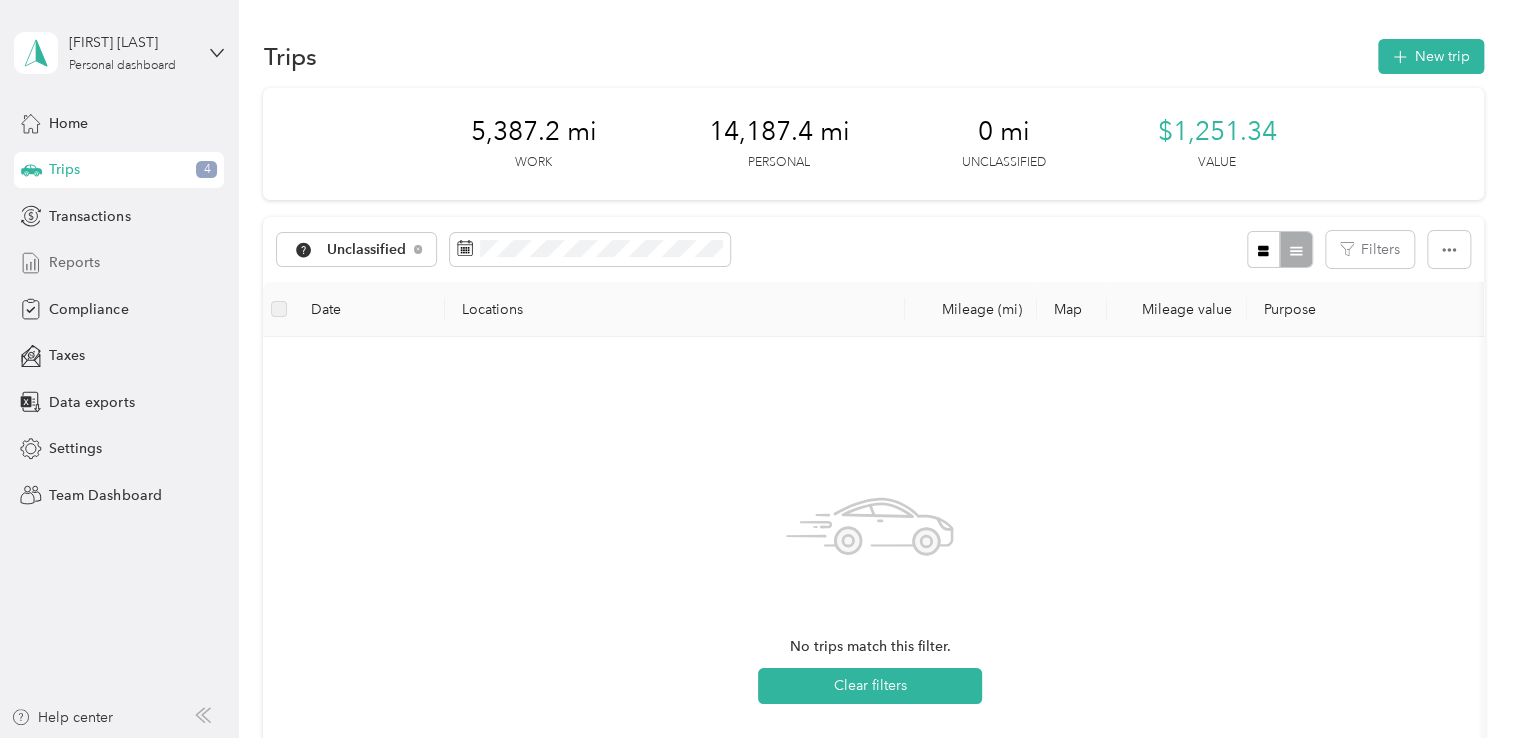 click on "Reports" at bounding box center [74, 262] 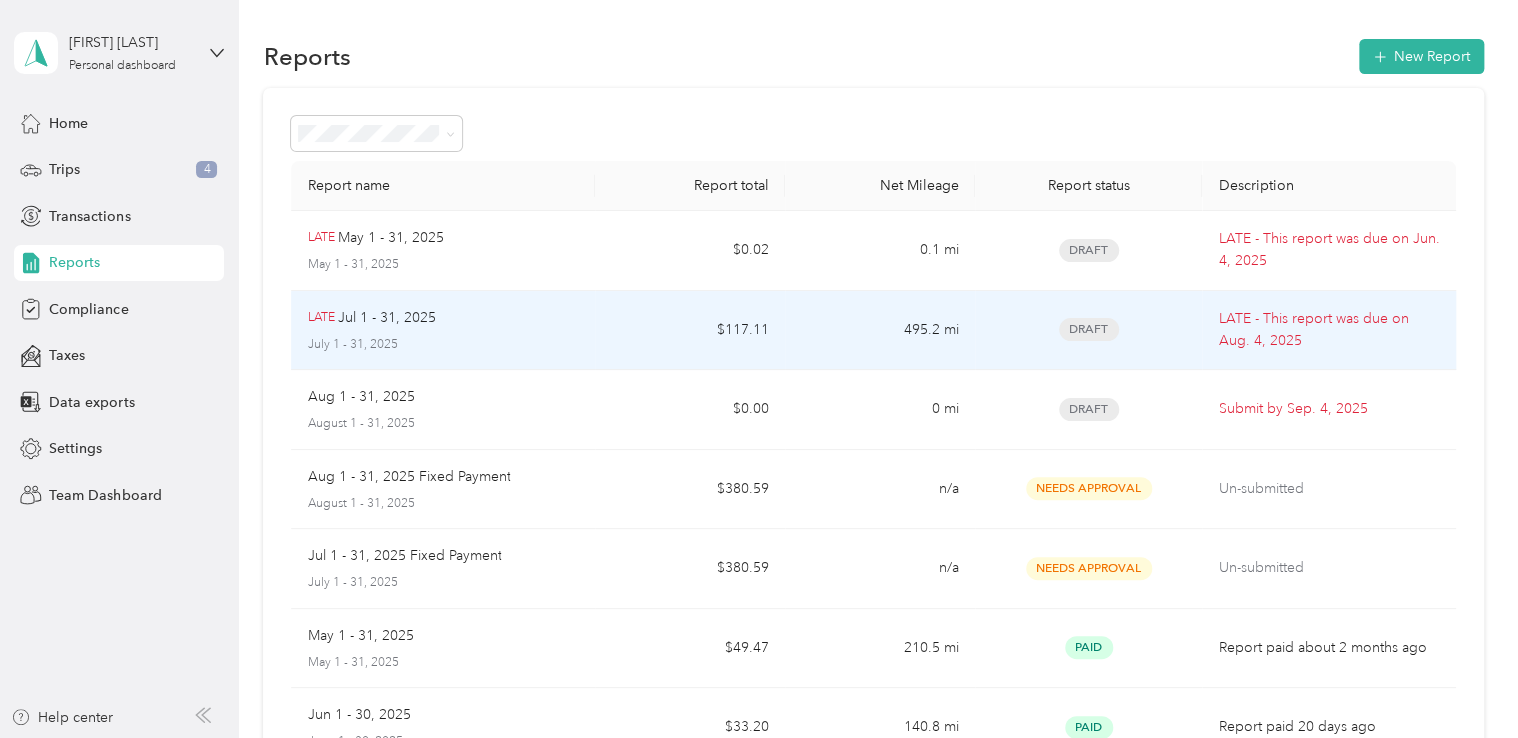 click on "Draft" at bounding box center [1089, 329] 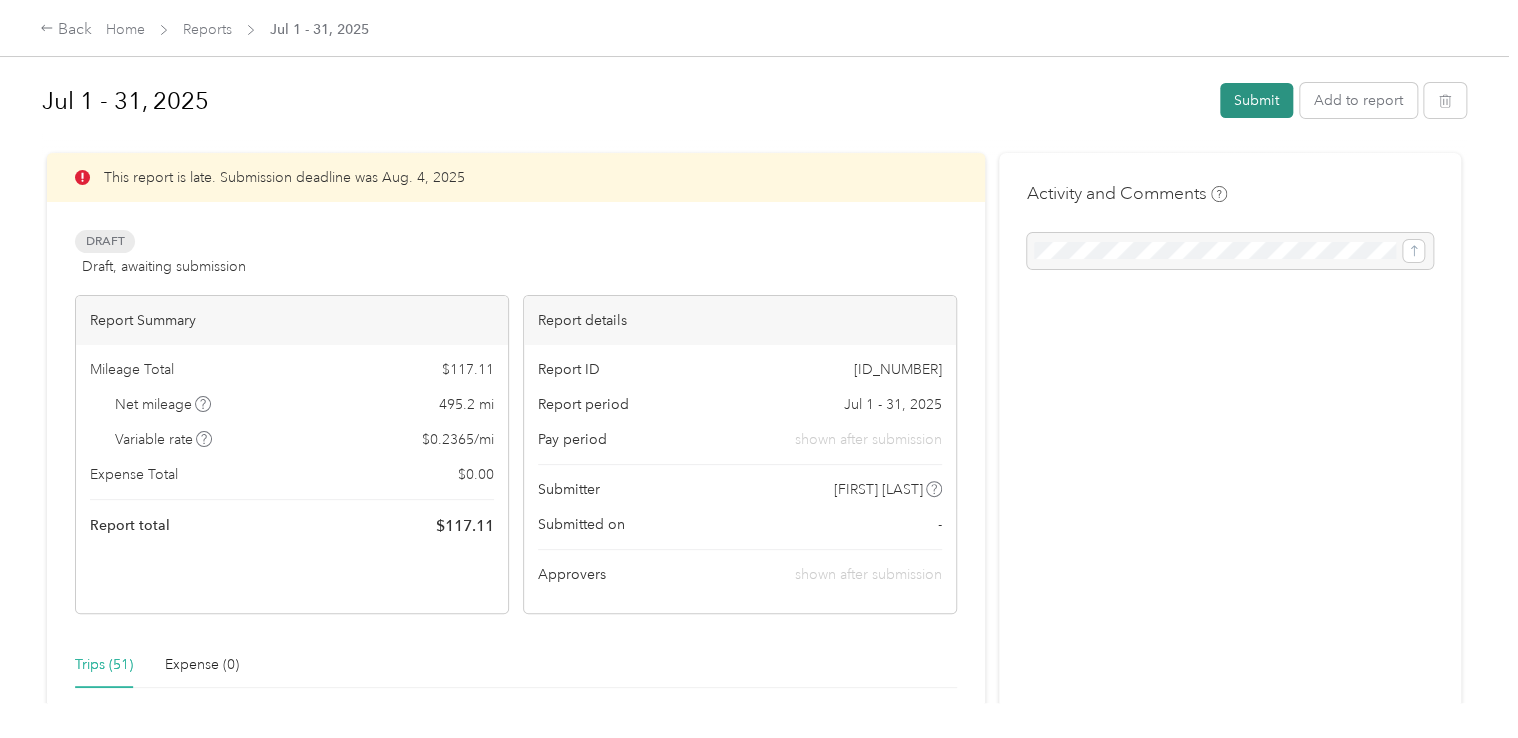 click on "Submit" at bounding box center [1256, 100] 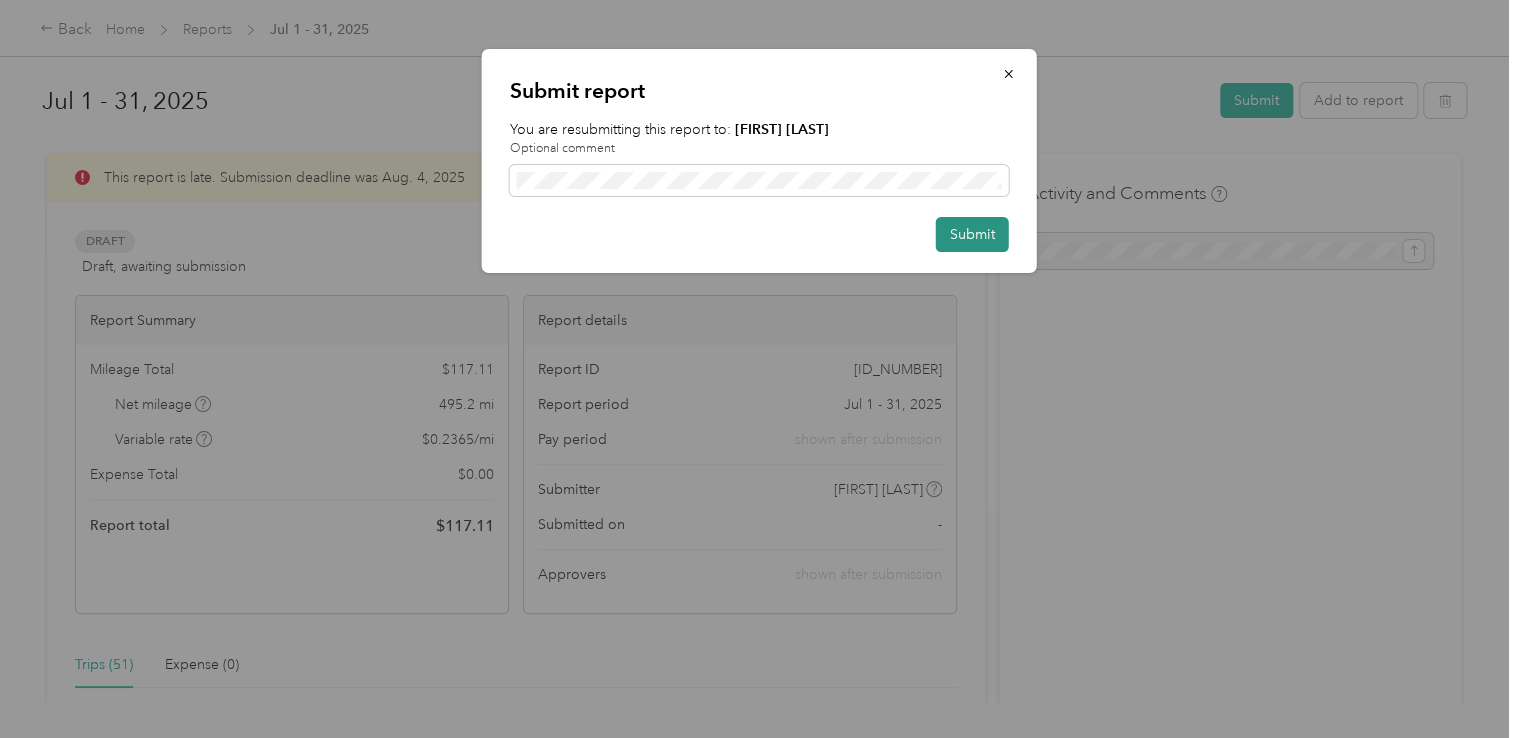 click on "Submit" at bounding box center [972, 234] 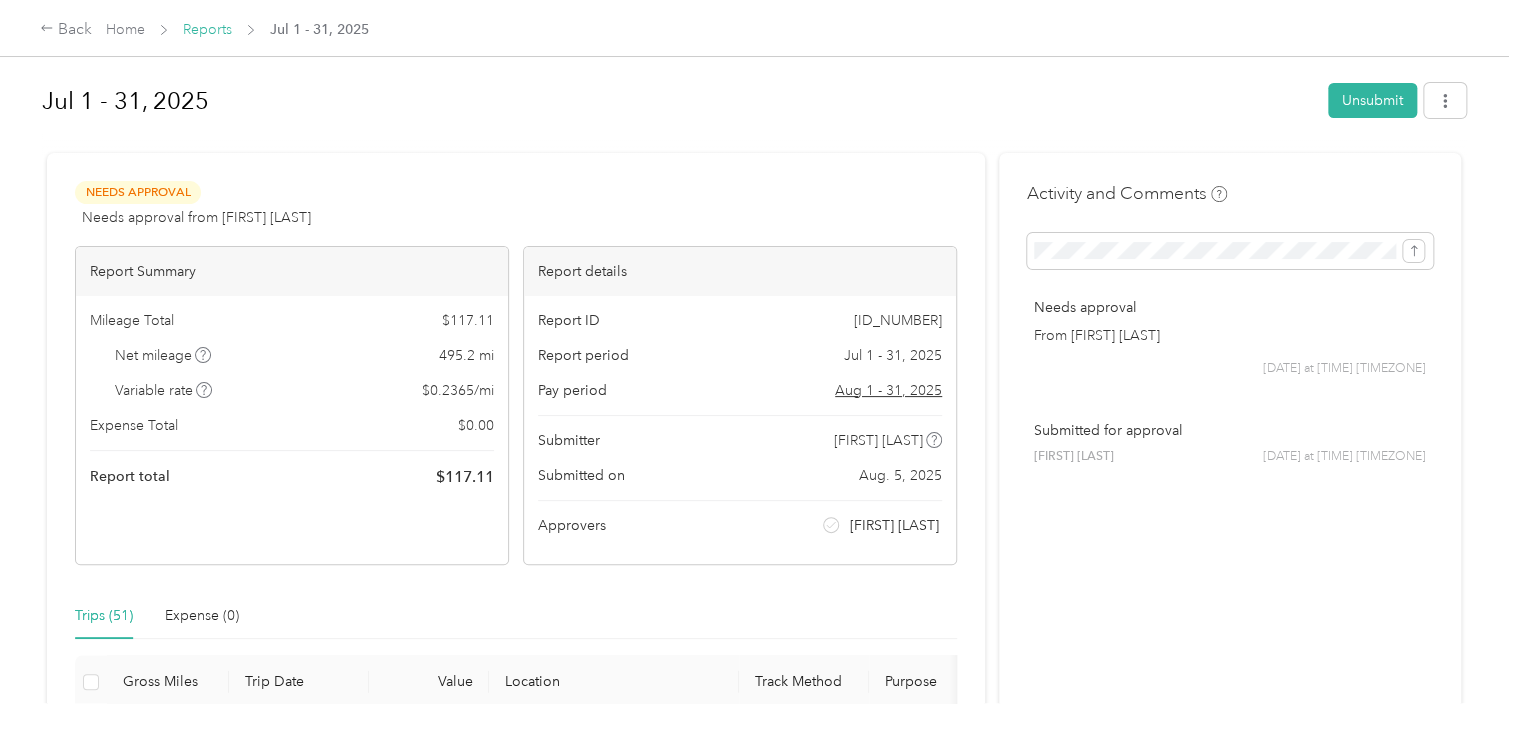 click on "Reports" at bounding box center [207, 29] 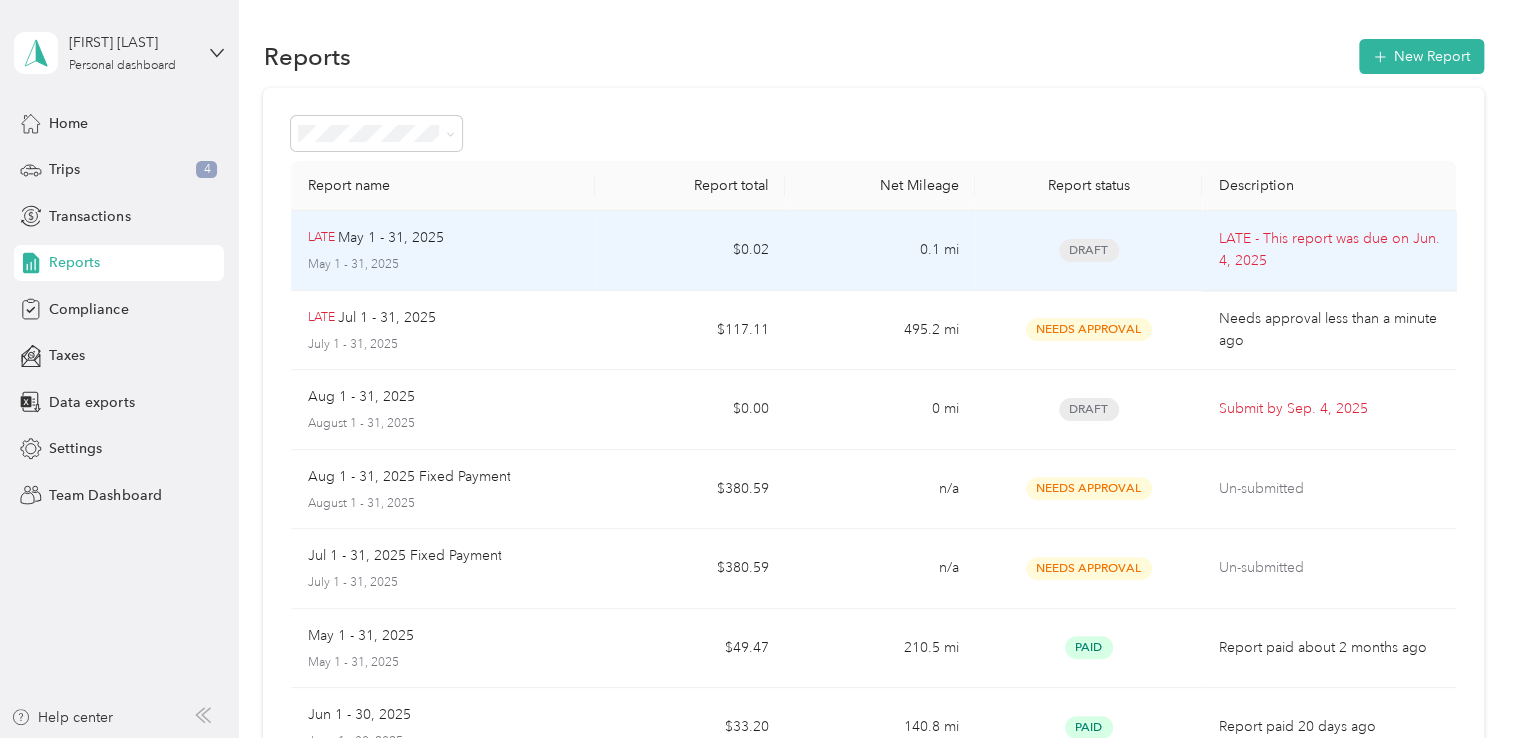 click on "0.1 mi" at bounding box center [880, 251] 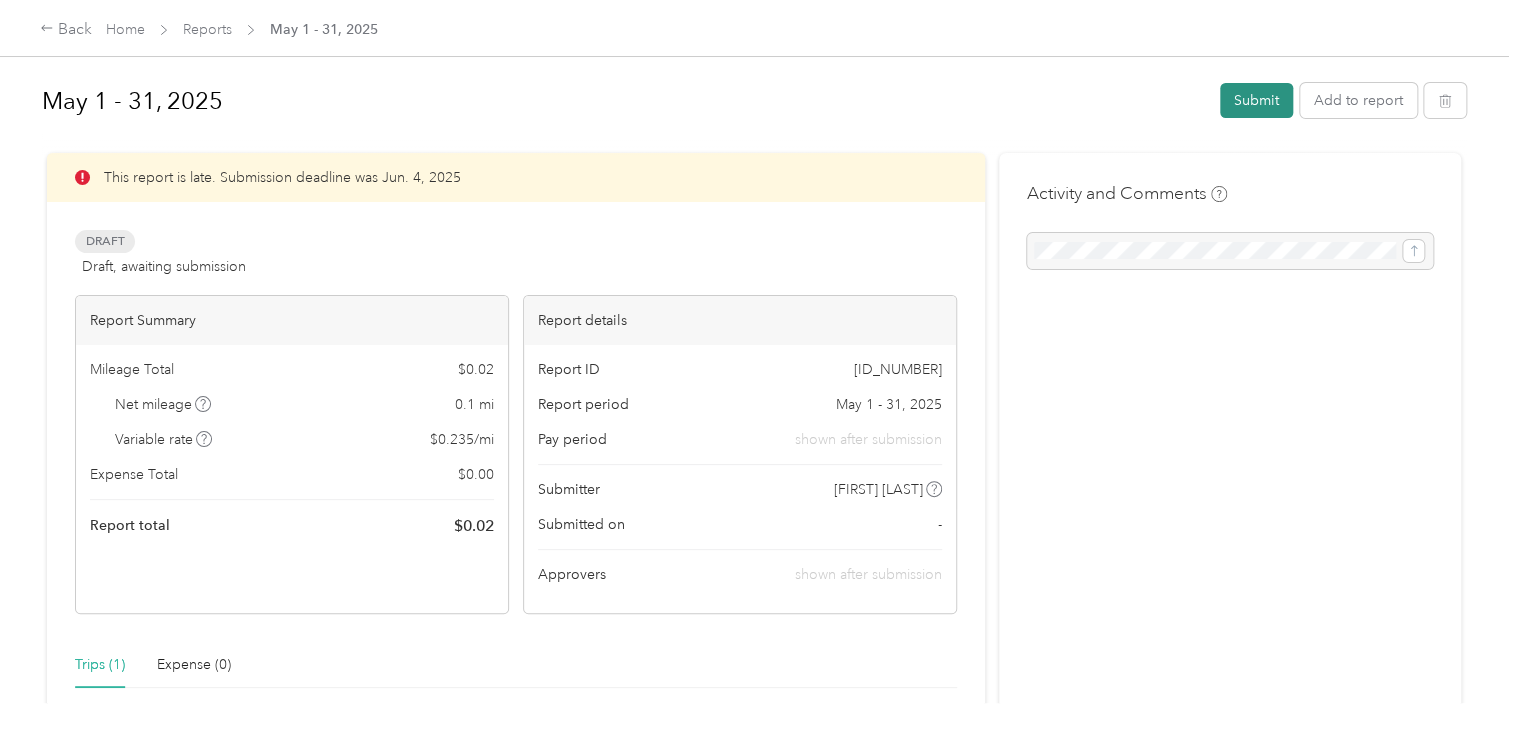 click on "Submit" at bounding box center [1256, 100] 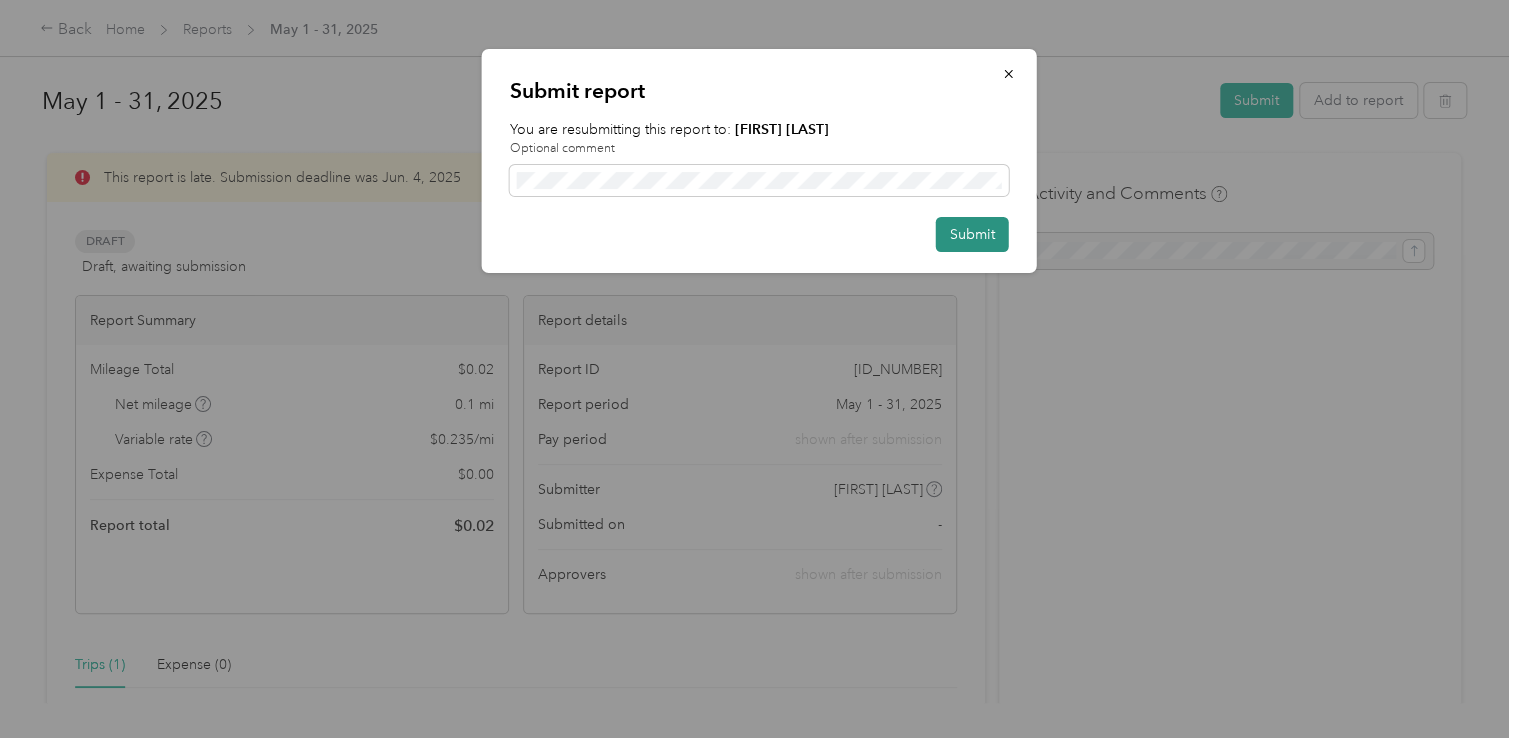 click on "Submit" at bounding box center (972, 234) 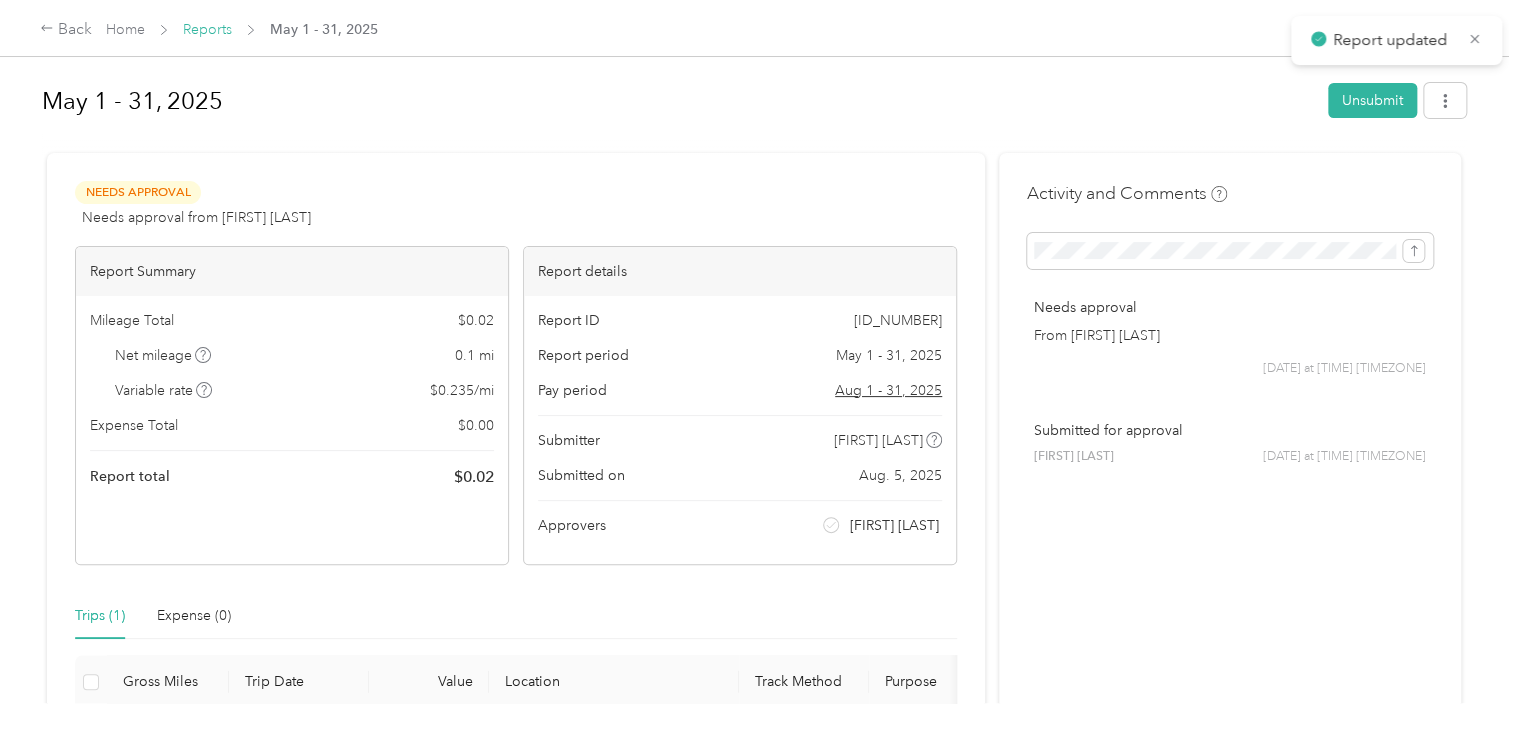 click on "Reports" at bounding box center (207, 29) 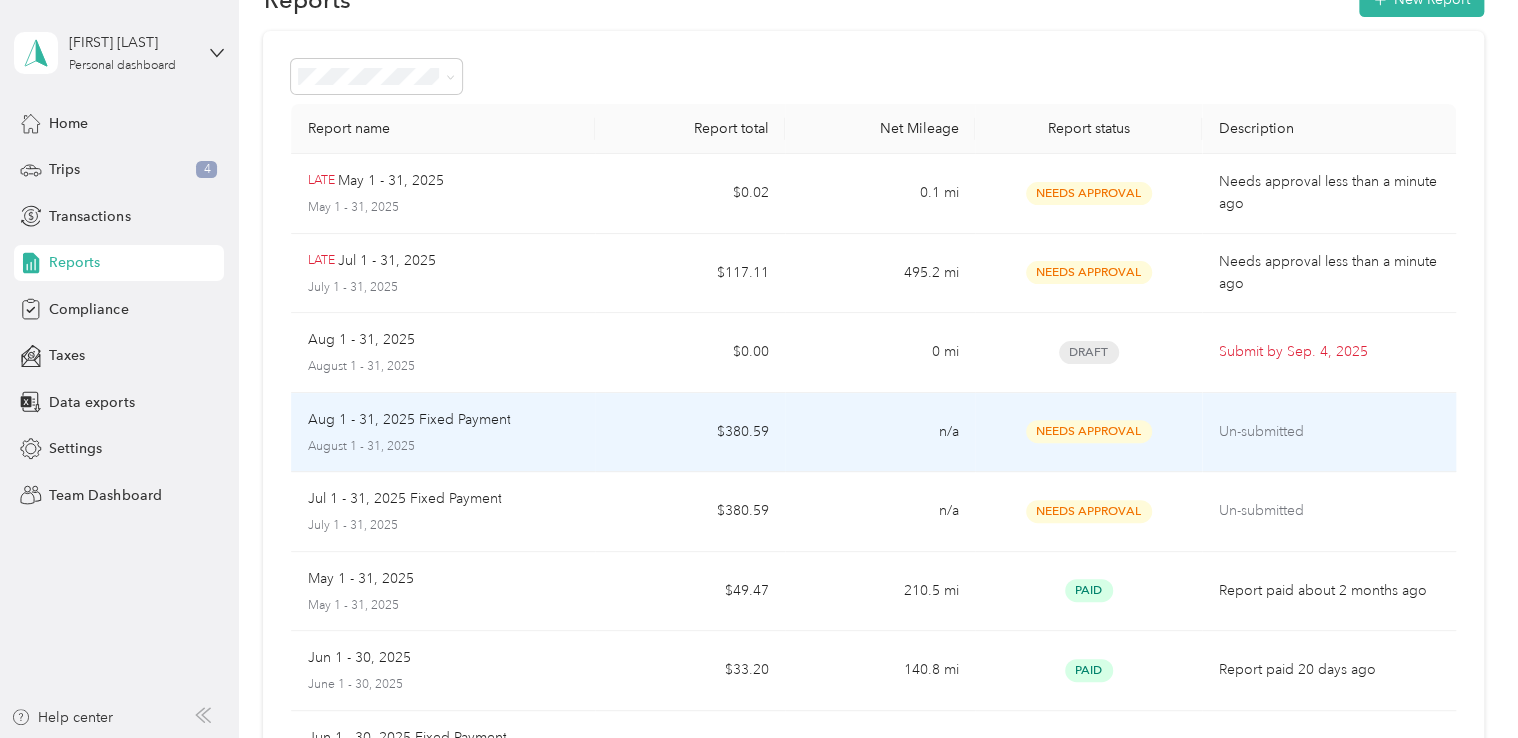 scroll, scrollTop: 0, scrollLeft: 0, axis: both 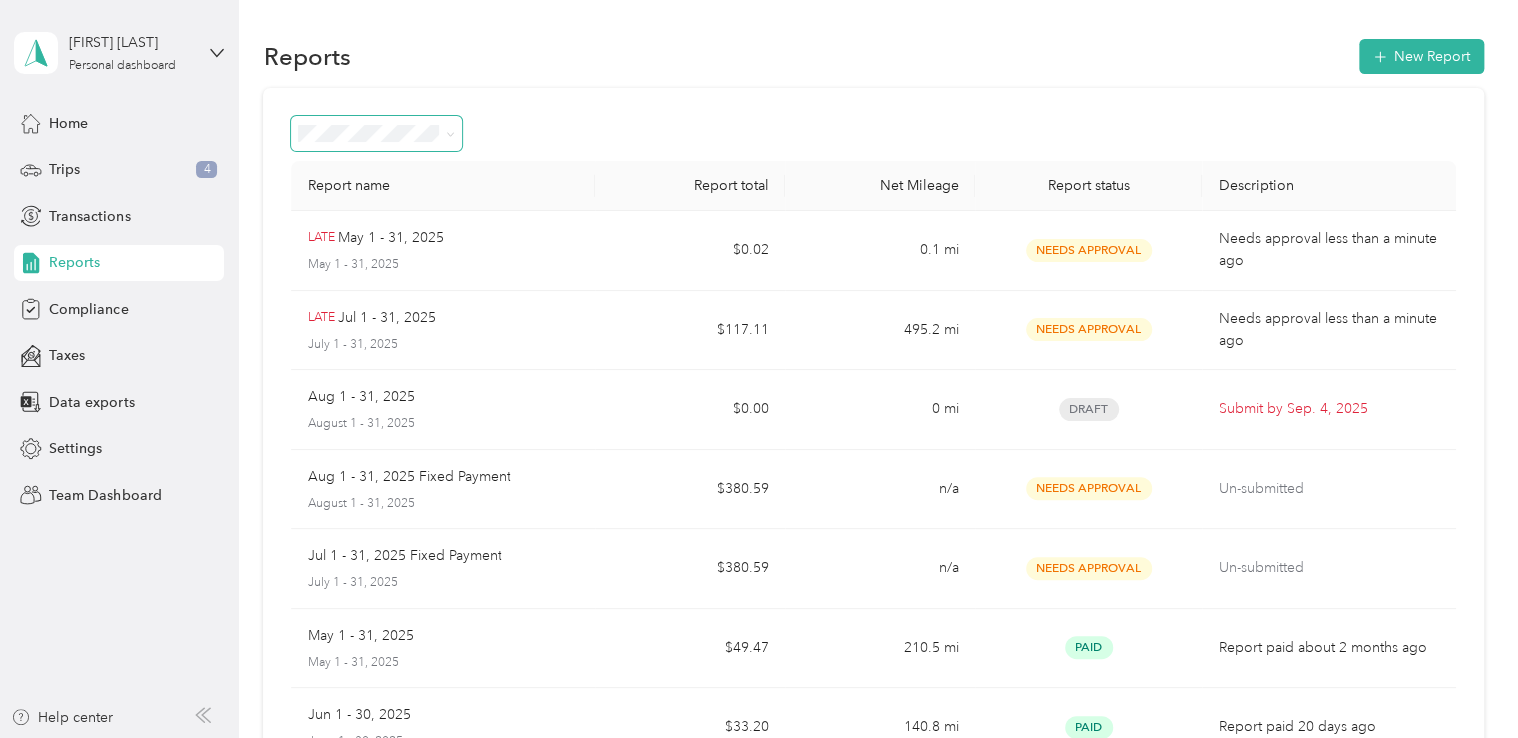 click 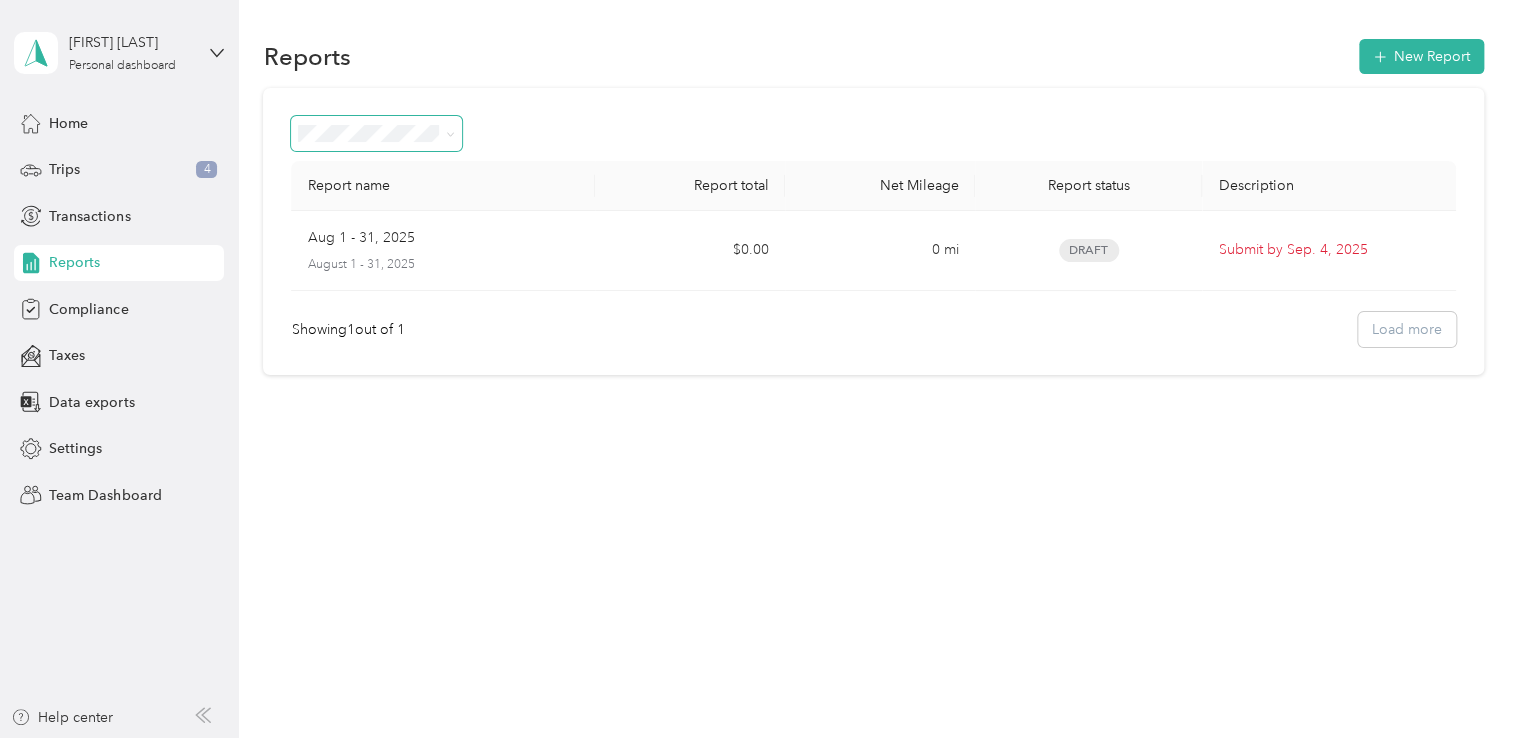 click at bounding box center [376, 133] 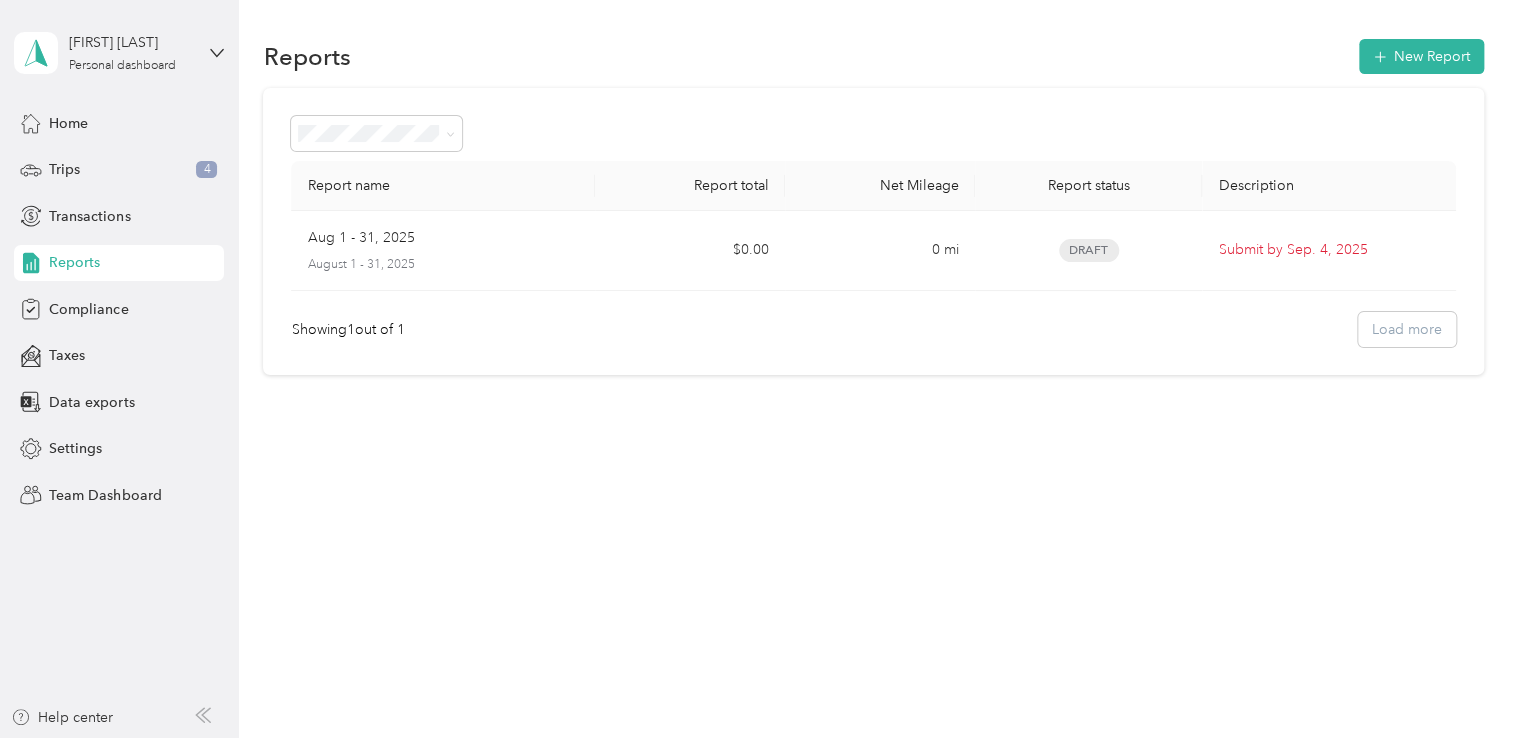 click 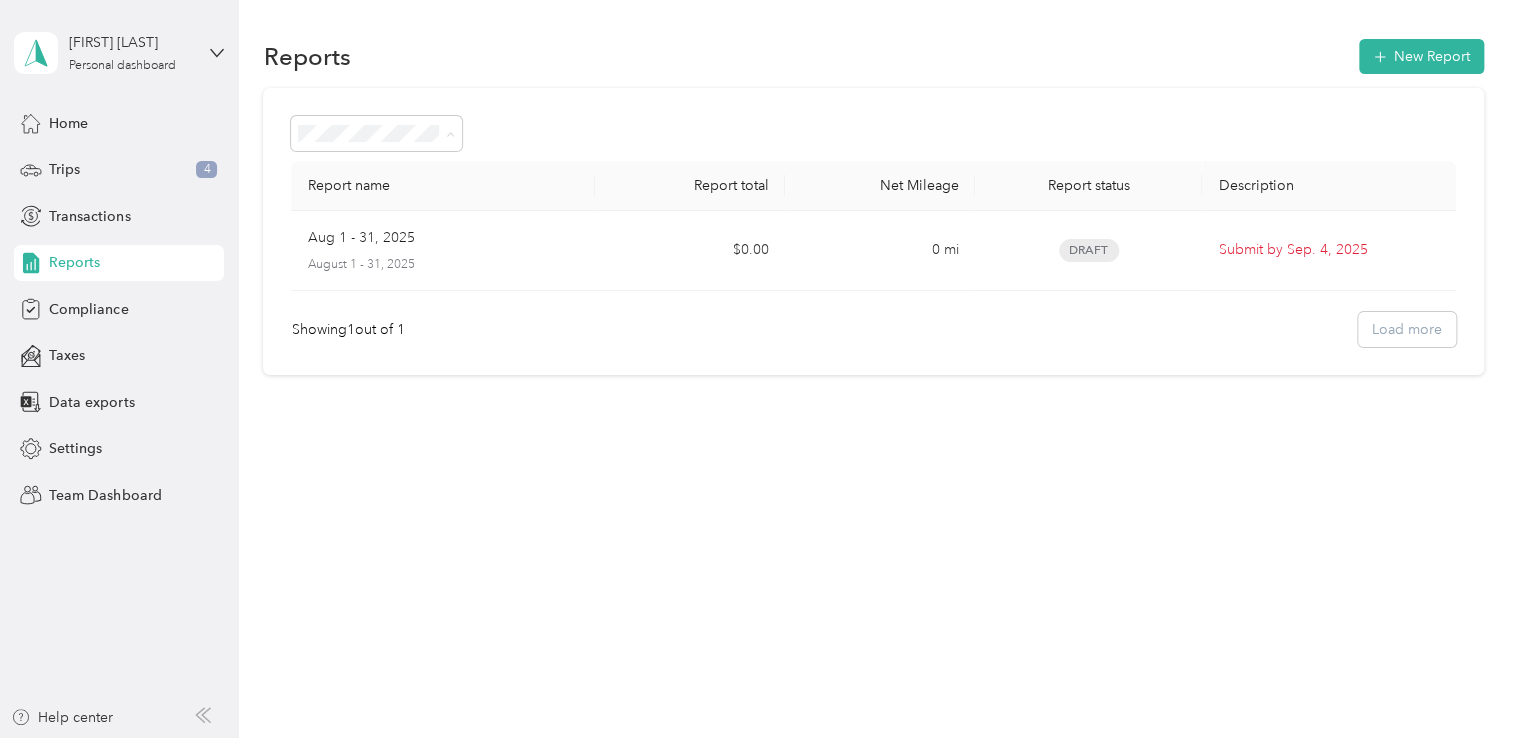 click on "All Reports" at bounding box center (340, 170) 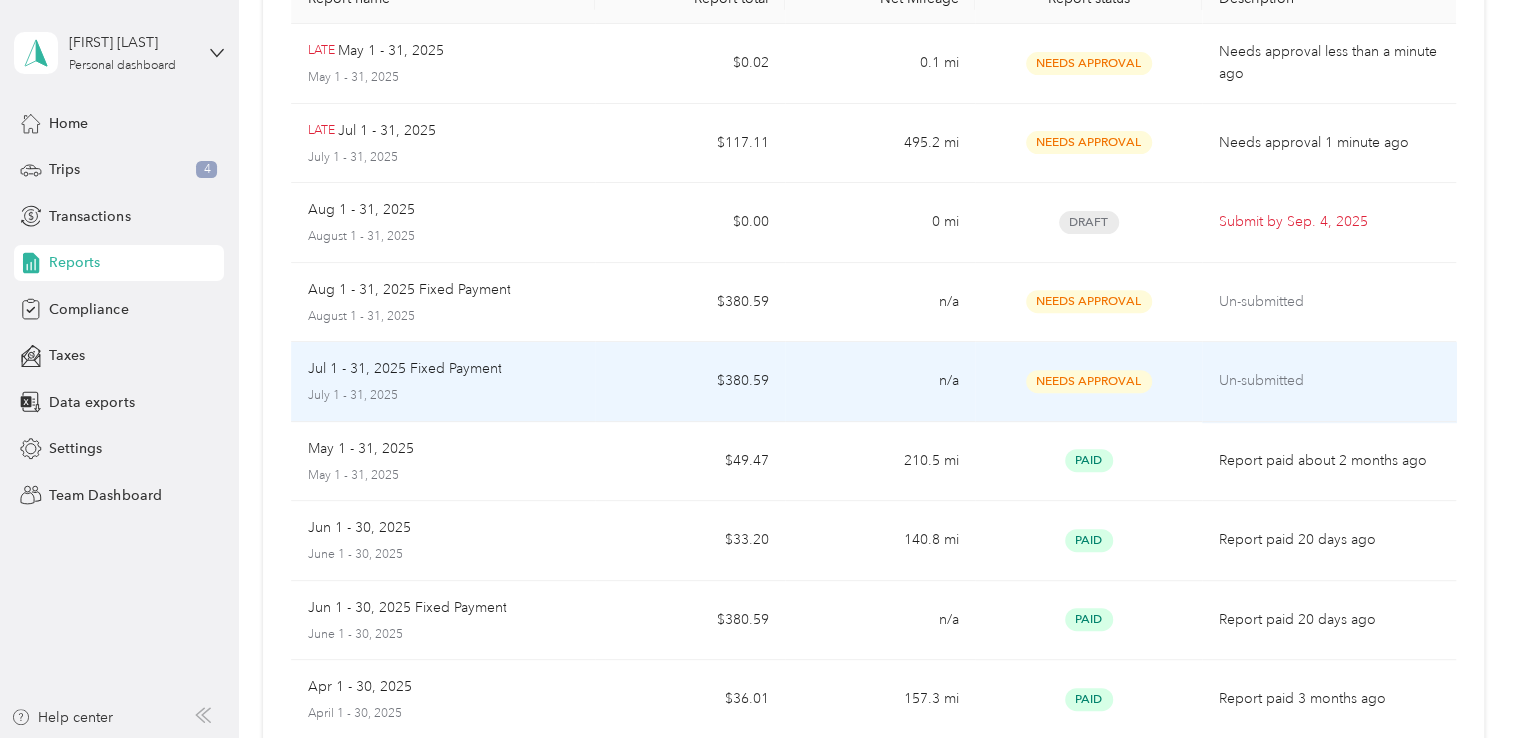 scroll, scrollTop: 200, scrollLeft: 0, axis: vertical 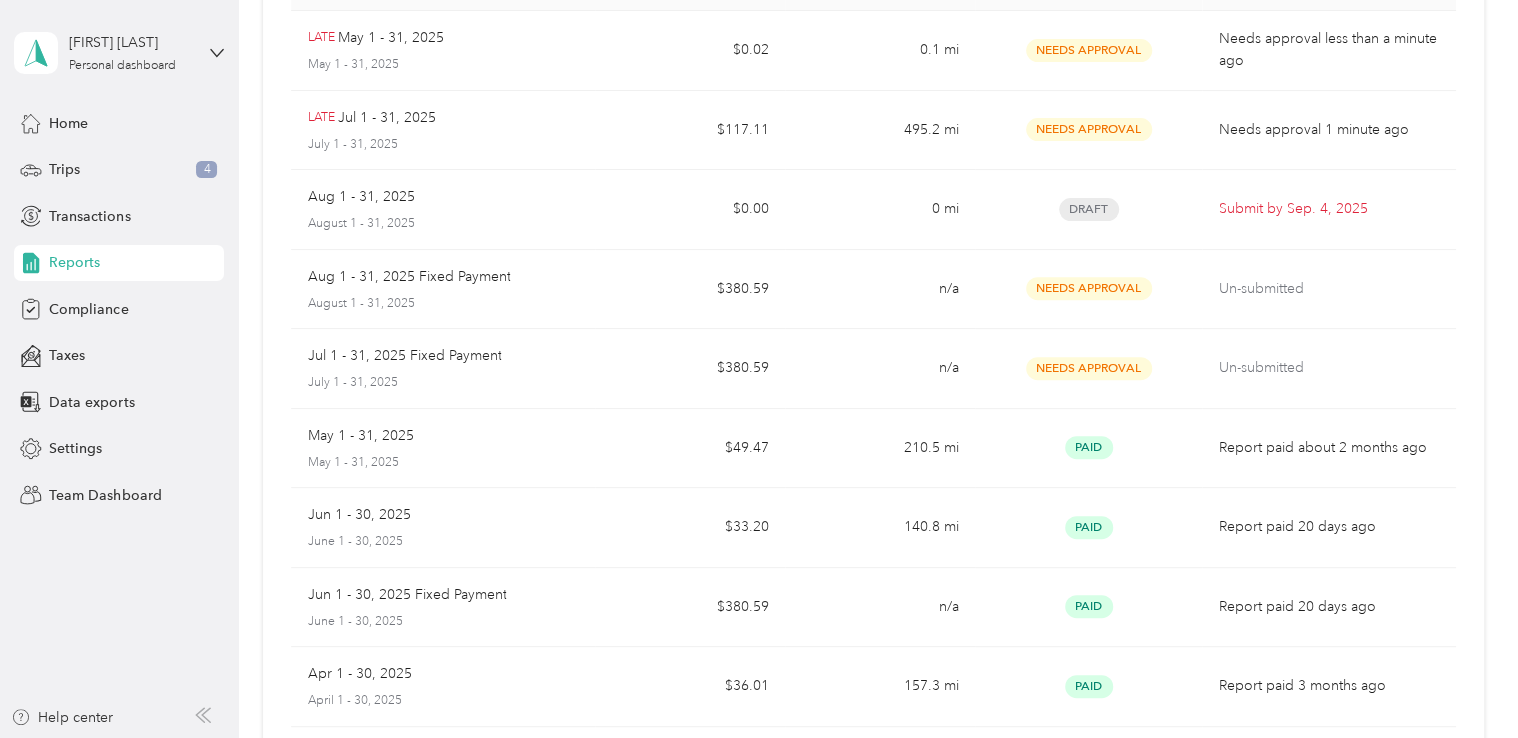 click on "[FIRST] [LAST] Personal dashboard" at bounding box center (119, 53) 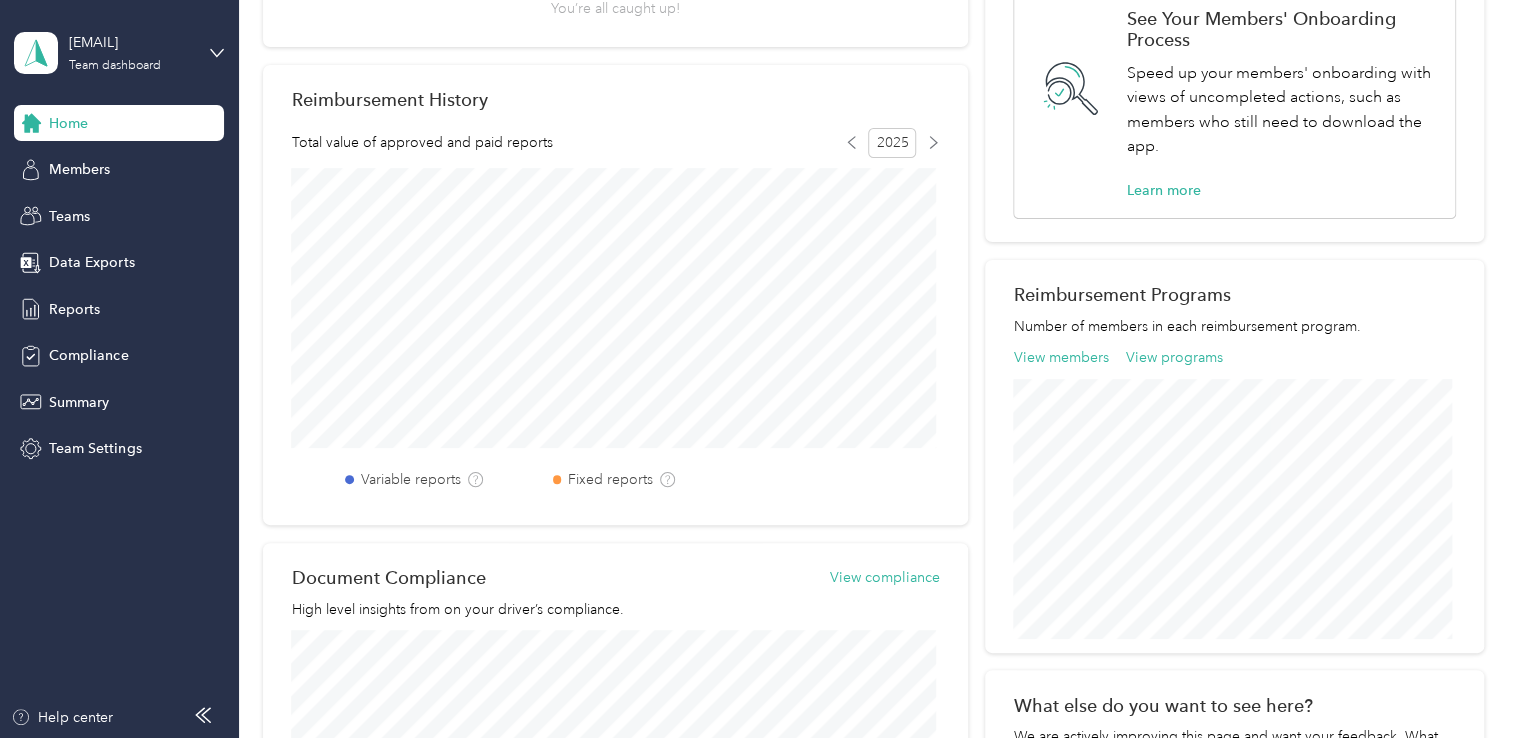 scroll, scrollTop: 422, scrollLeft: 0, axis: vertical 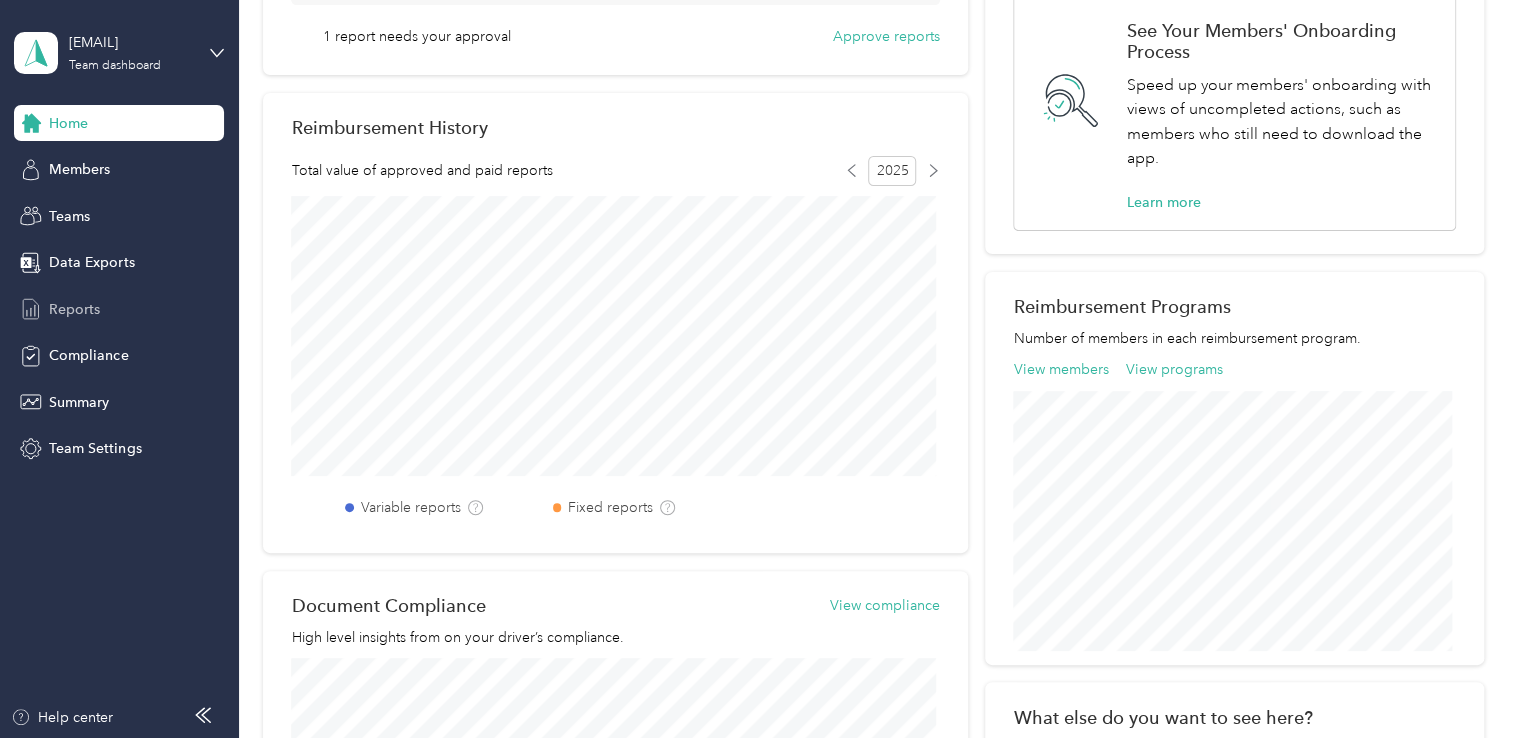 click on "Reports" at bounding box center [74, 309] 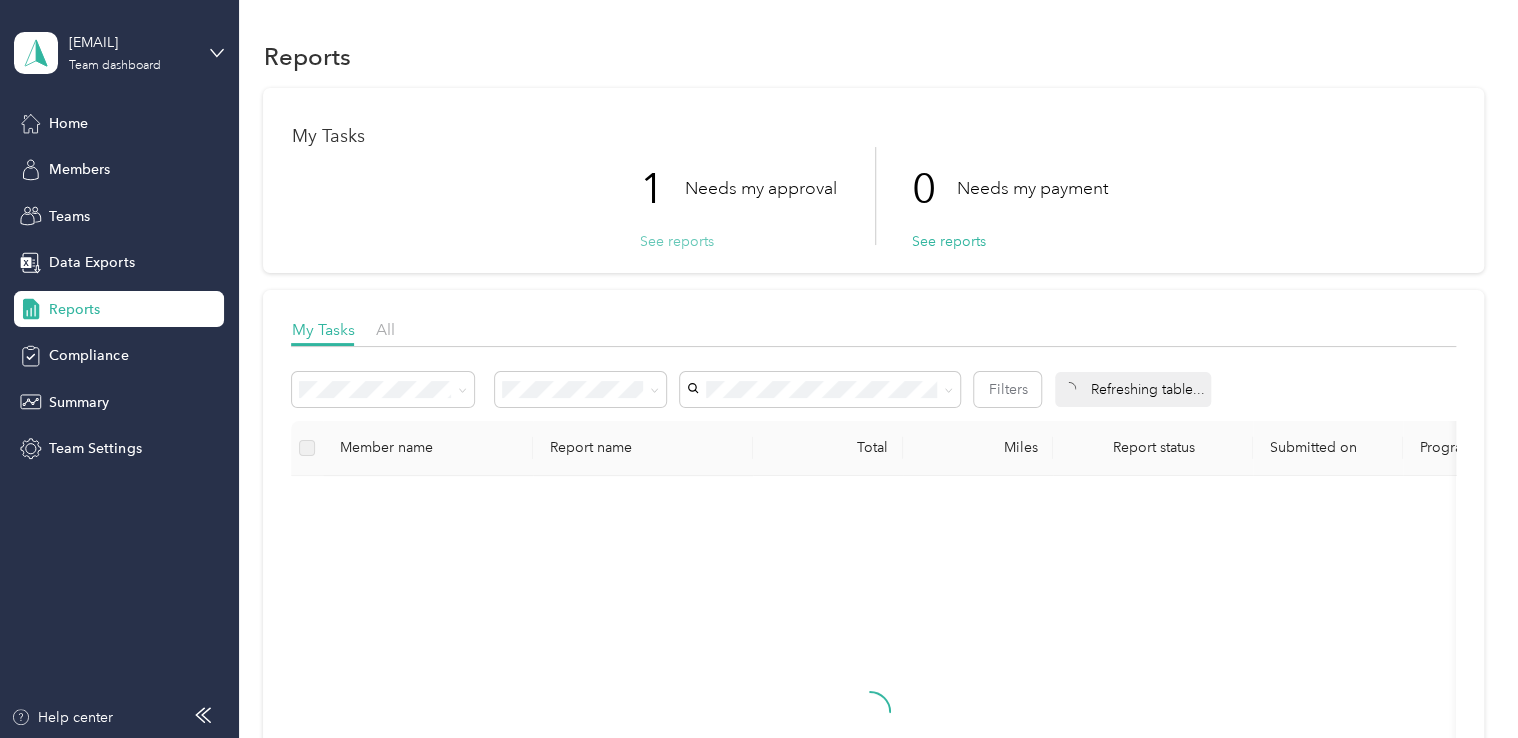 click on "See reports" at bounding box center (676, 241) 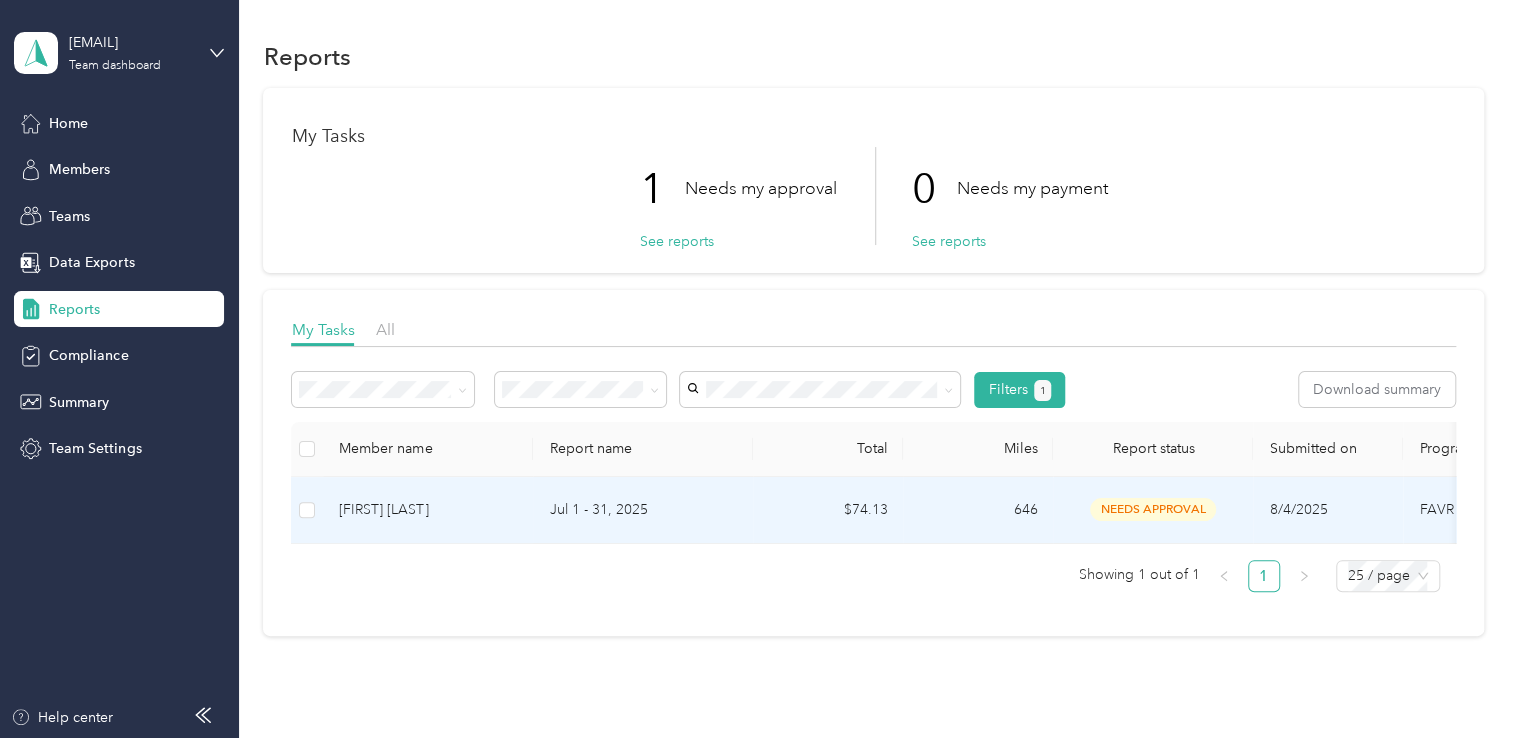 click on "needs approval" at bounding box center [1153, 509] 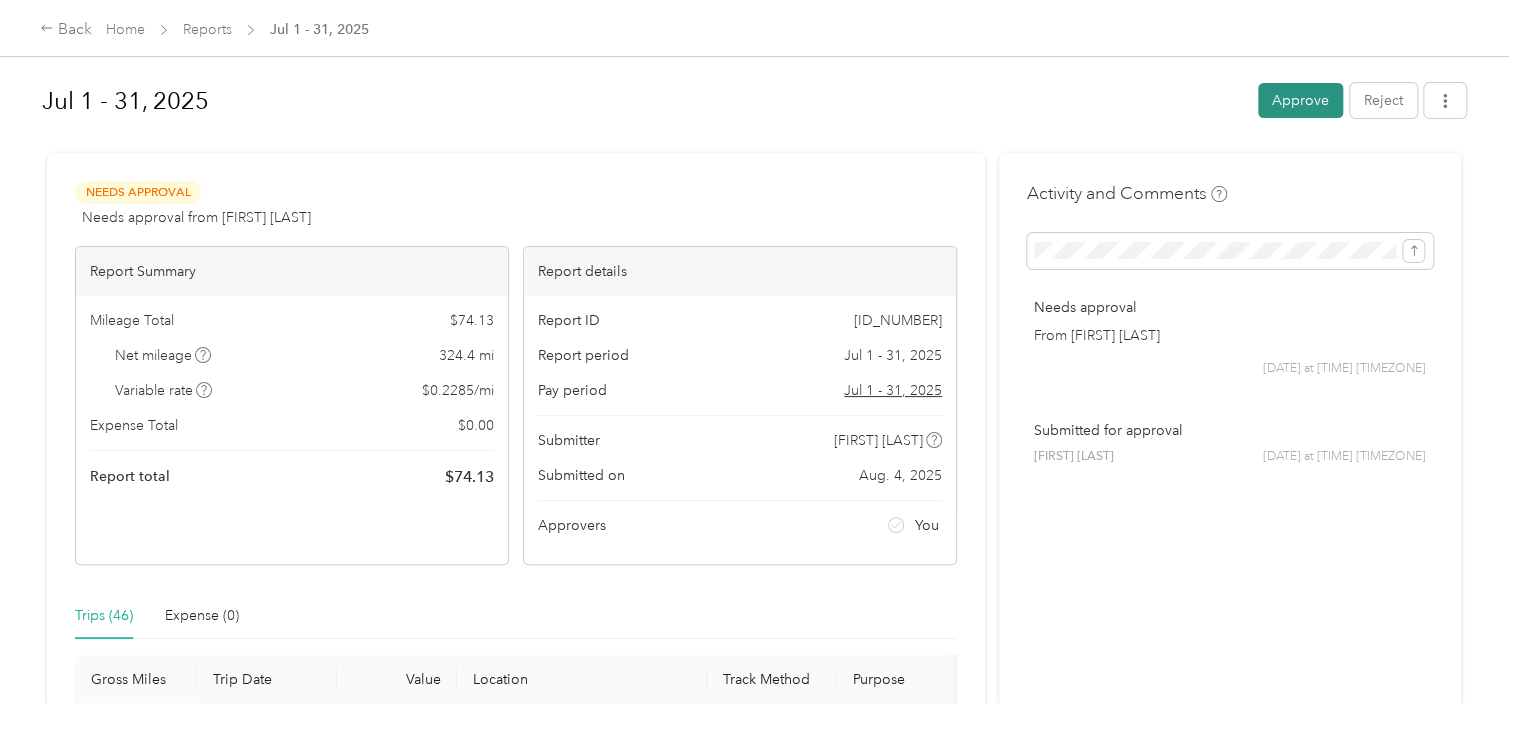 click on "Approve" at bounding box center [1300, 100] 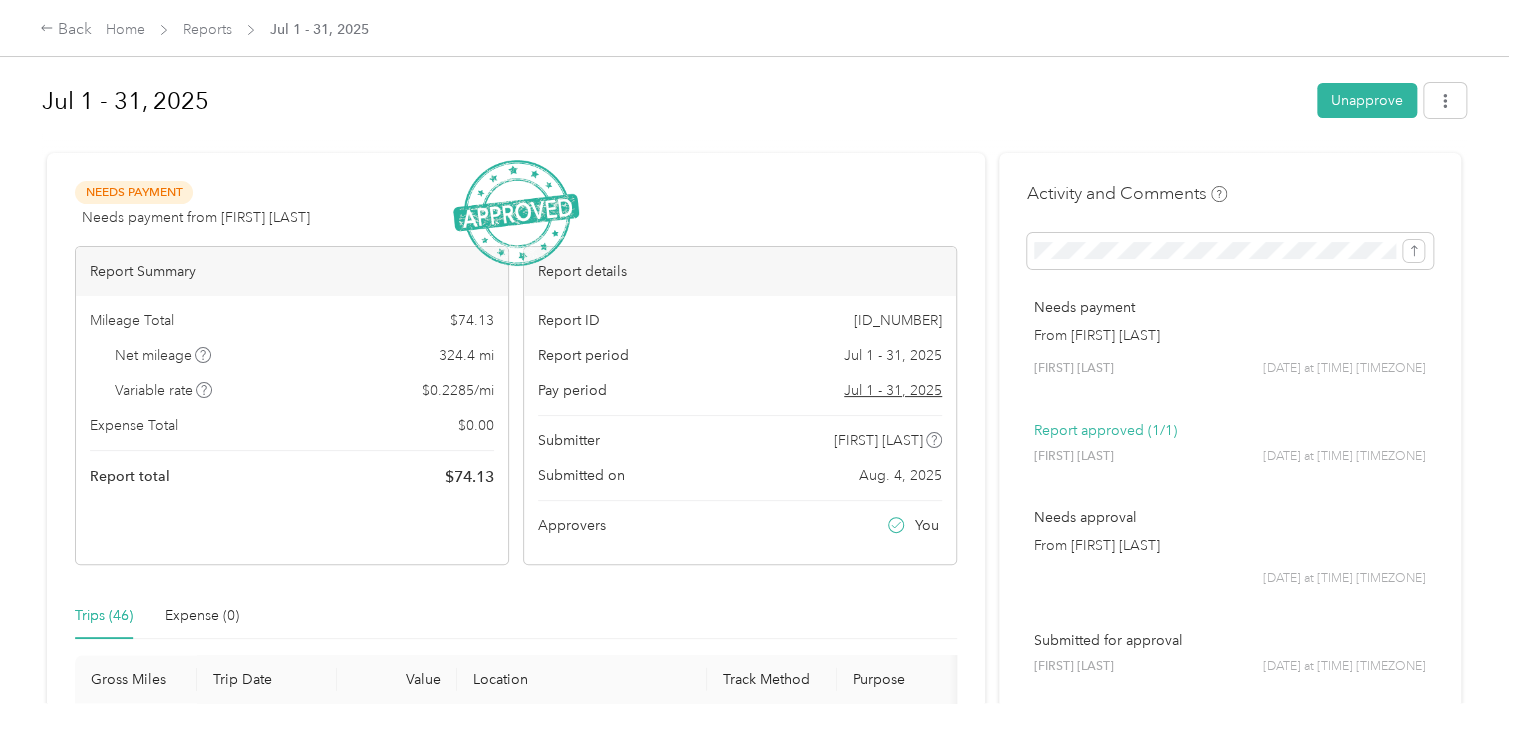 click on "Home" at bounding box center (125, 29) 